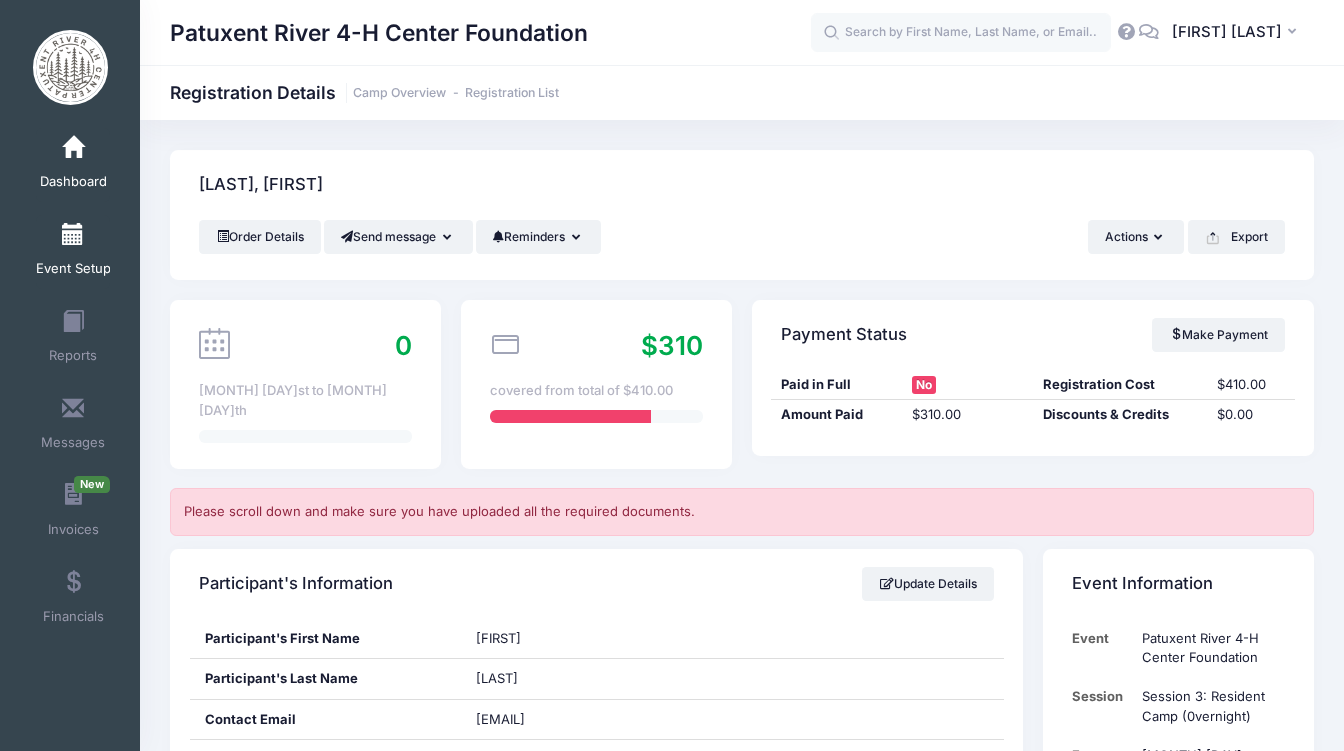 scroll, scrollTop: 601, scrollLeft: 0, axis: vertical 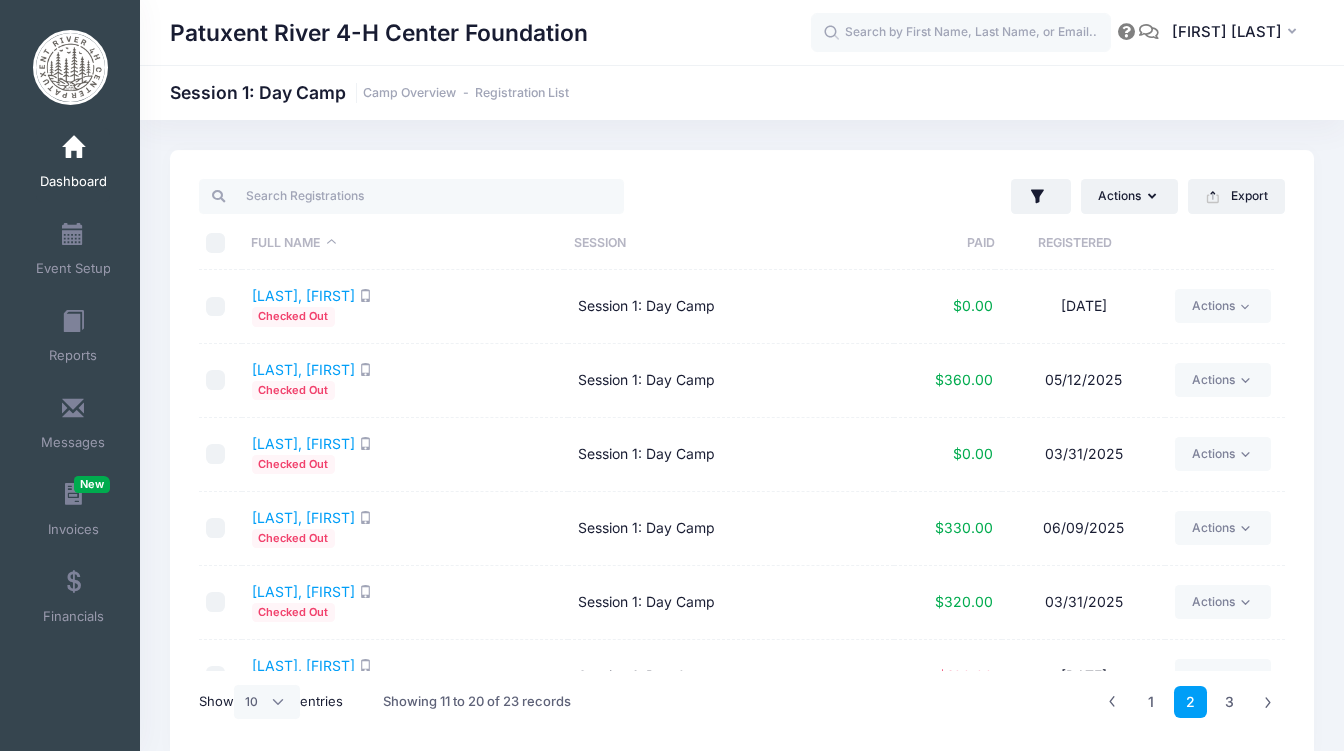 select on "10" 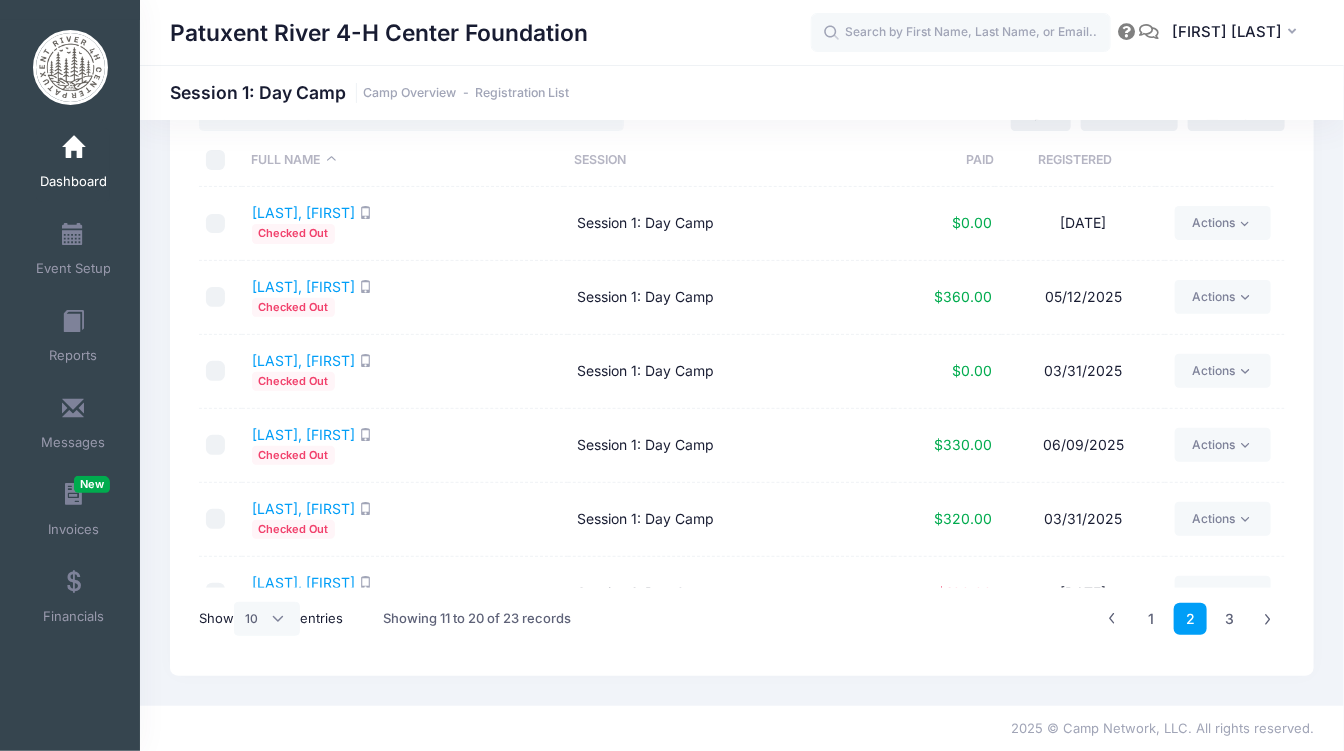 scroll, scrollTop: 0, scrollLeft: 0, axis: both 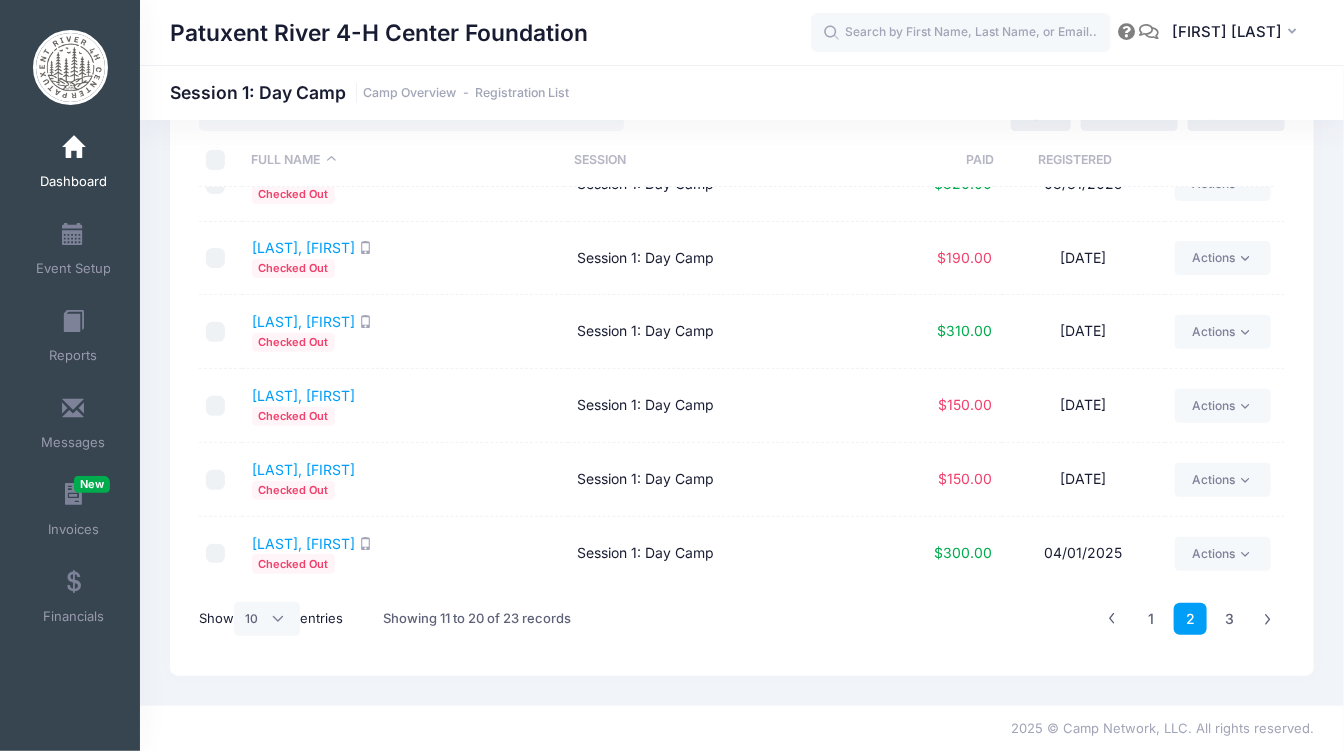 click at bounding box center (73, 148) 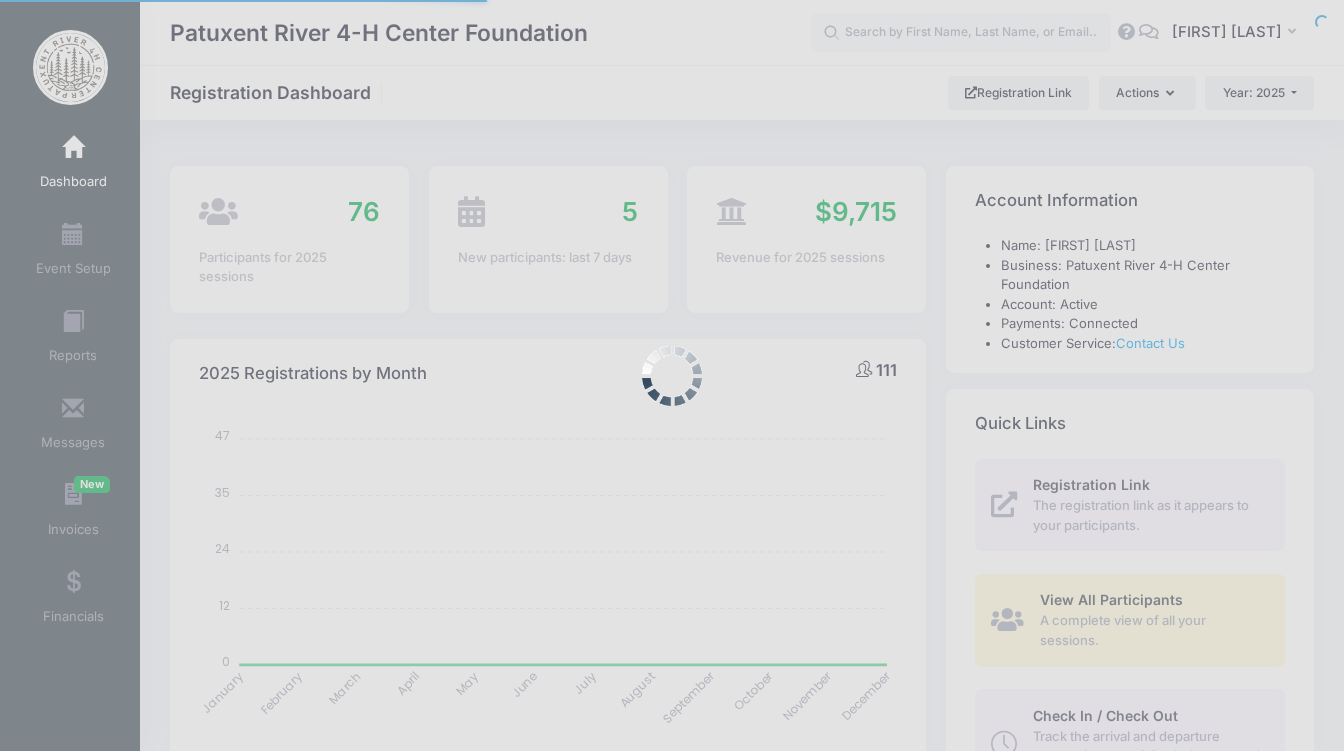 select 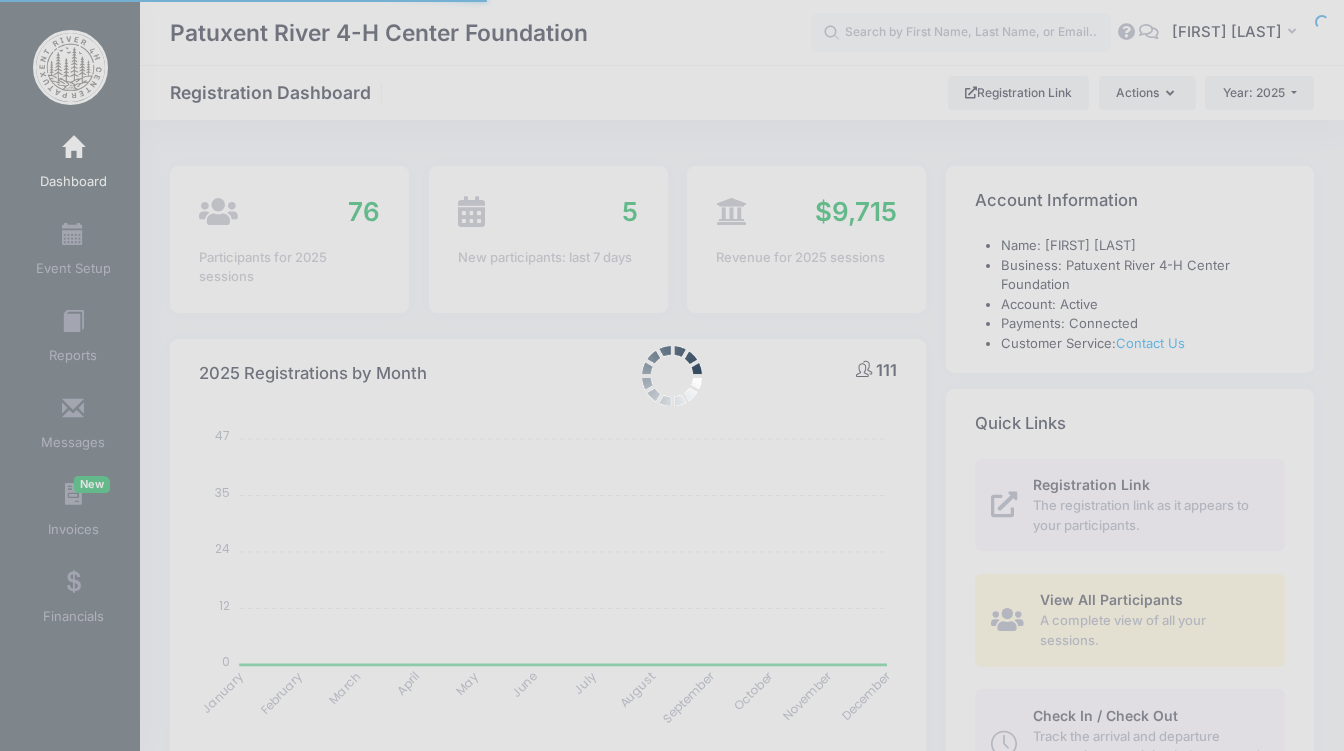 scroll, scrollTop: 0, scrollLeft: 0, axis: both 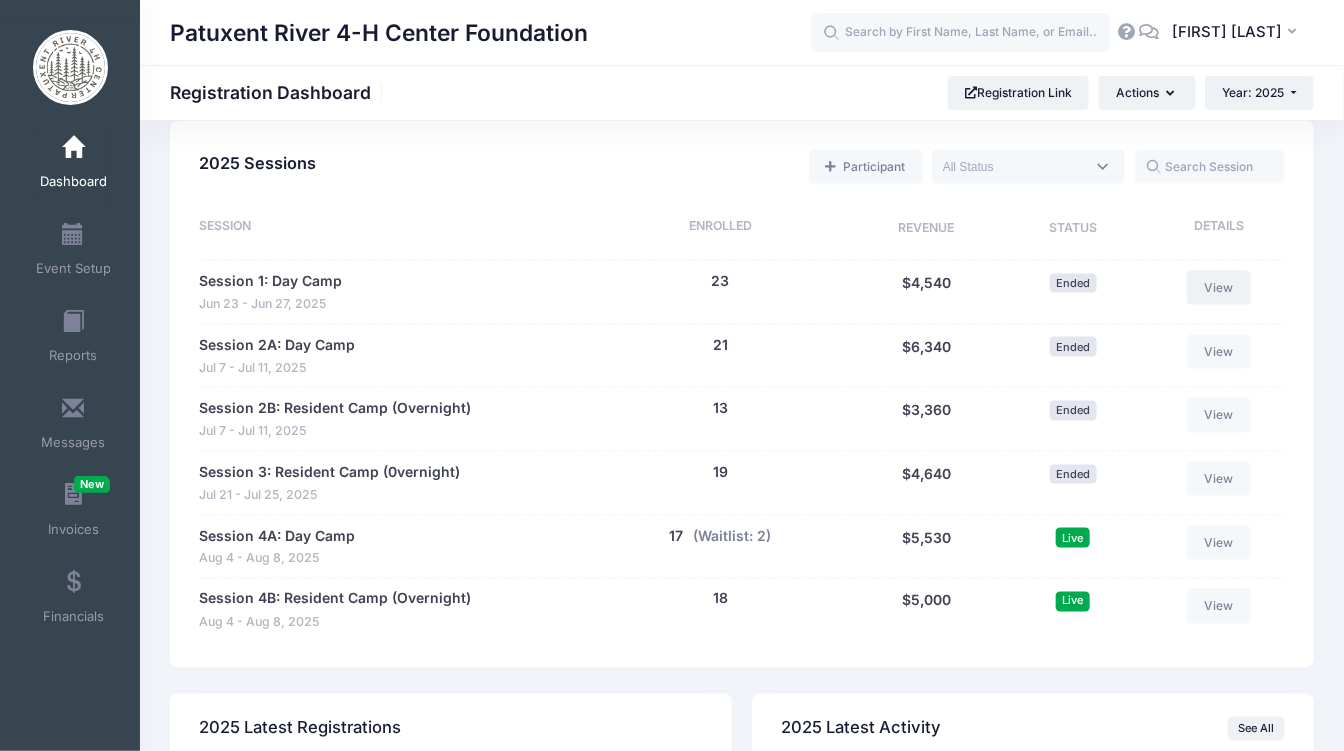 click on "View" at bounding box center (1219, 288) 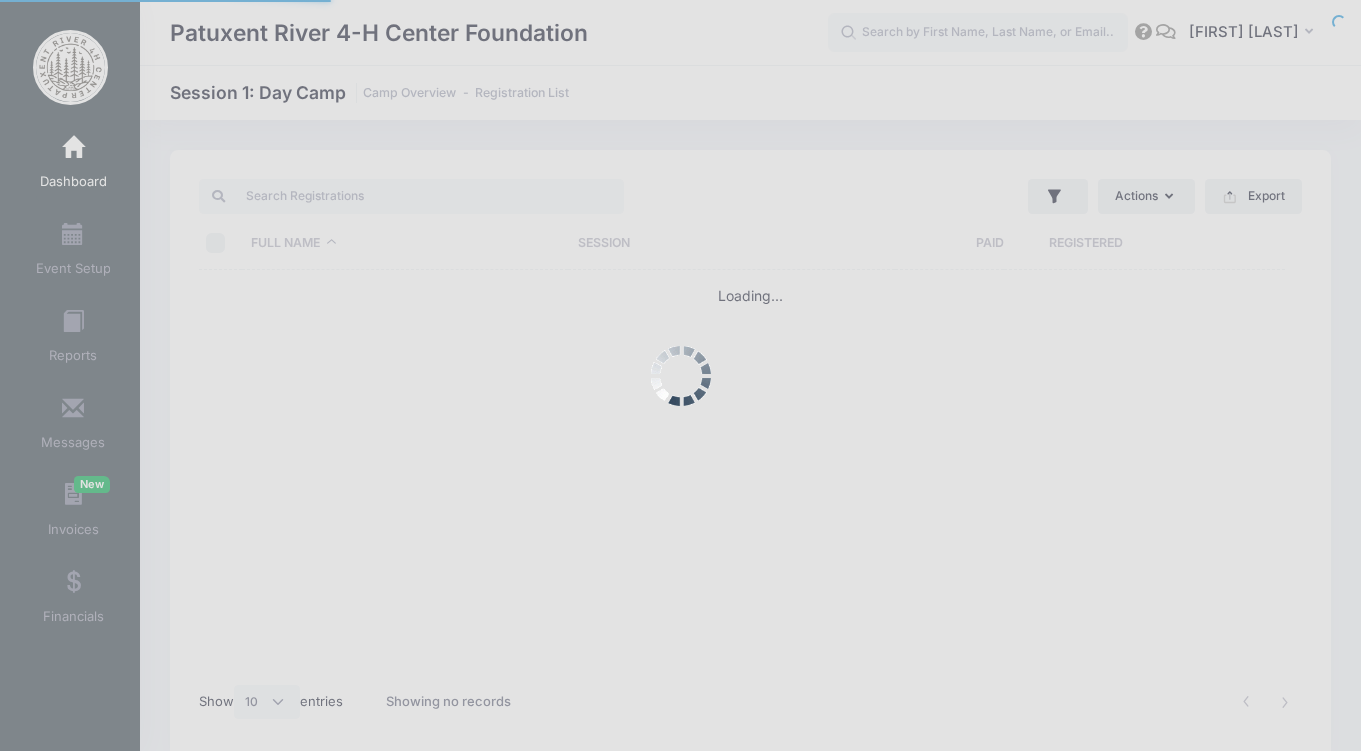 select on "10" 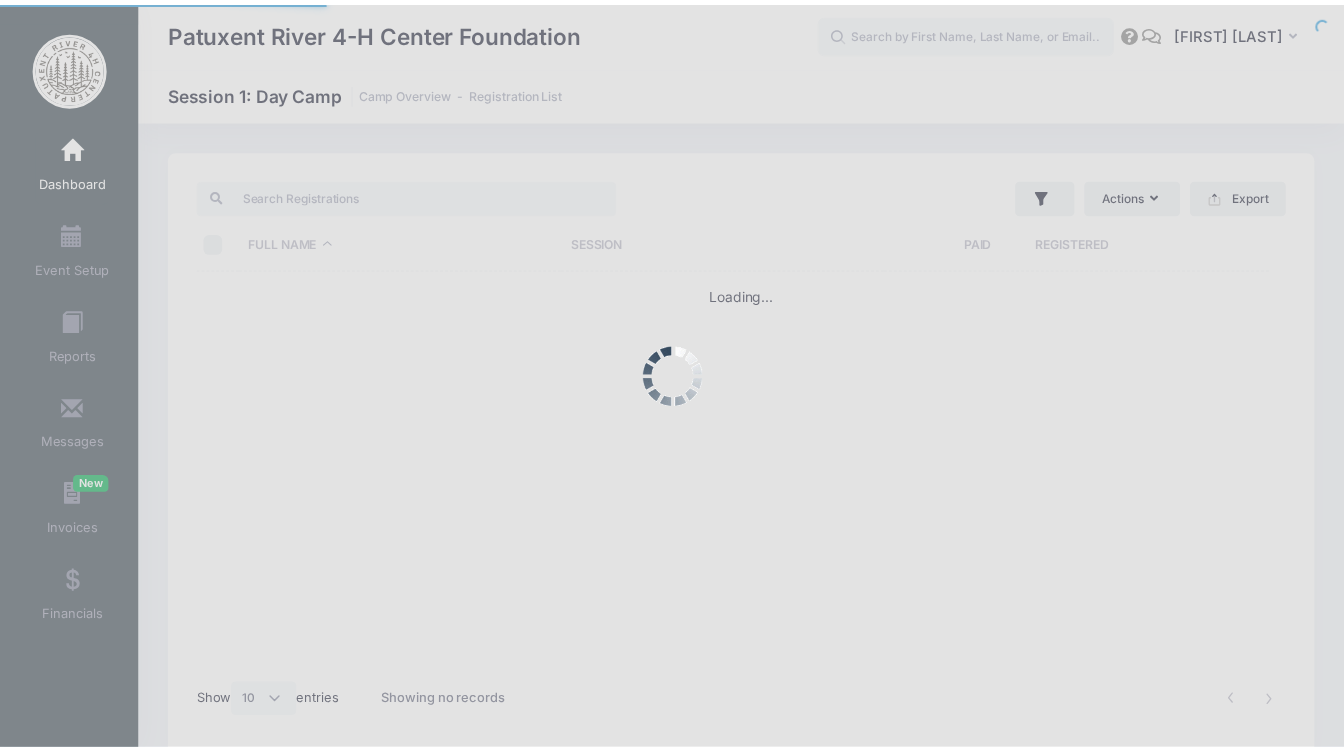 scroll, scrollTop: 0, scrollLeft: 0, axis: both 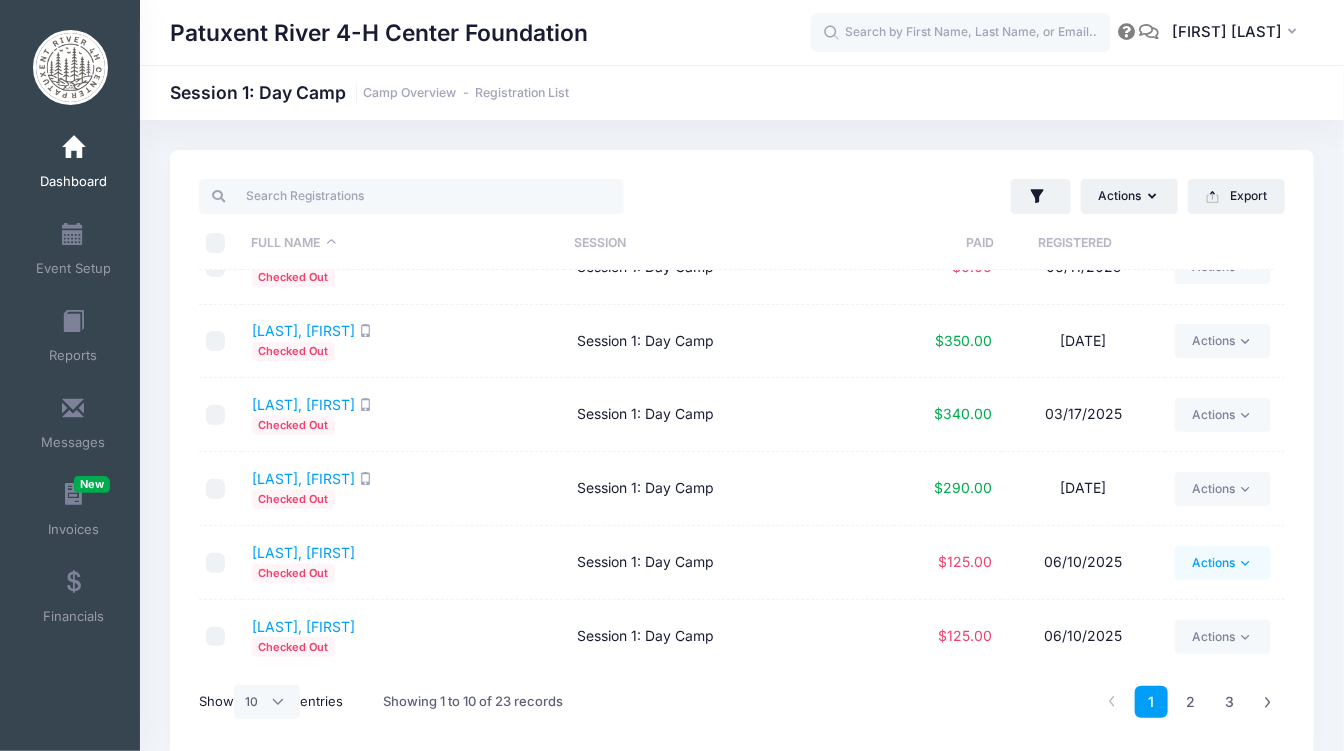 click 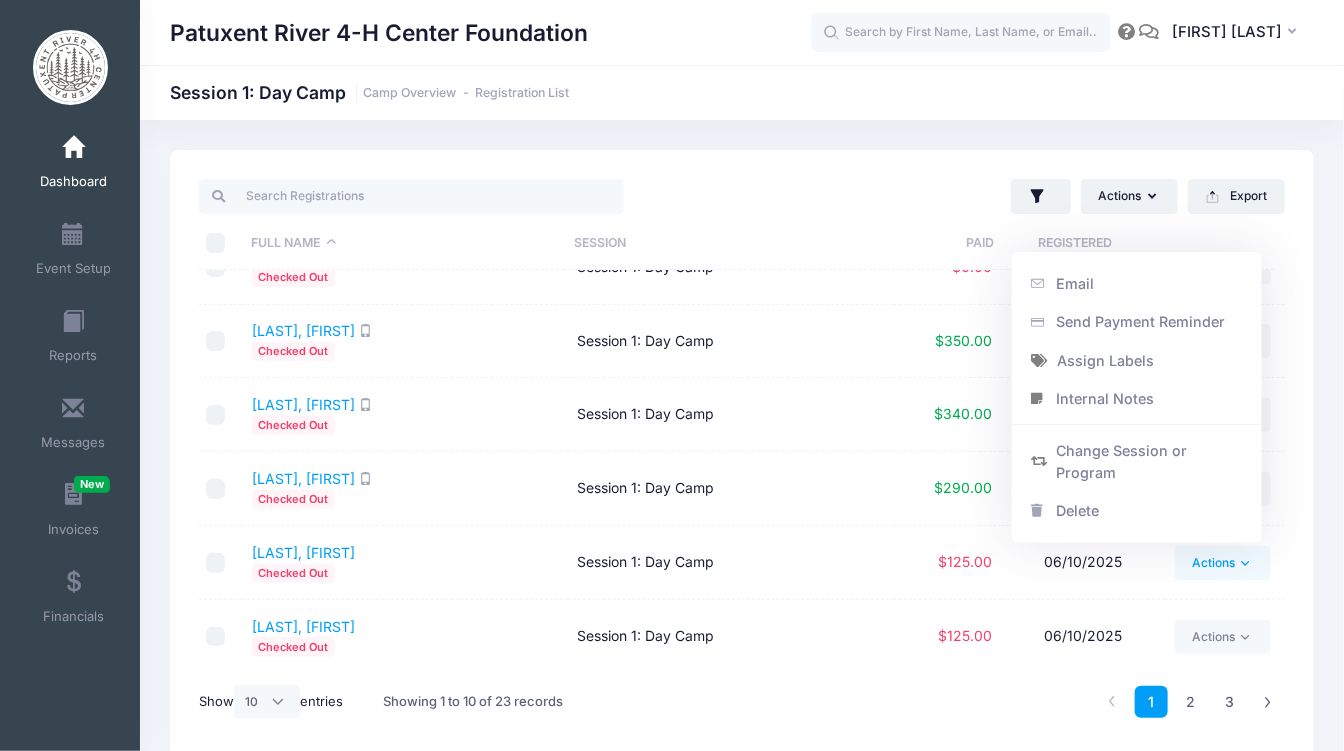 click on "$125.00" at bounding box center [966, 561] 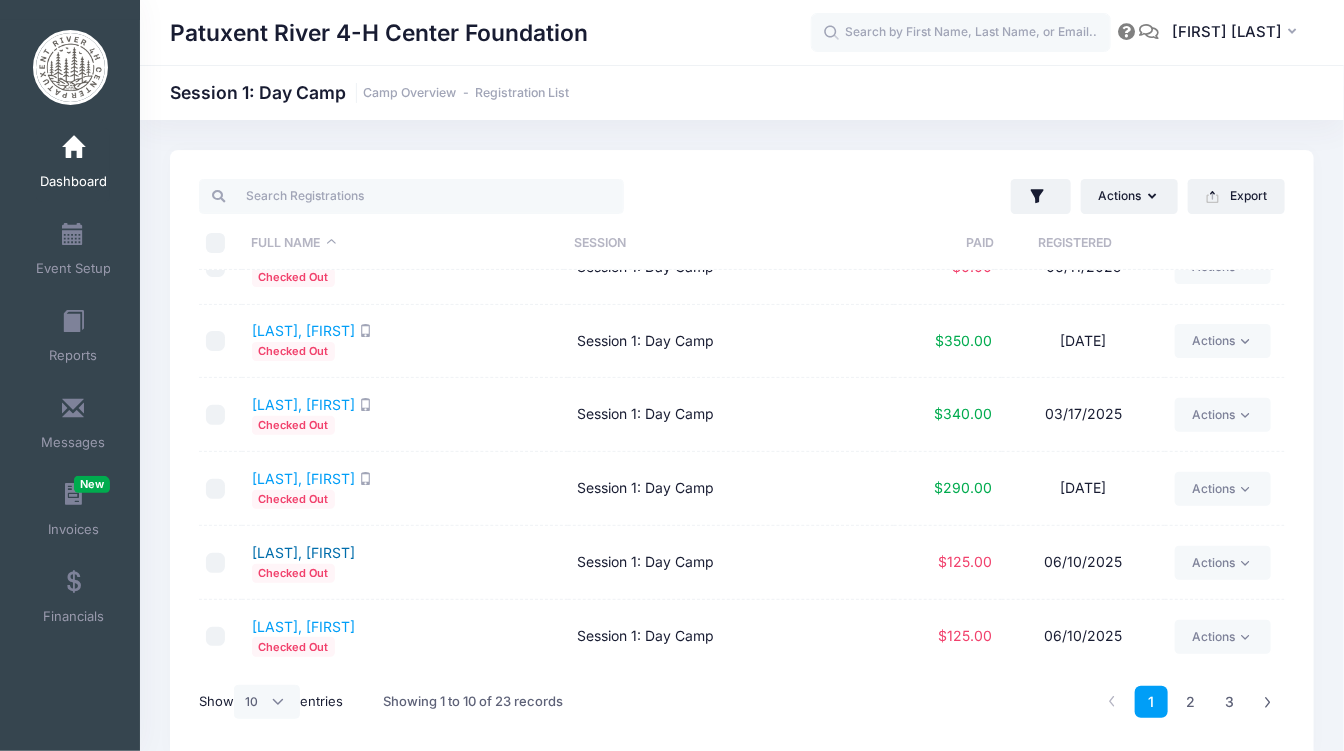 click on "Ivey, Kyle" at bounding box center [303, 552] 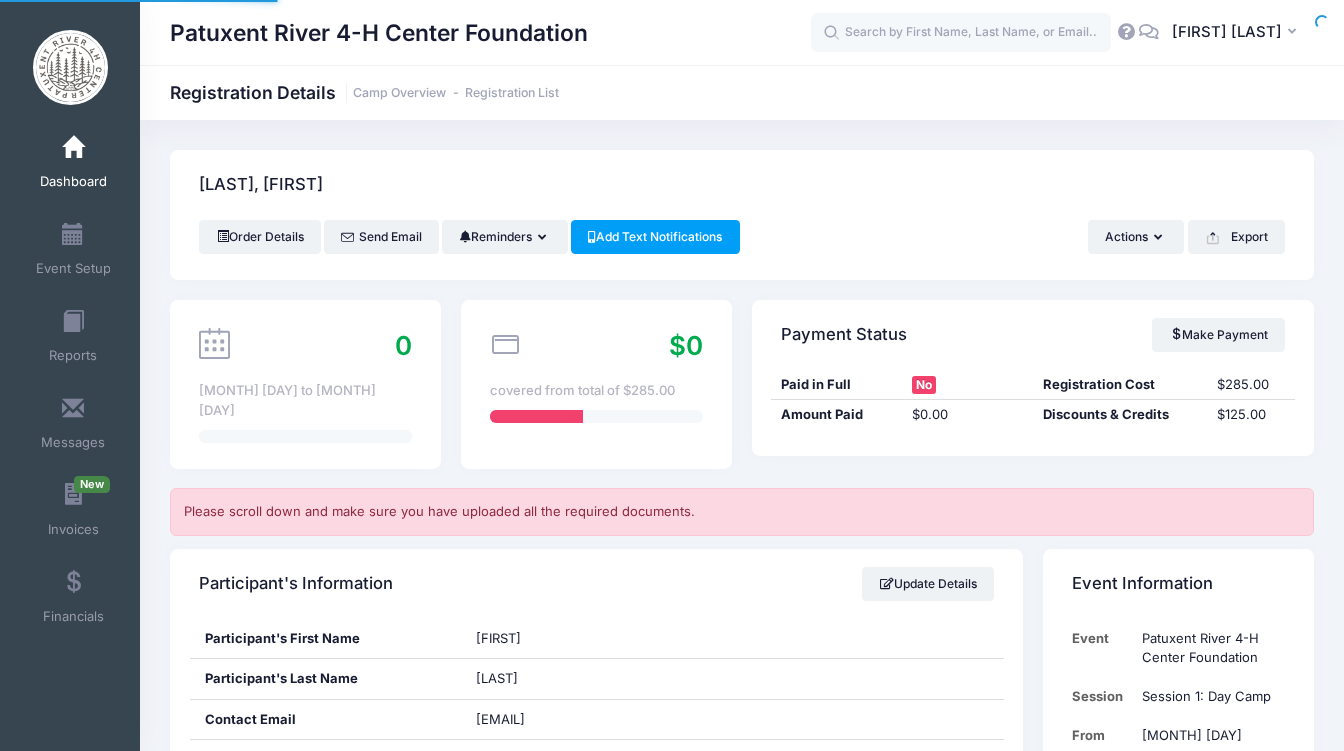 scroll, scrollTop: 0, scrollLeft: 0, axis: both 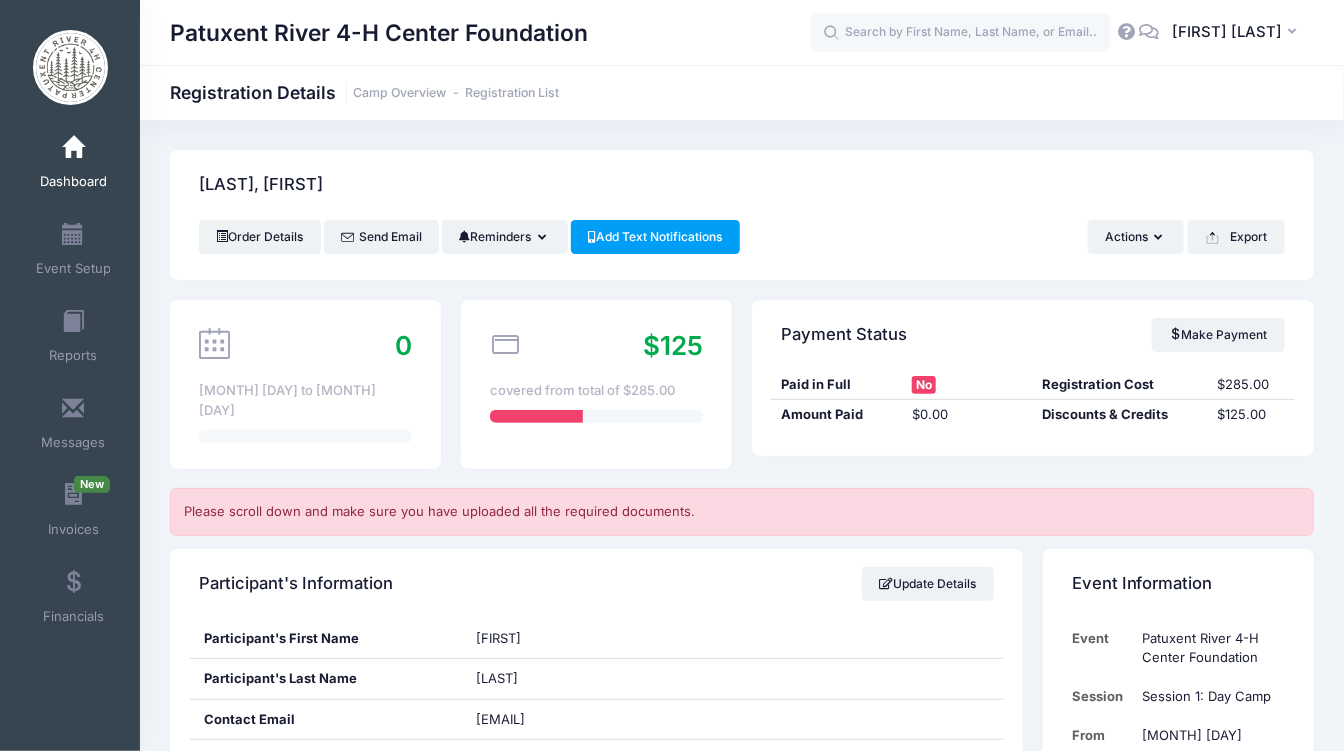 click at bounding box center [73, 148] 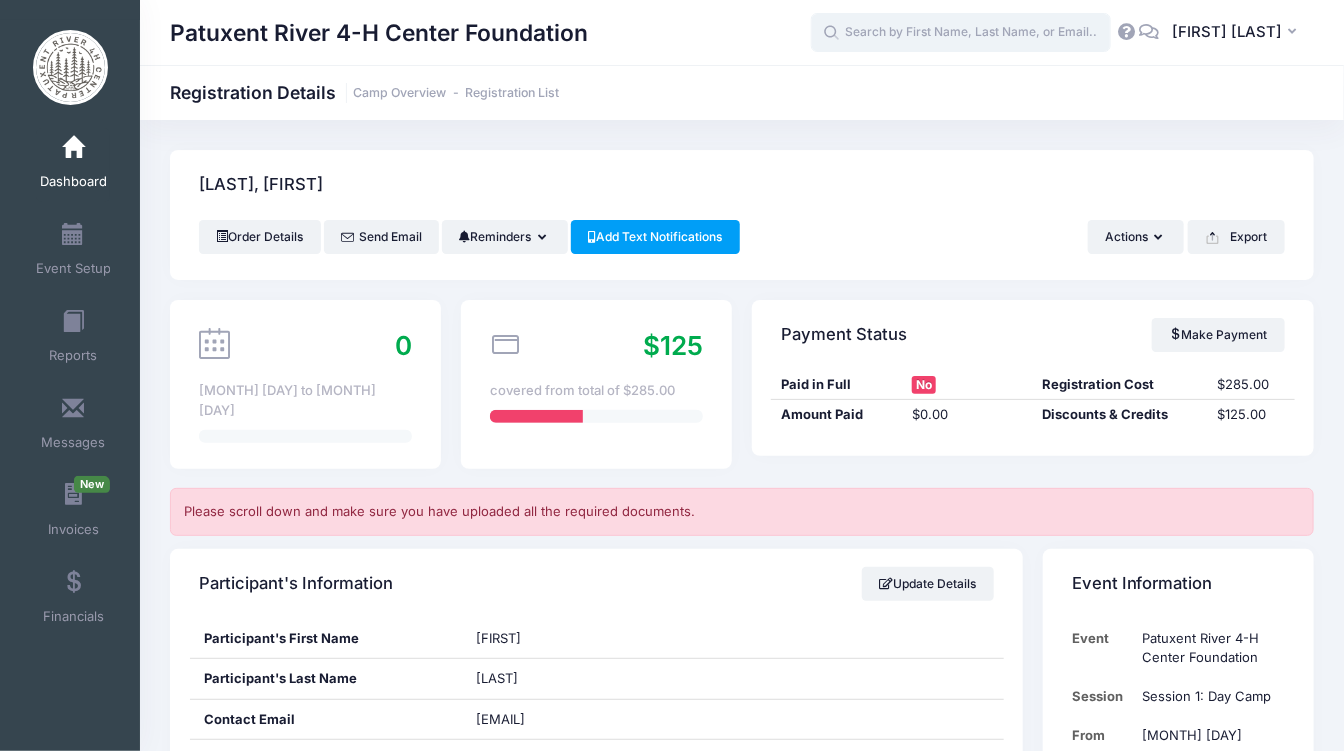 click at bounding box center (961, 33) 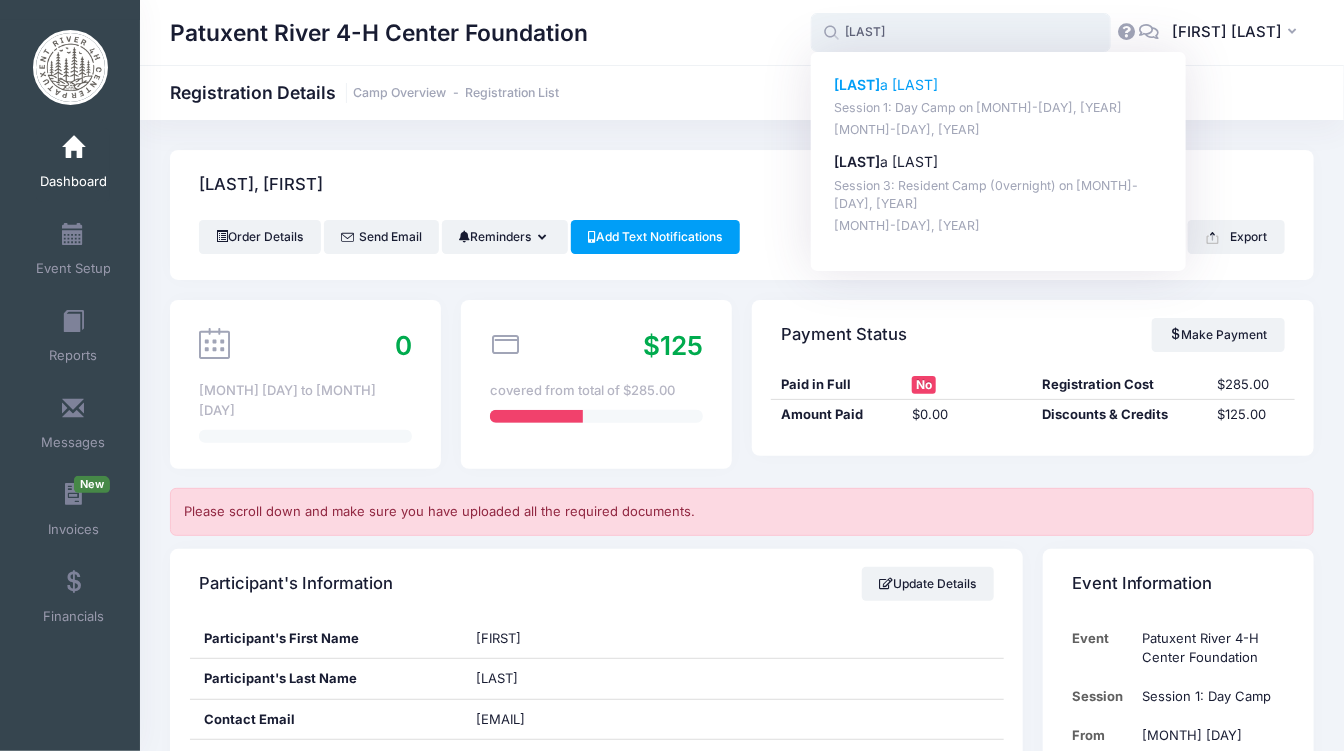 click on "Session 1: Day Camp on [MONTH]-[DAY], [YEAR]" at bounding box center [999, 108] 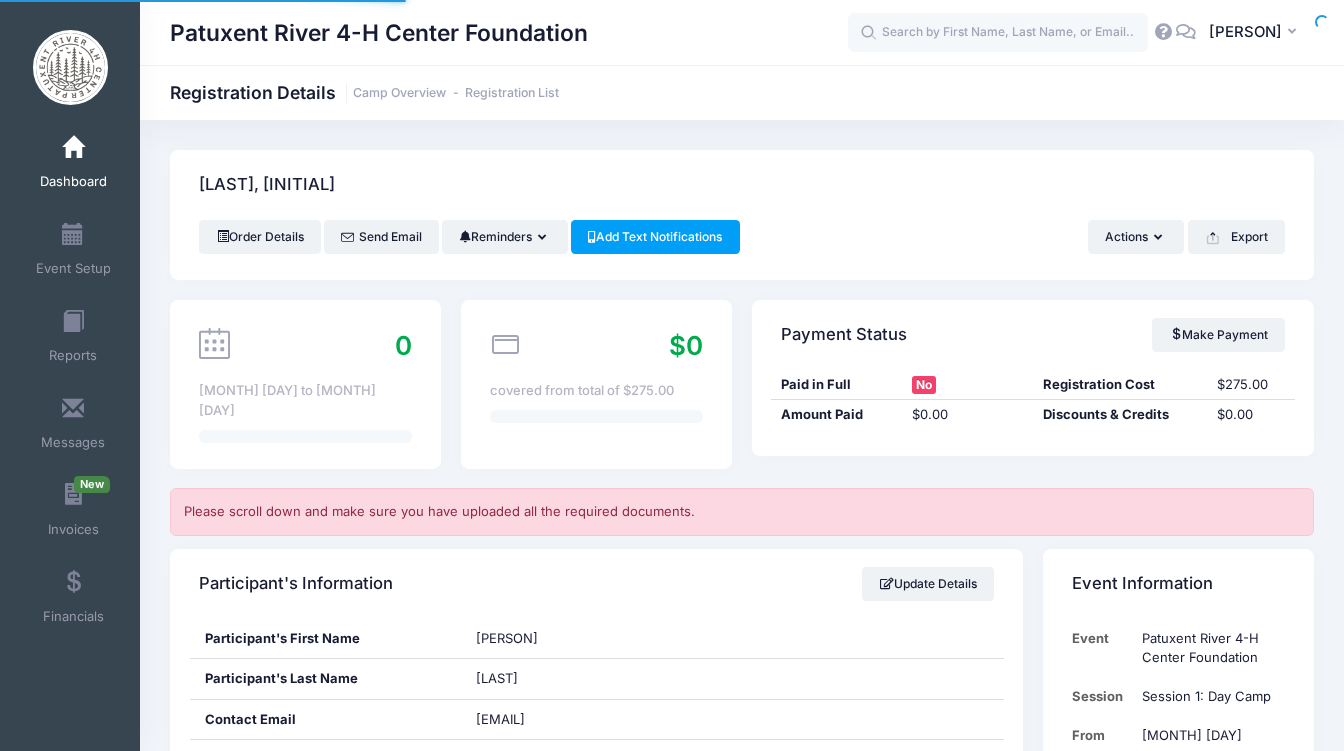 scroll, scrollTop: 0, scrollLeft: 0, axis: both 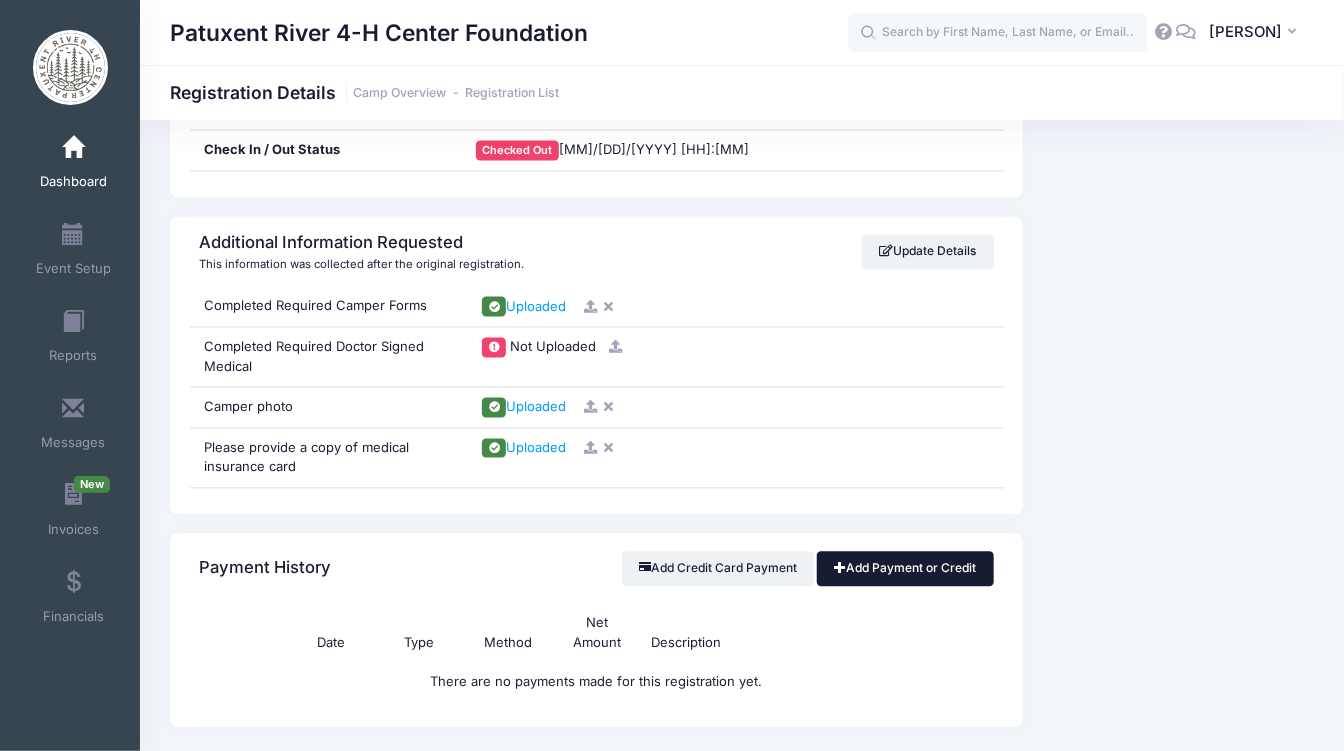 click on "Add Payment or Credit" at bounding box center [905, 569] 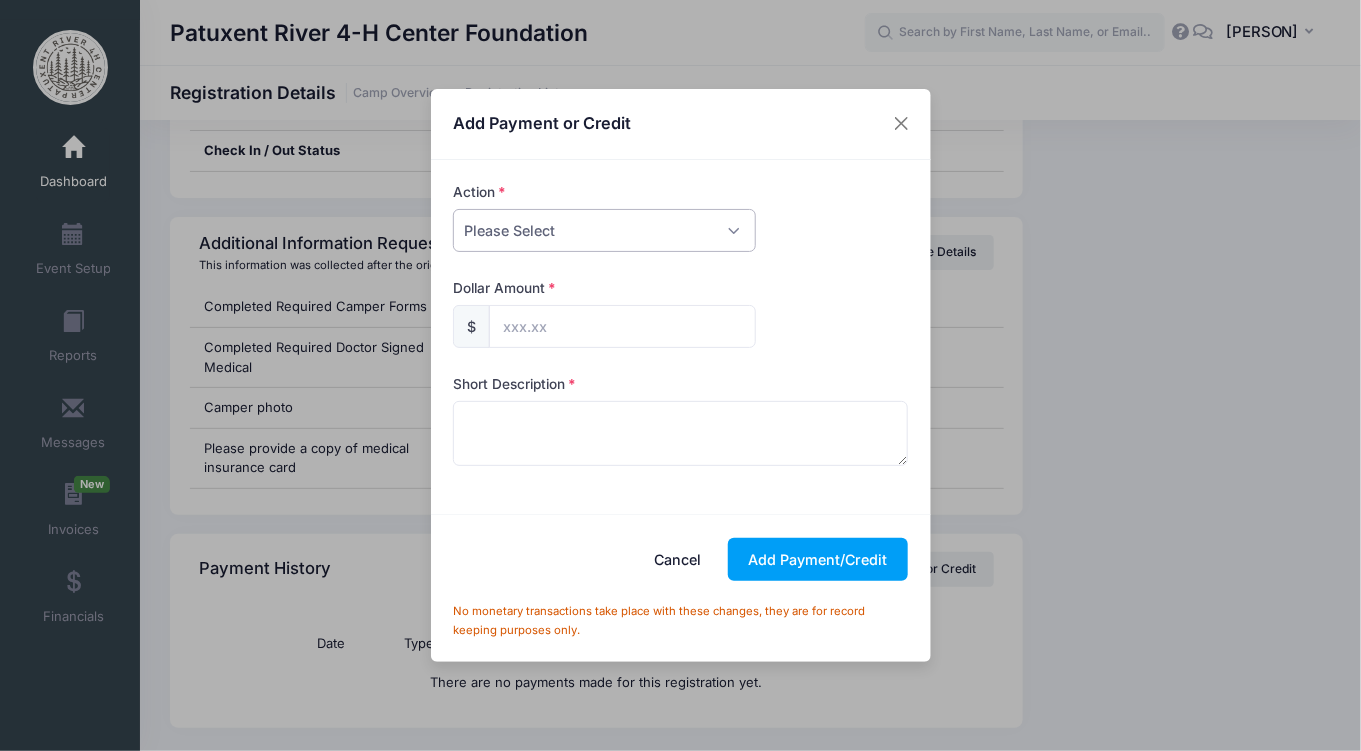 click on "Please Select
Payment
Credit
Refund (Offline)" at bounding box center [604, 230] 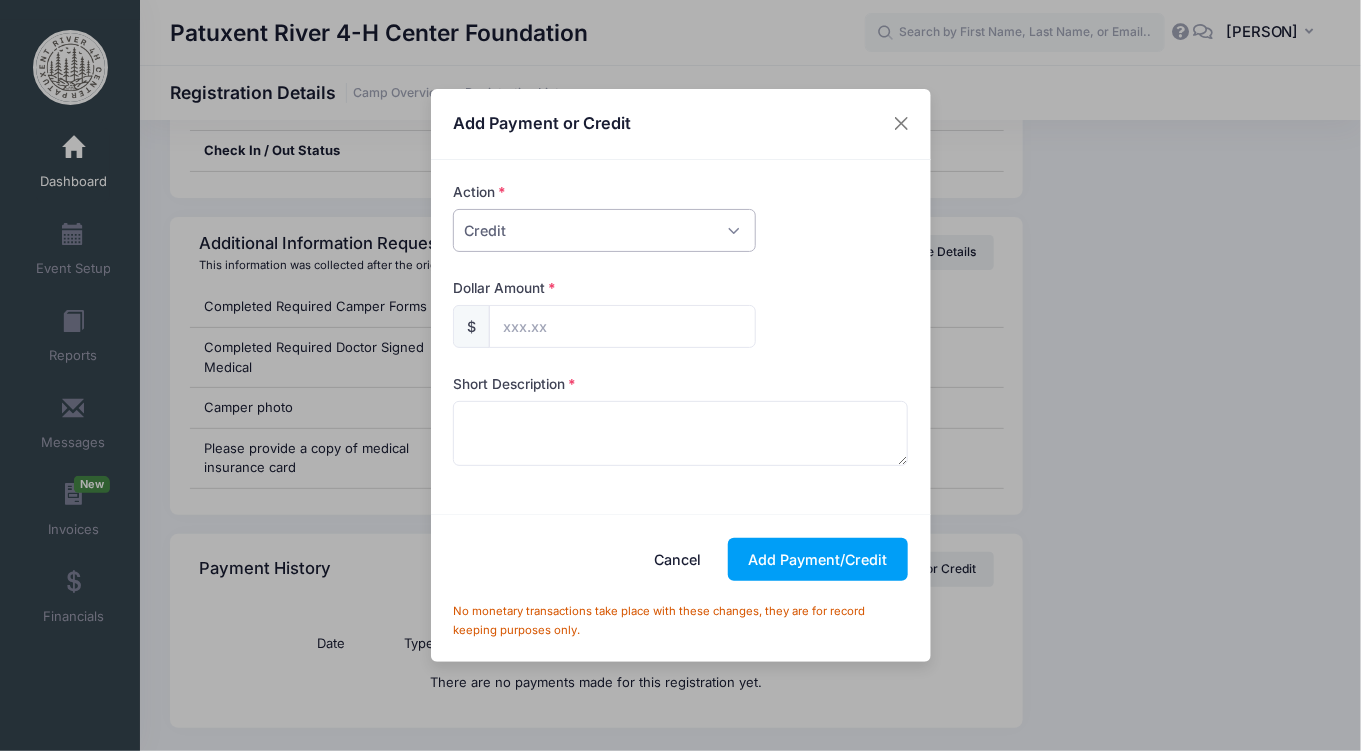 click on "Please Select
Payment
Credit
Refund (Offline)" at bounding box center (604, 230) 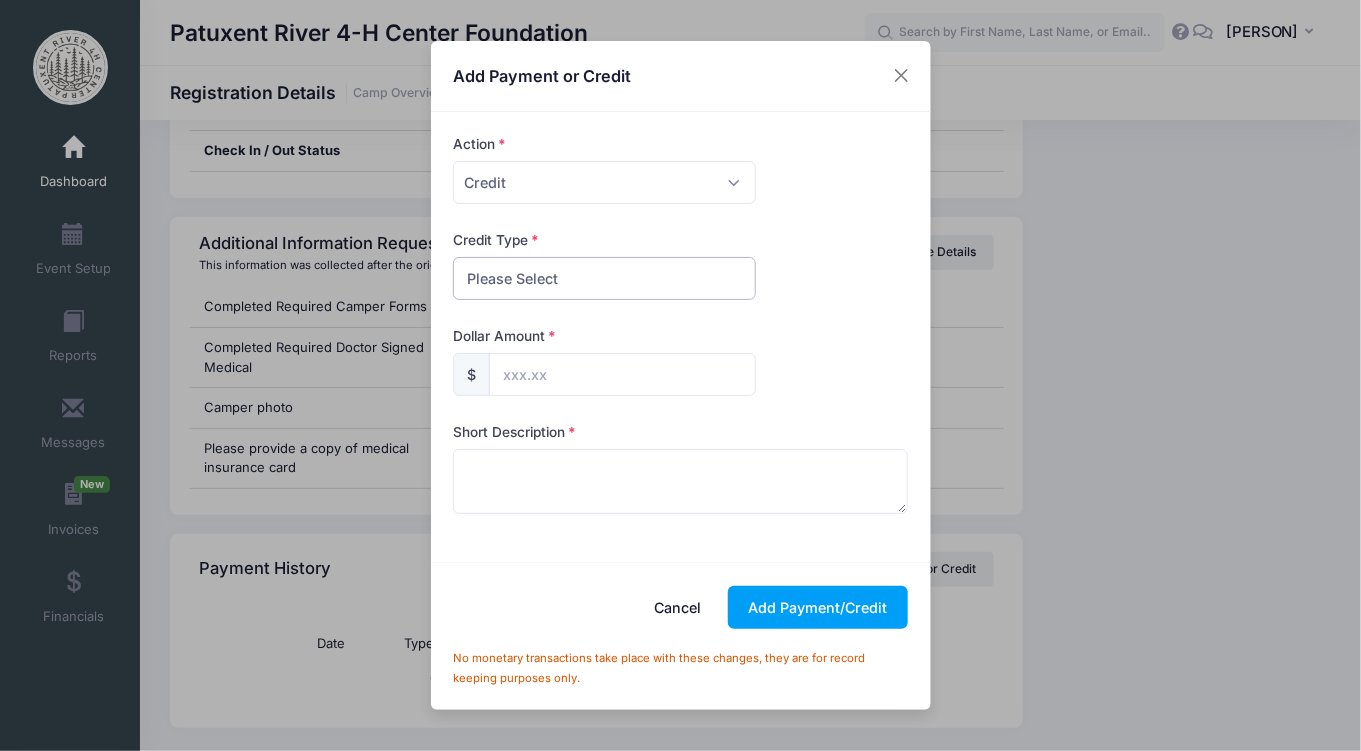 click on "Please Select
Discount
Scholarship
Other" at bounding box center [604, 278] 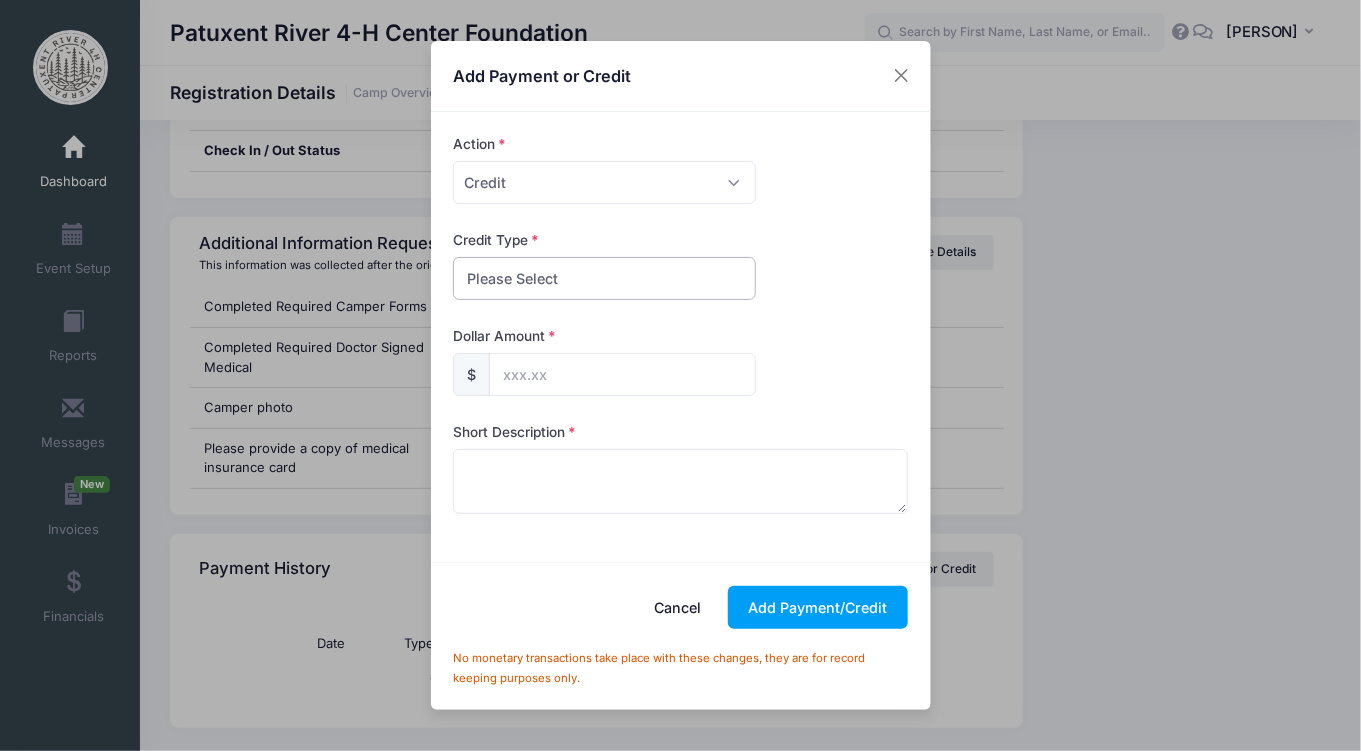 select on "scholarship" 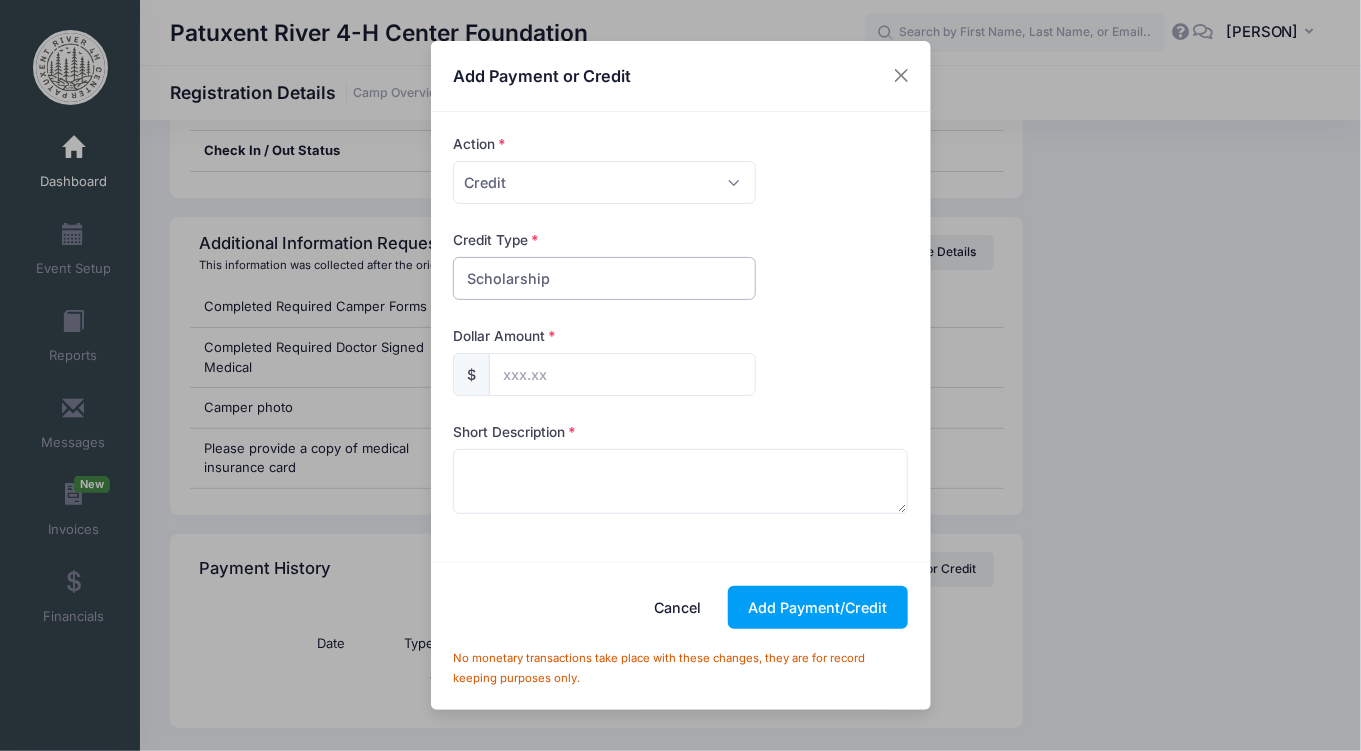 click on "Please Select
Discount
Scholarship
Other" at bounding box center (604, 278) 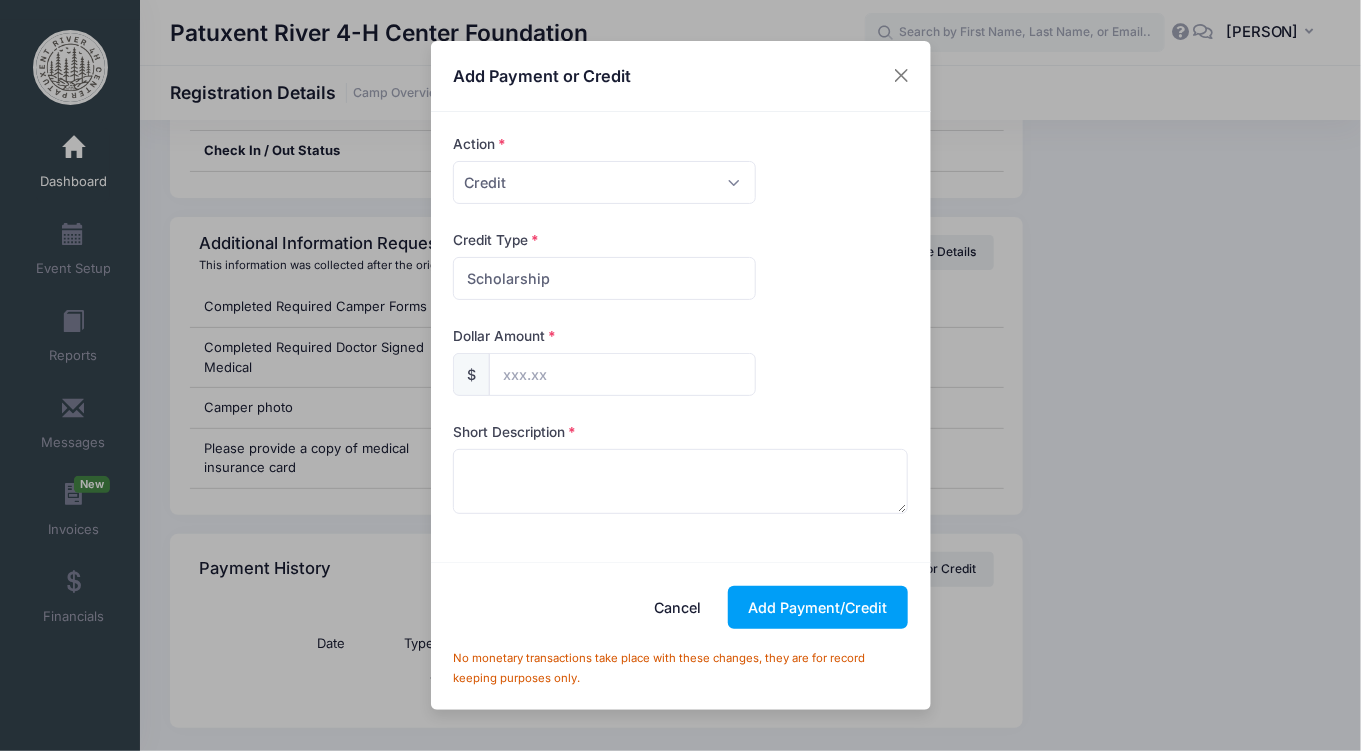 drag, startPoint x: 1147, startPoint y: 275, endPoint x: 1146, endPoint y: 386, distance: 111.0045 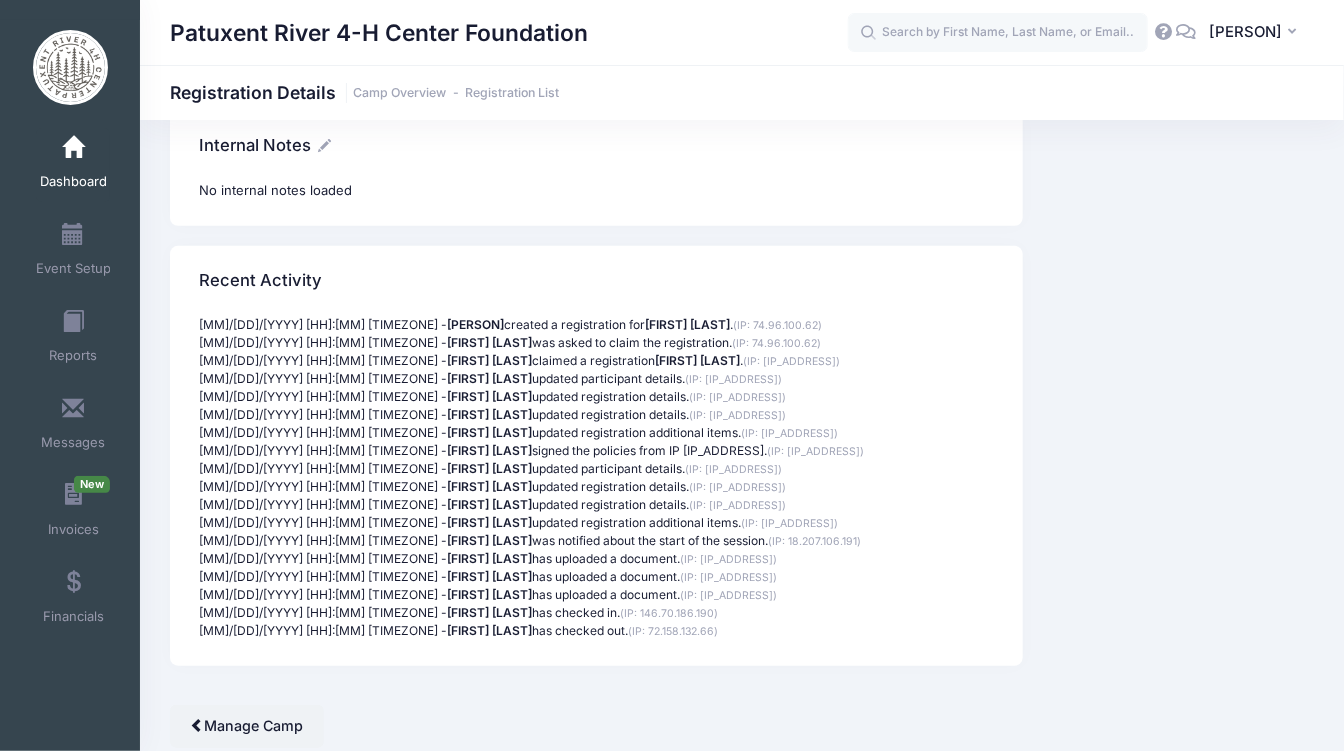 scroll, scrollTop: 3237, scrollLeft: 0, axis: vertical 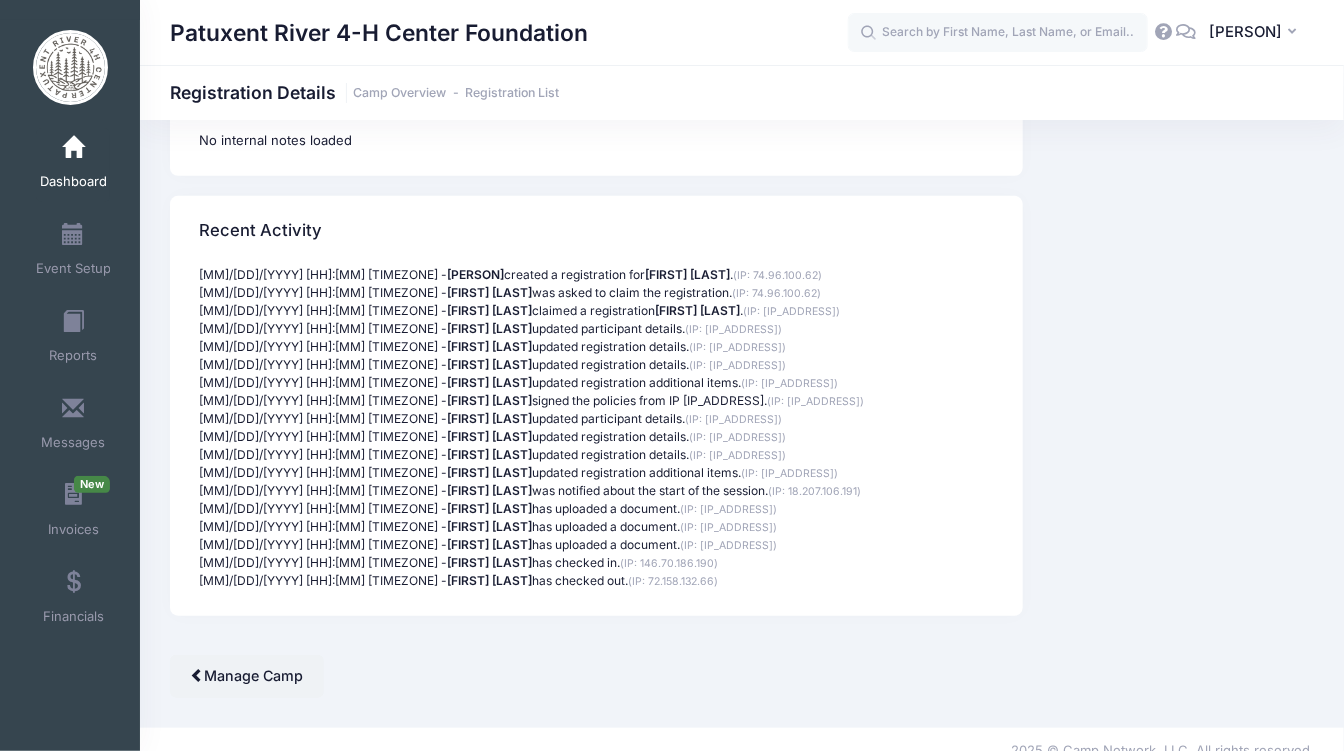 drag, startPoint x: 1347, startPoint y: 674, endPoint x: 1292, endPoint y: 640, distance: 64.66065 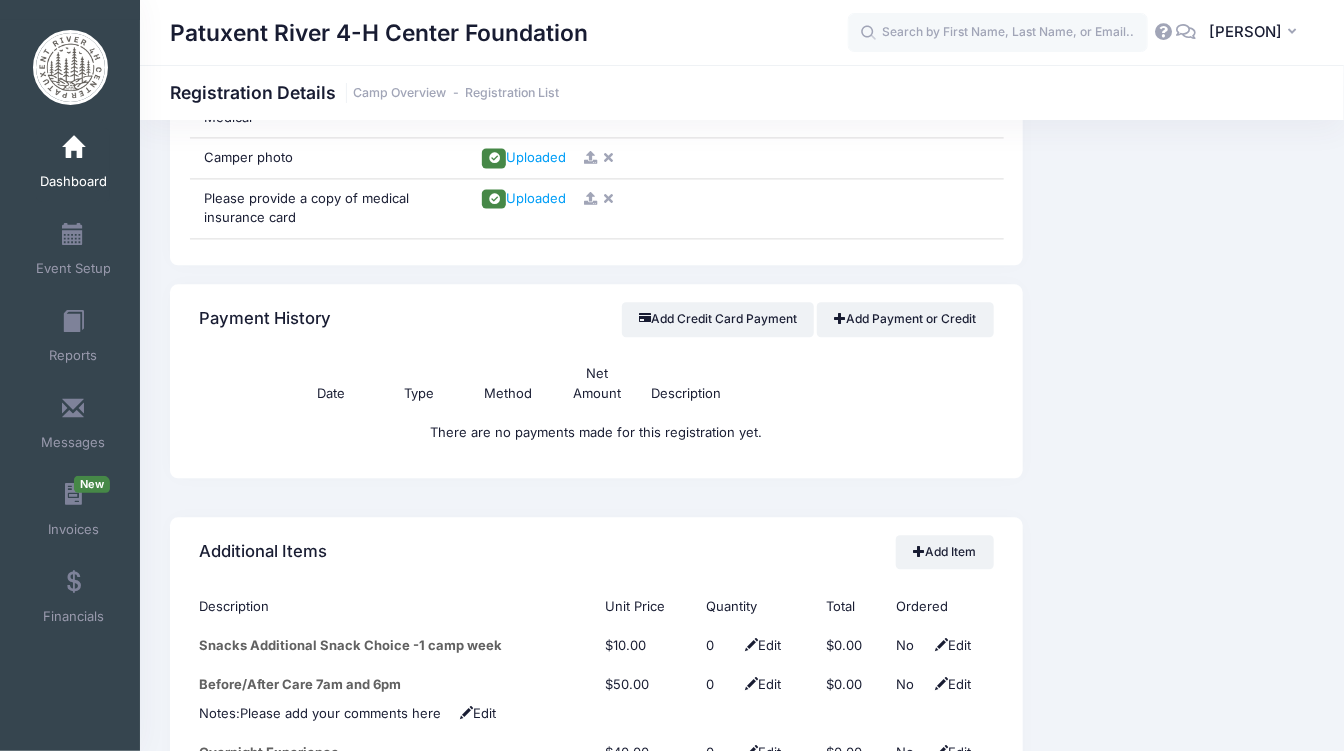 scroll, scrollTop: 1813, scrollLeft: 0, axis: vertical 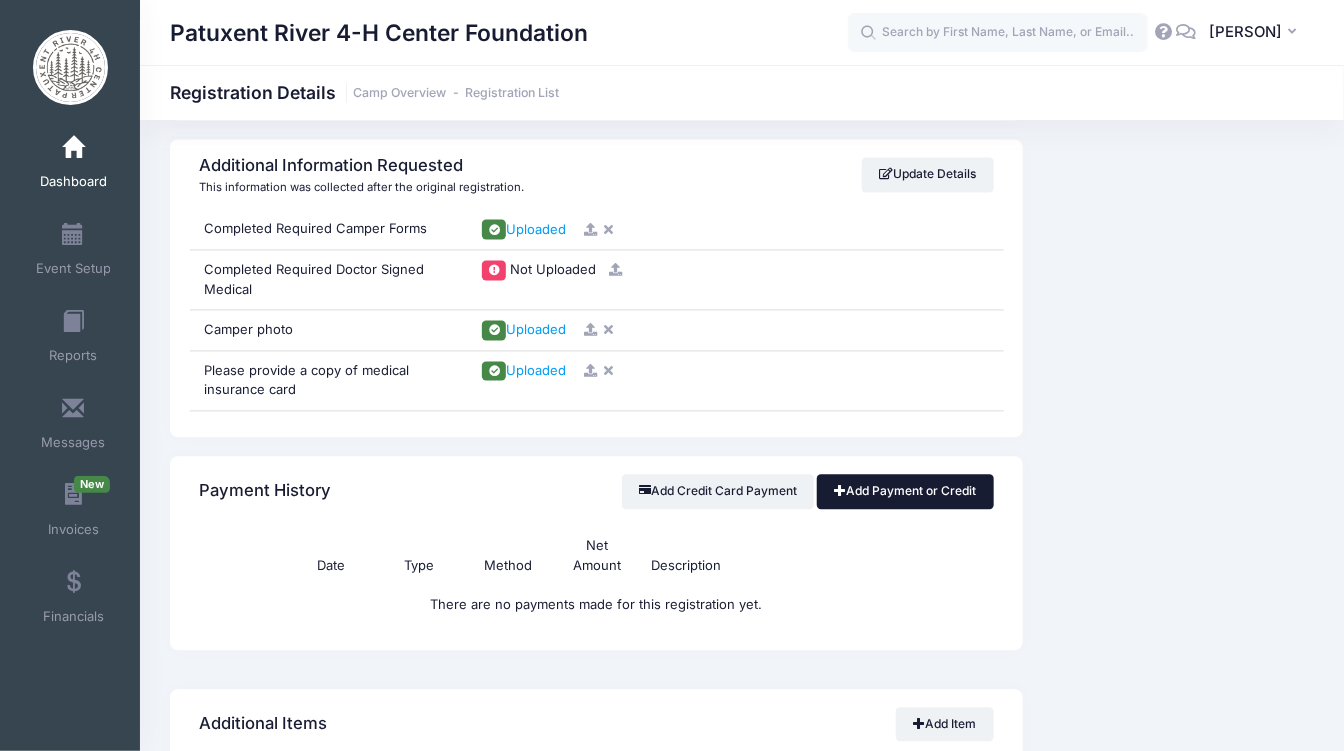 click on "Add Payment or Credit" at bounding box center [905, 492] 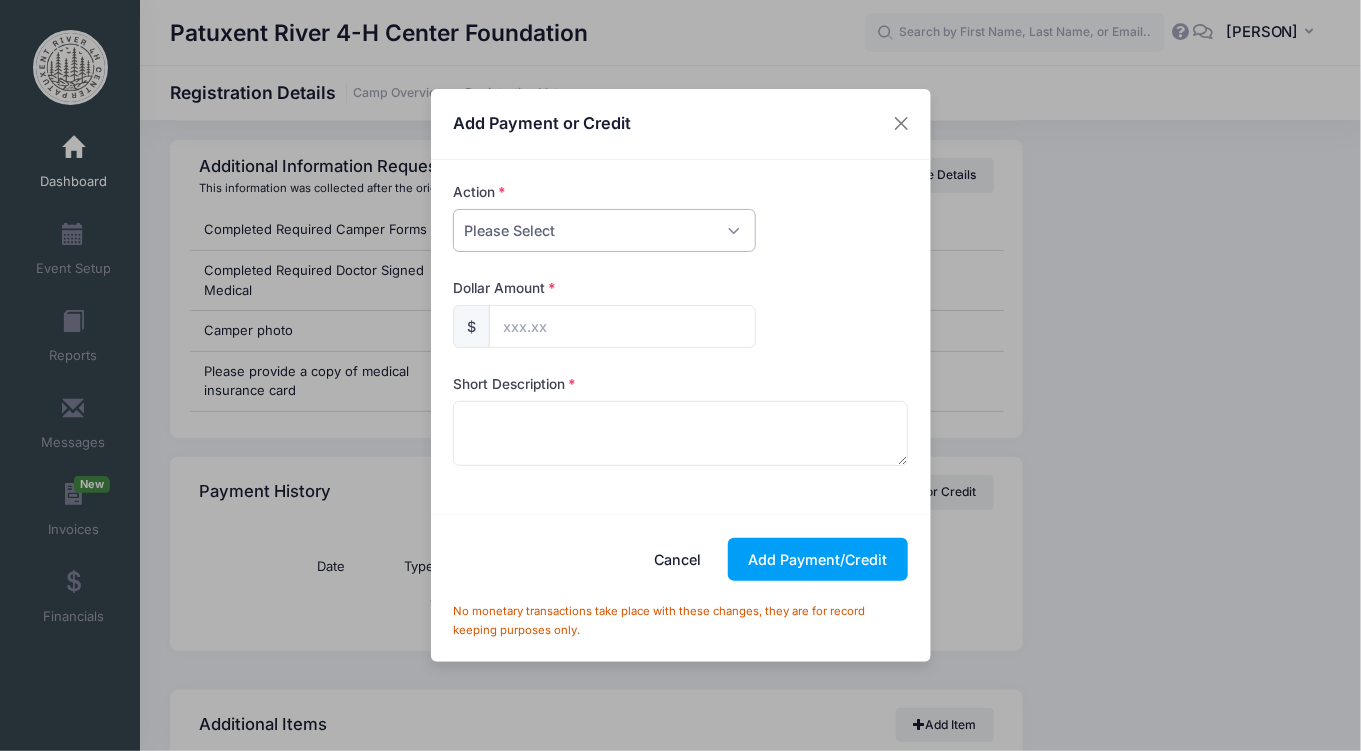 click on "Please Select
Payment
Credit
Refund (Offline)" at bounding box center [604, 230] 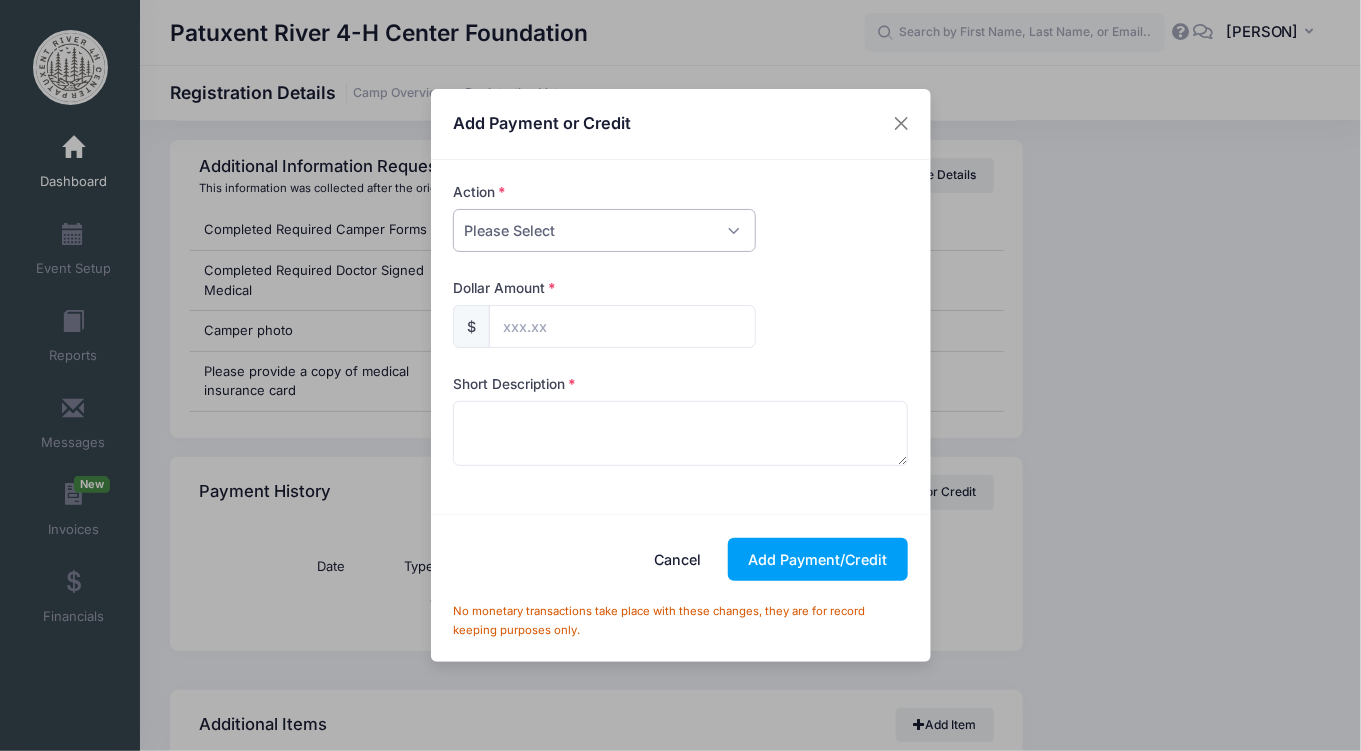 select on "credit" 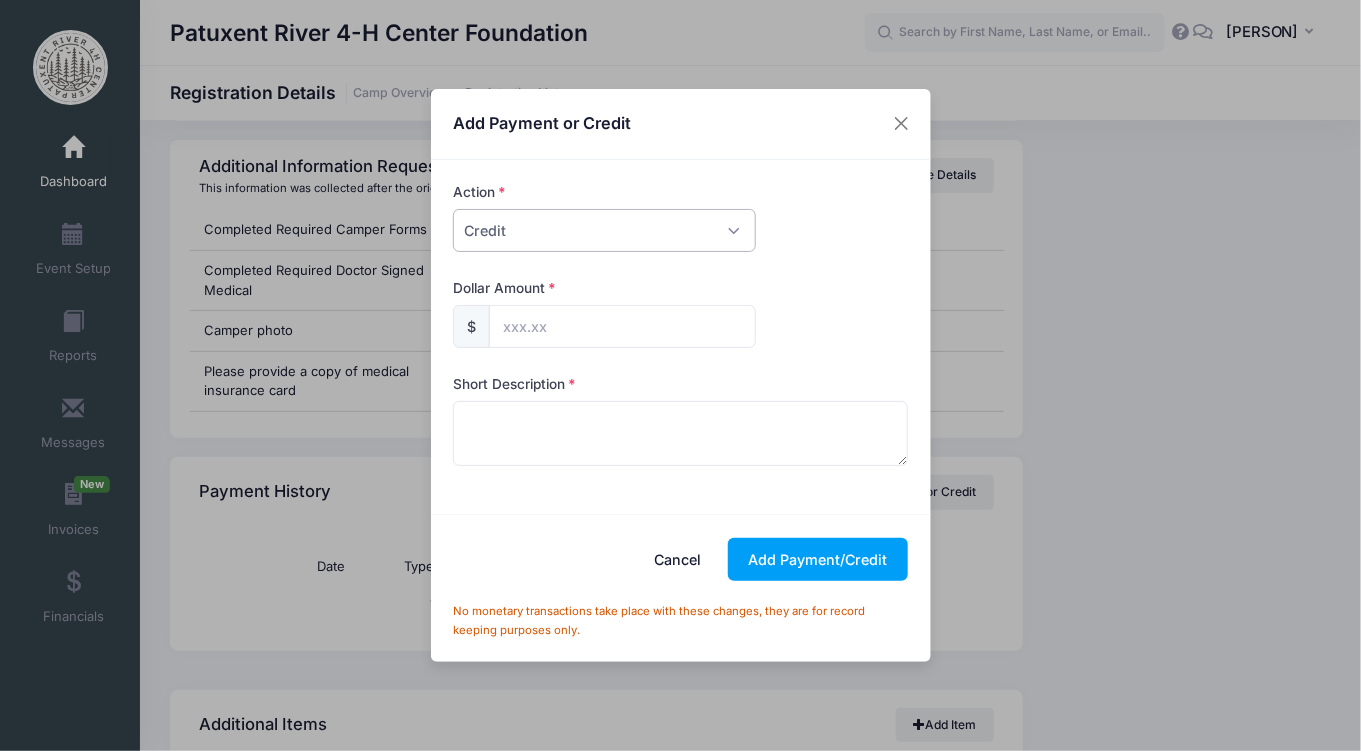 click on "Please Select
Payment
Credit
Refund (Offline)" at bounding box center (604, 230) 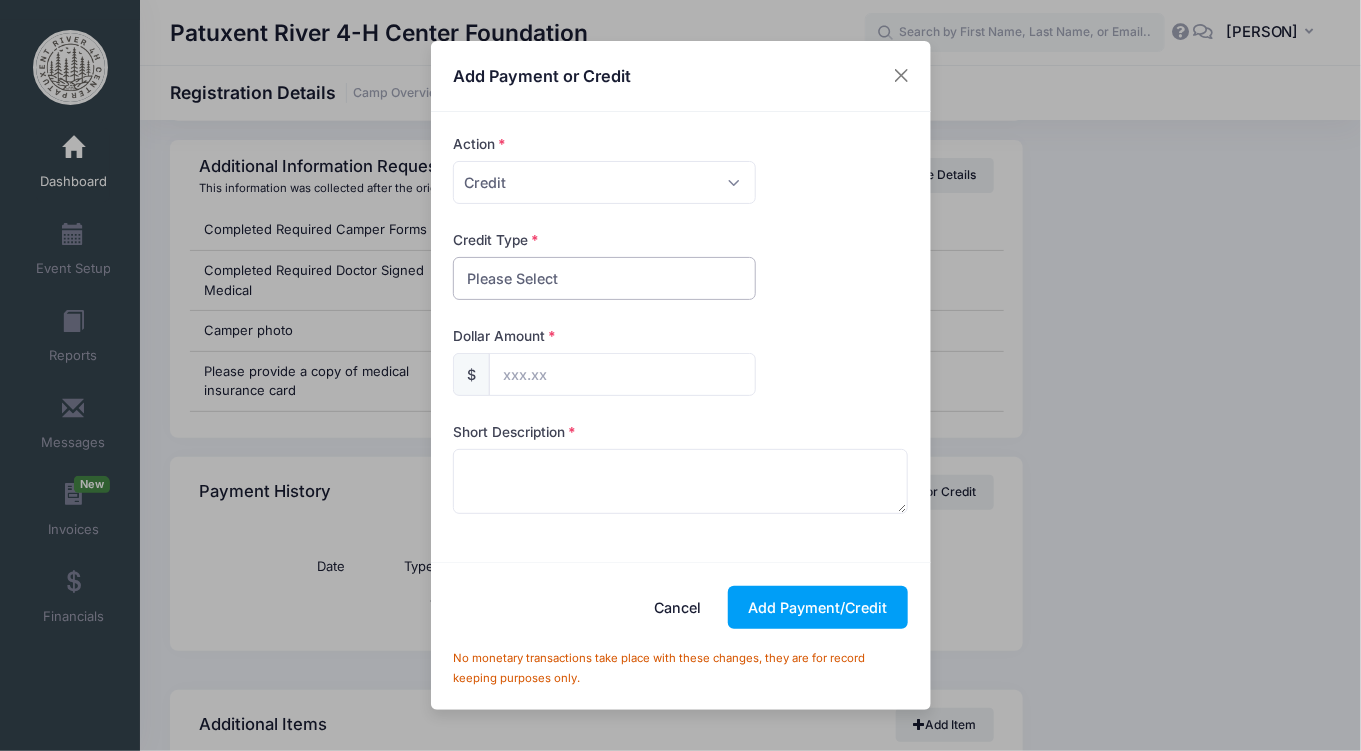 click on "Please Select
Discount
Scholarship
Other" at bounding box center [604, 278] 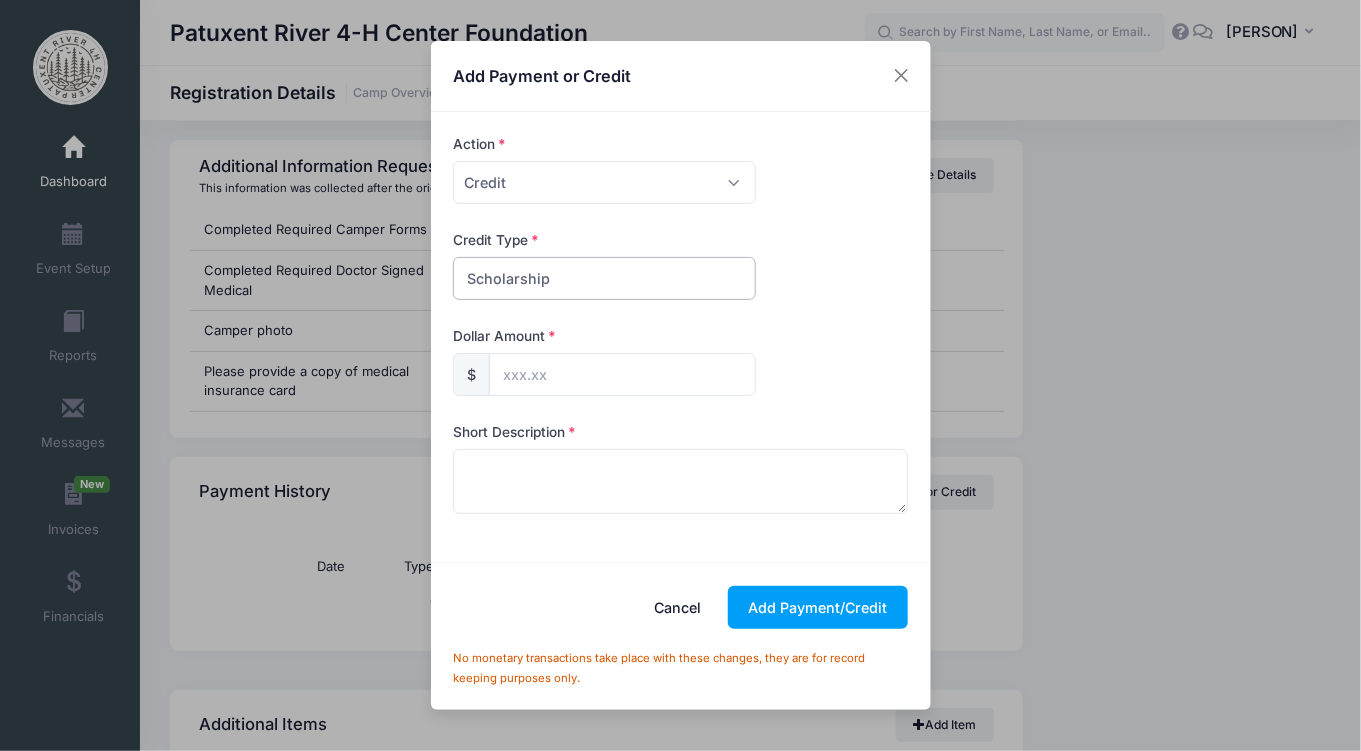 click on "Please Select
Discount
Scholarship
Other" at bounding box center [604, 278] 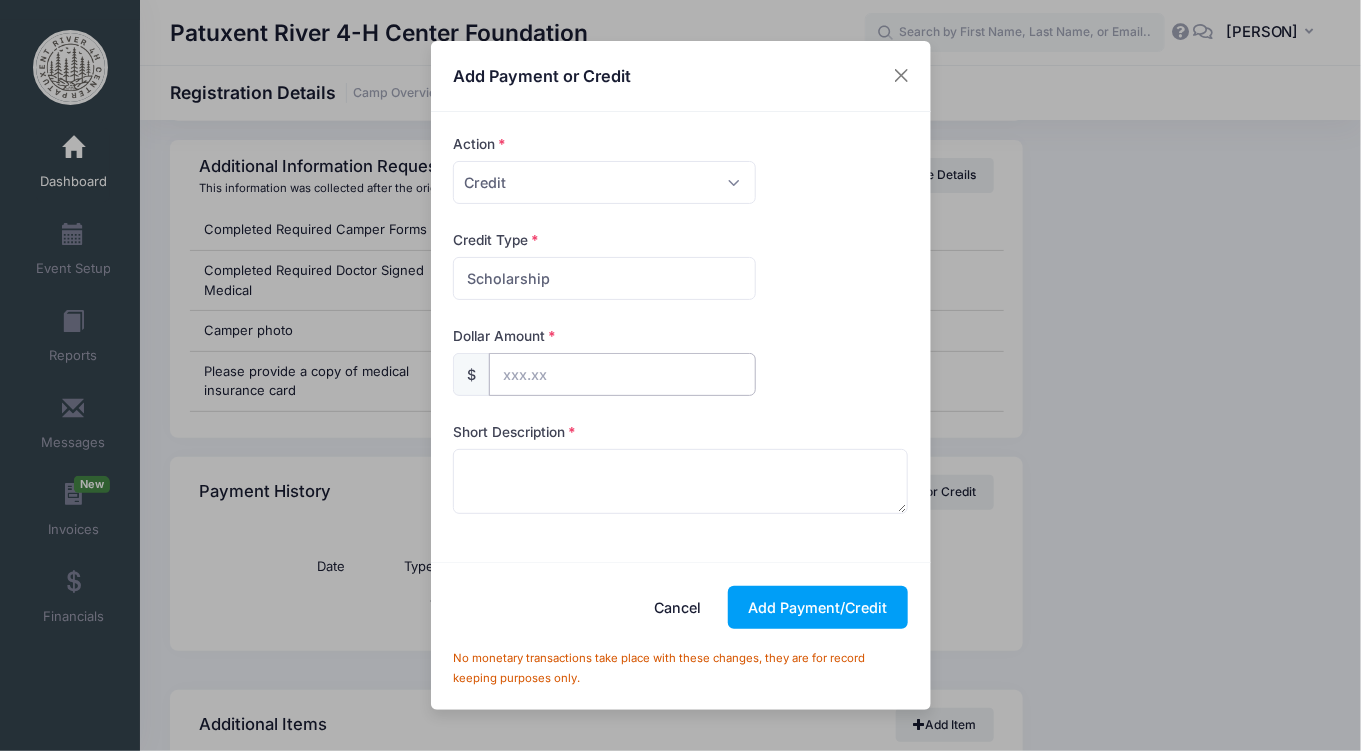 click at bounding box center [622, 374] 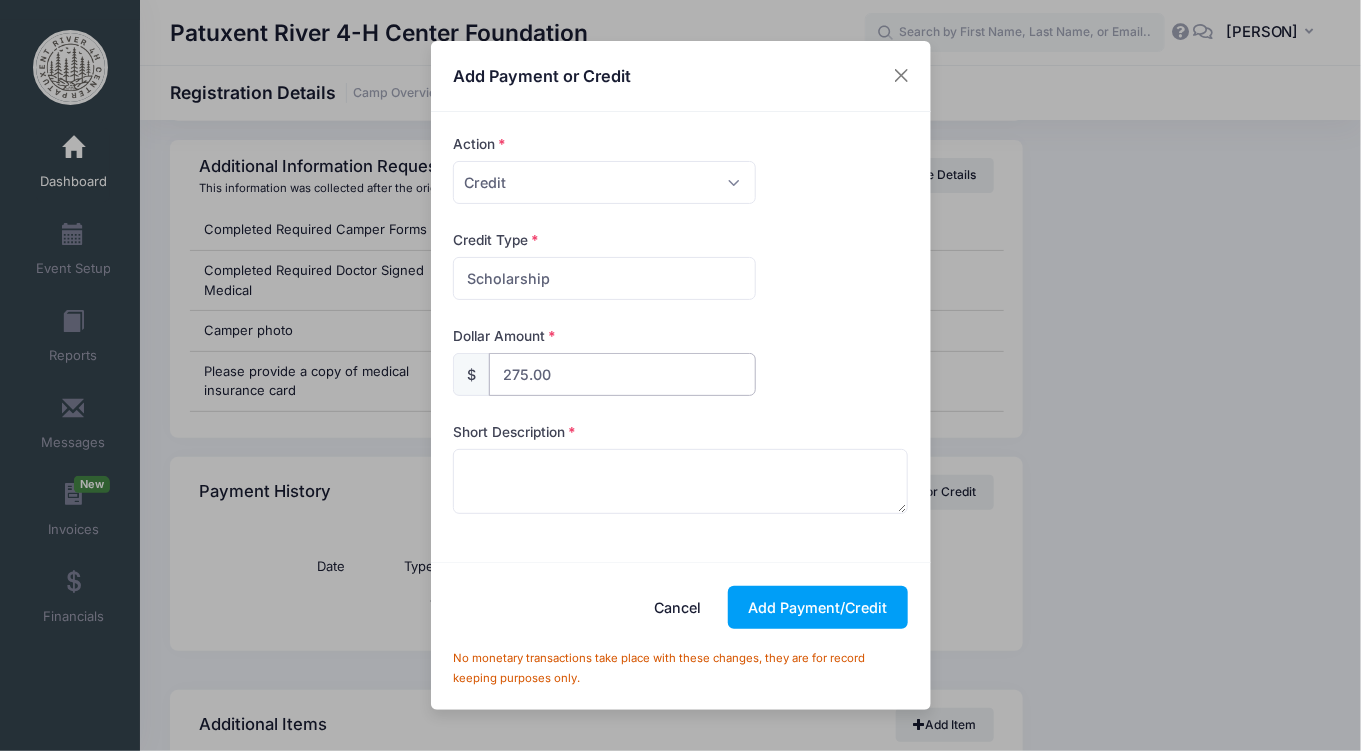 type on "275.00" 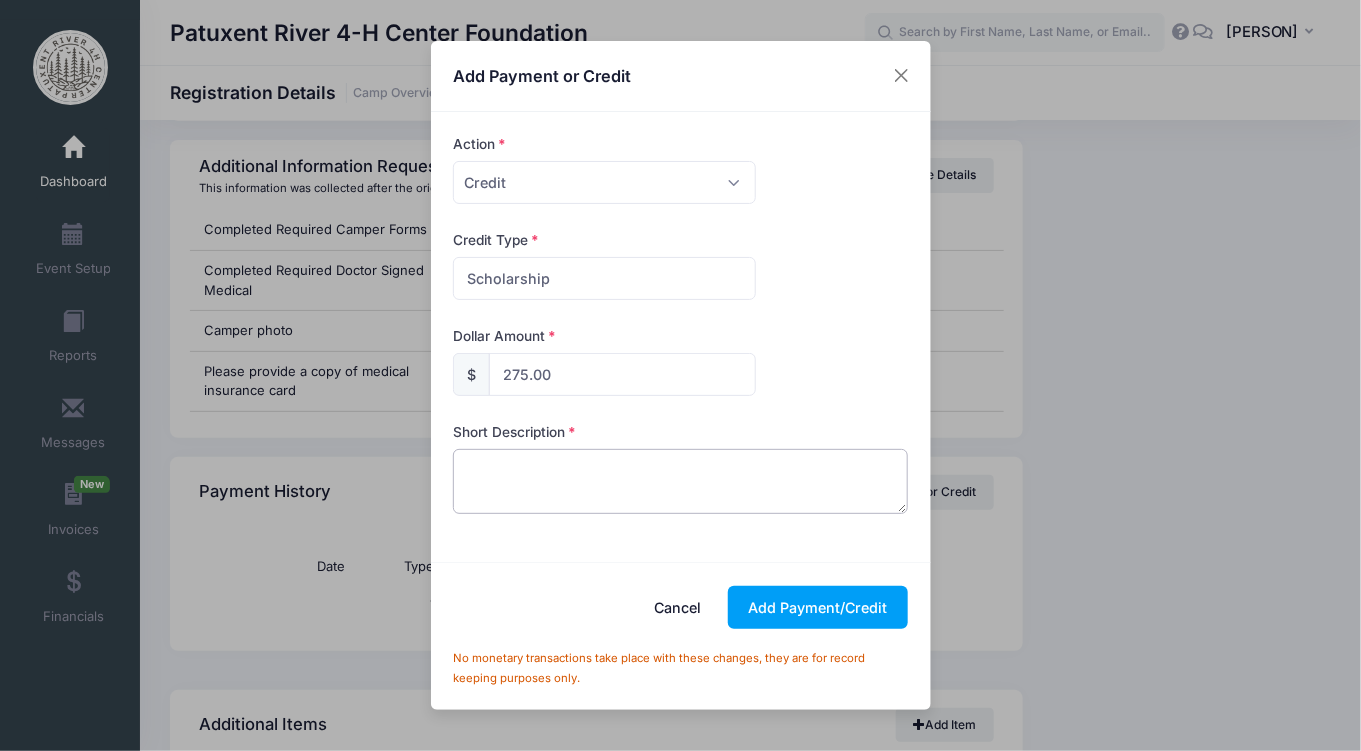 click at bounding box center [680, 481] 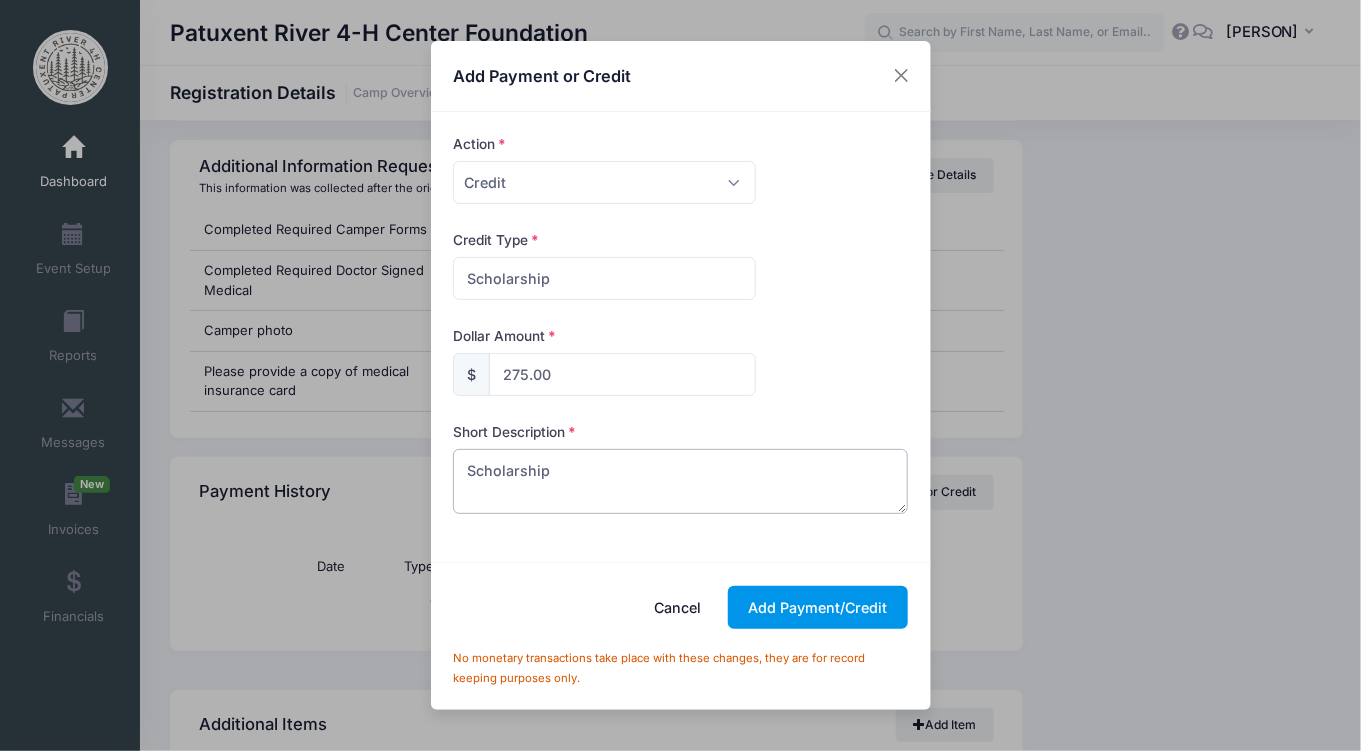 type on "Scholarship" 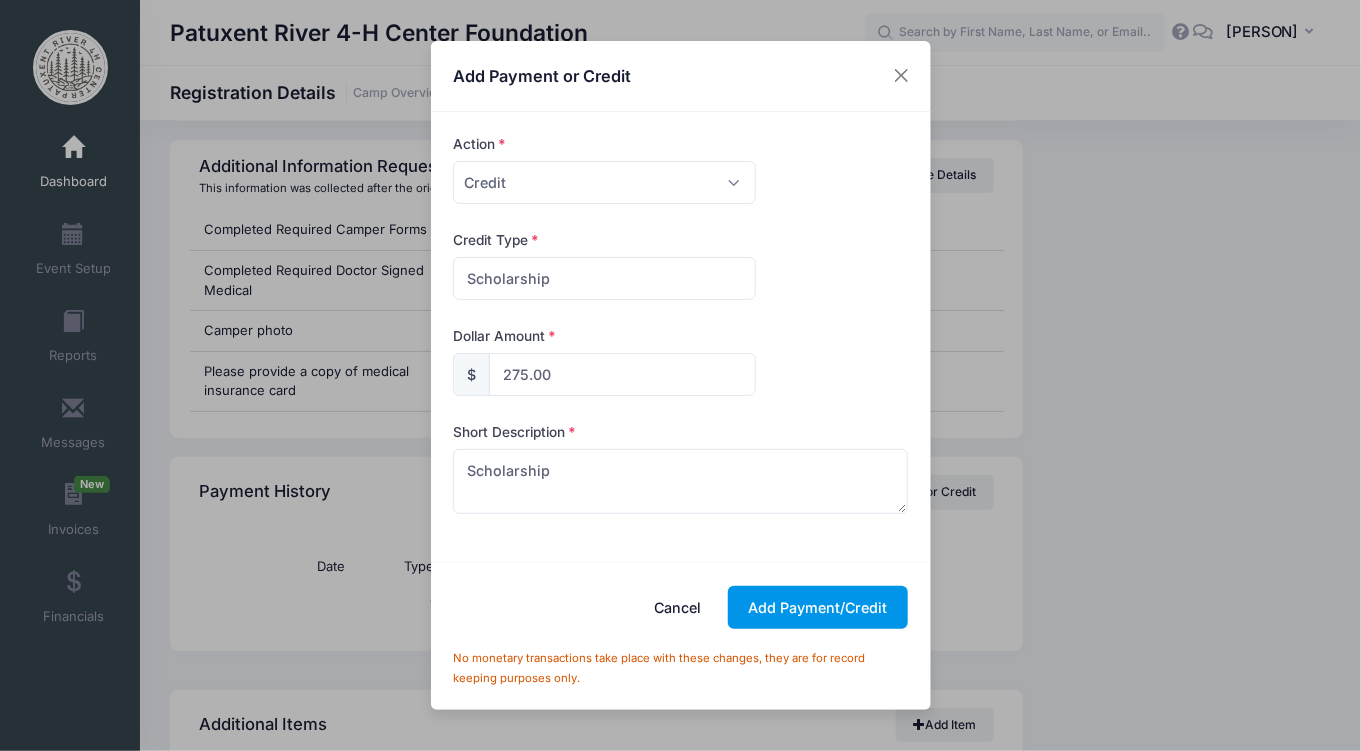 click on "Add Payment/Credit" at bounding box center (818, 607) 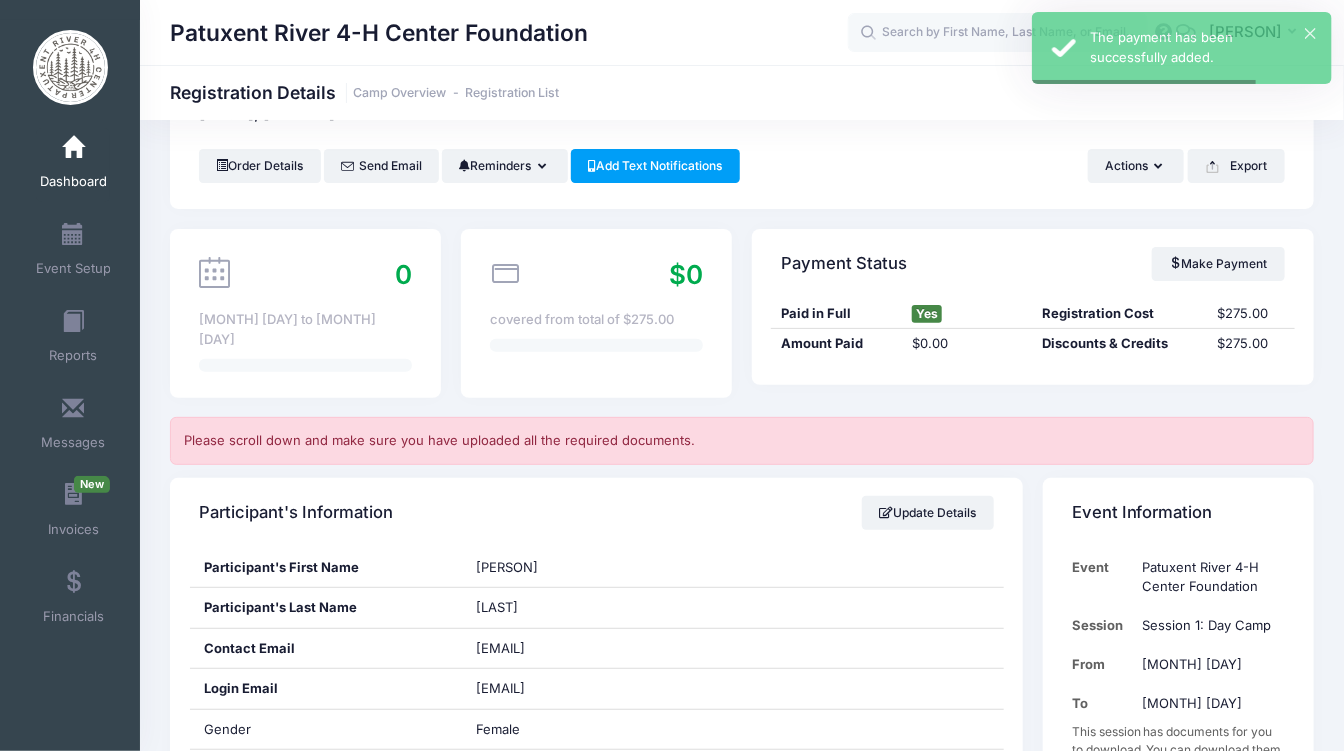 scroll, scrollTop: 0, scrollLeft: 0, axis: both 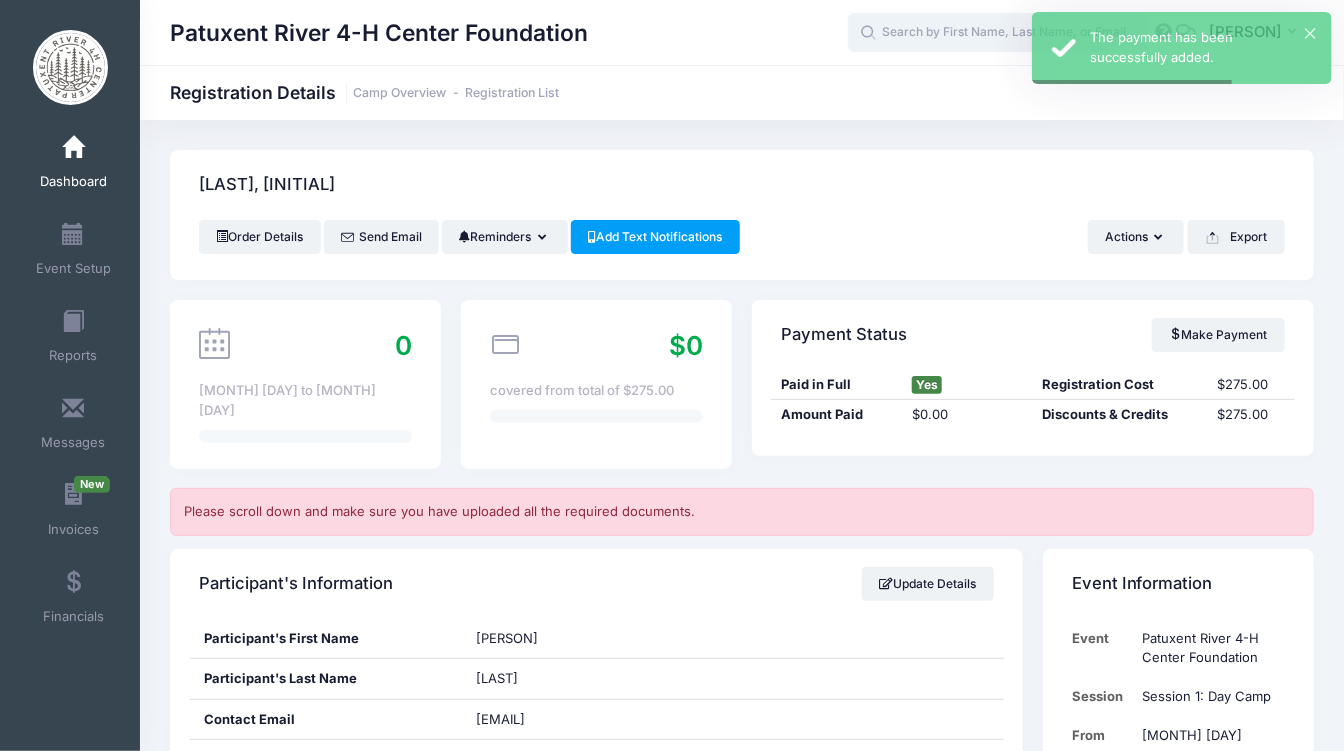 click at bounding box center (998, 33) 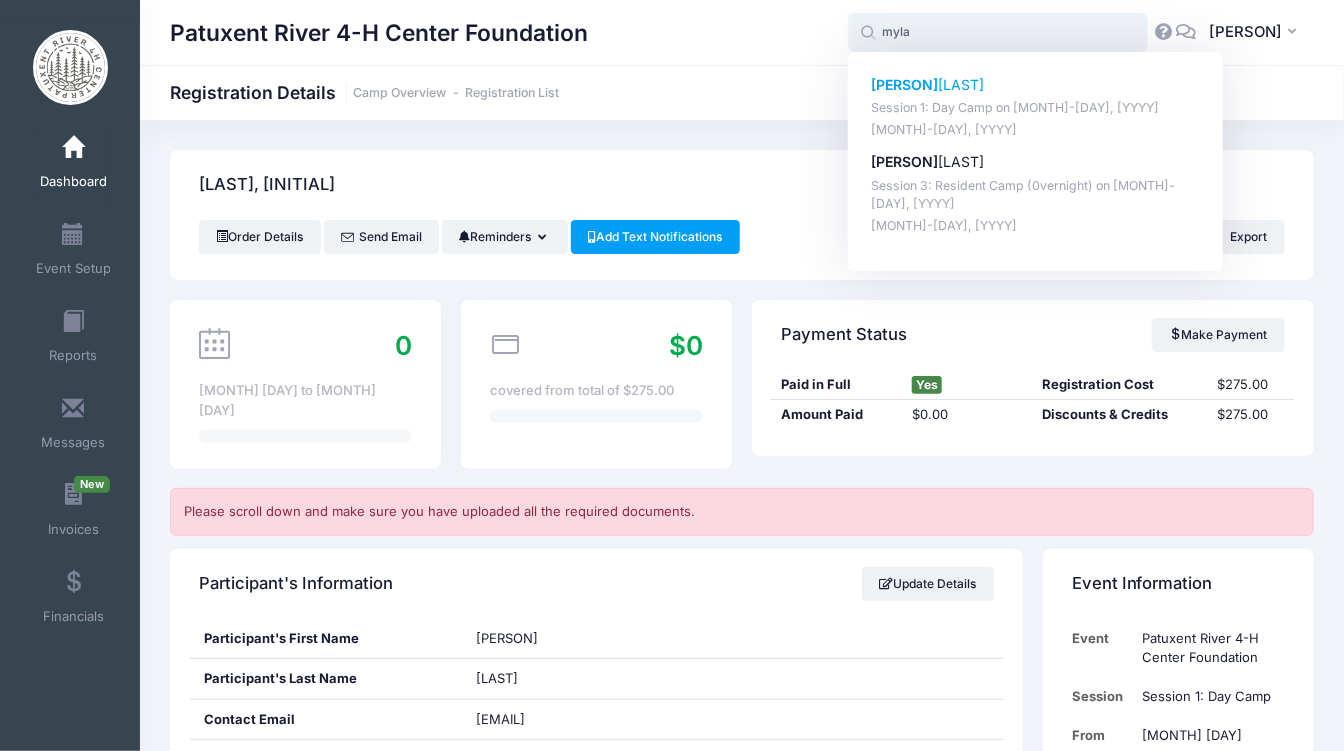 click on "Session 1: Day Camp on [MMM]-[DD], [YYYY]" at bounding box center [1036, 108] 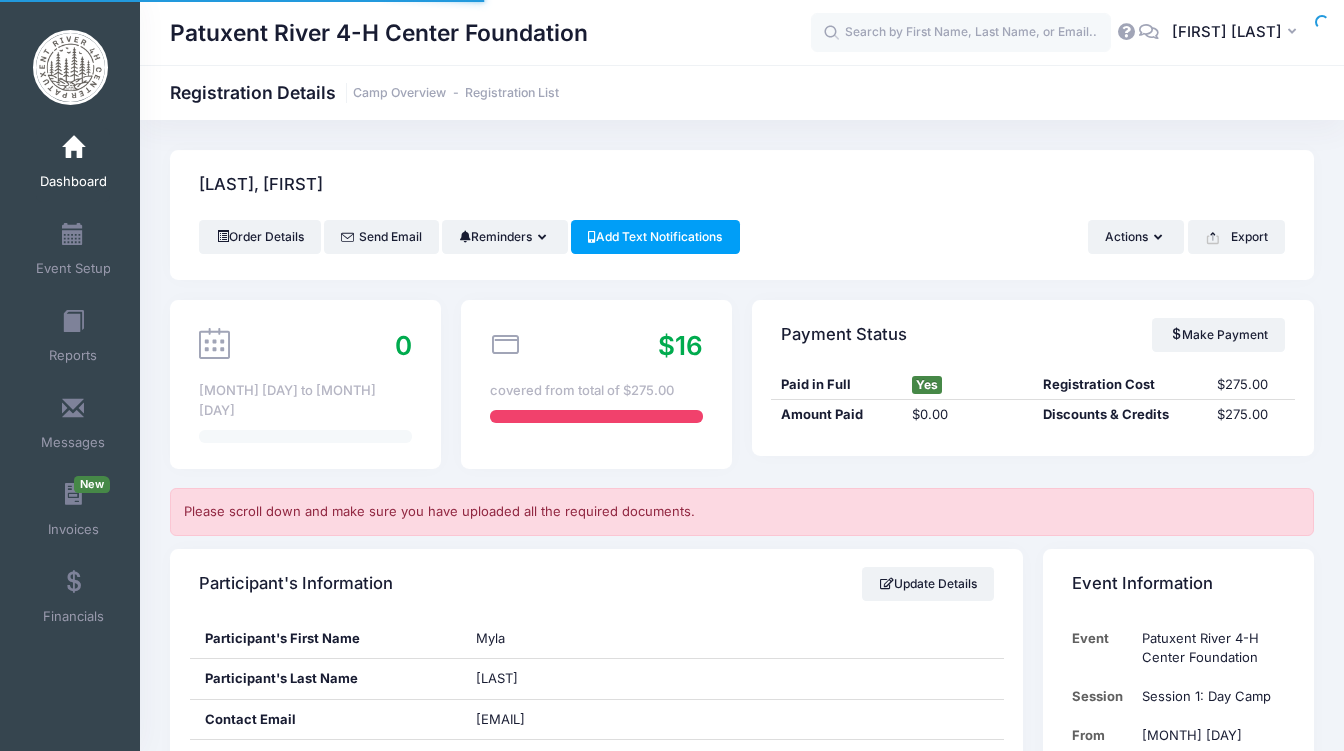 scroll, scrollTop: 0, scrollLeft: 0, axis: both 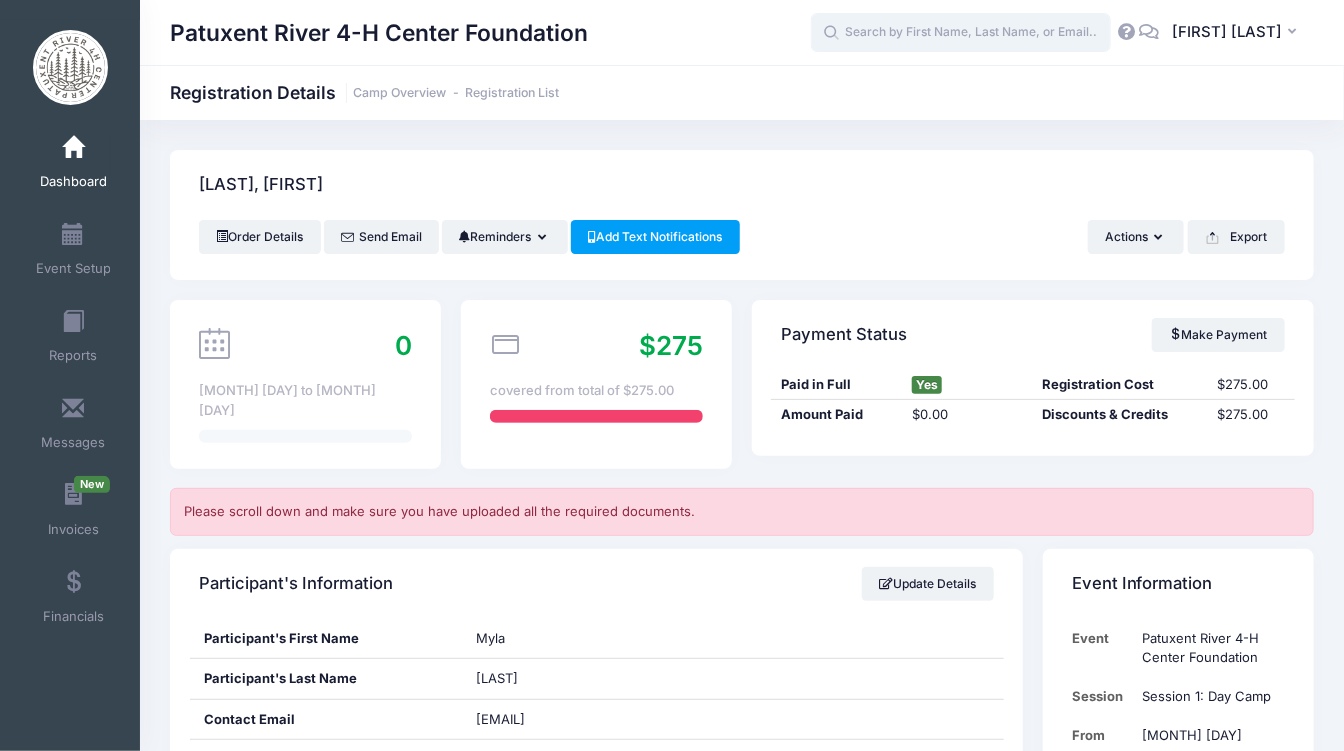 click at bounding box center [961, 33] 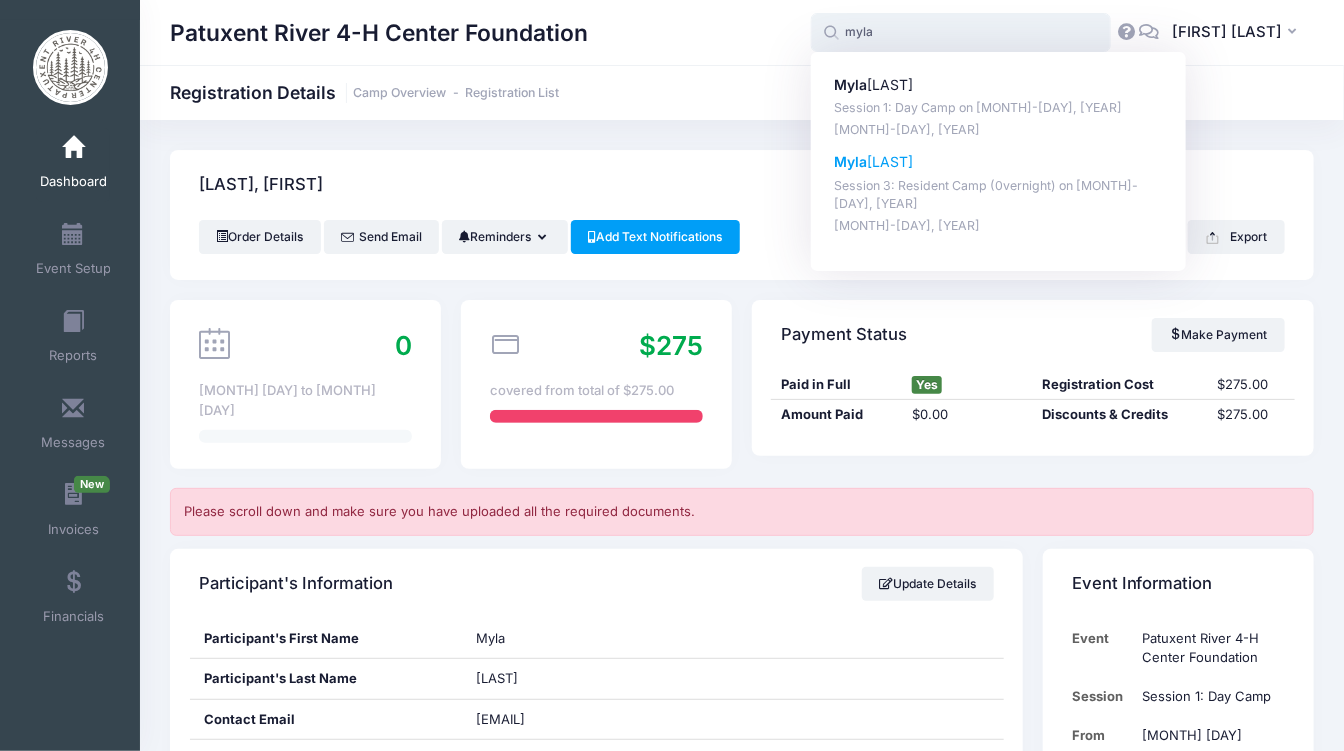 click on "Session 3: Resident Camp (0vernight) on [MONTH]-[DAY], [YEAR]" at bounding box center (999, 195) 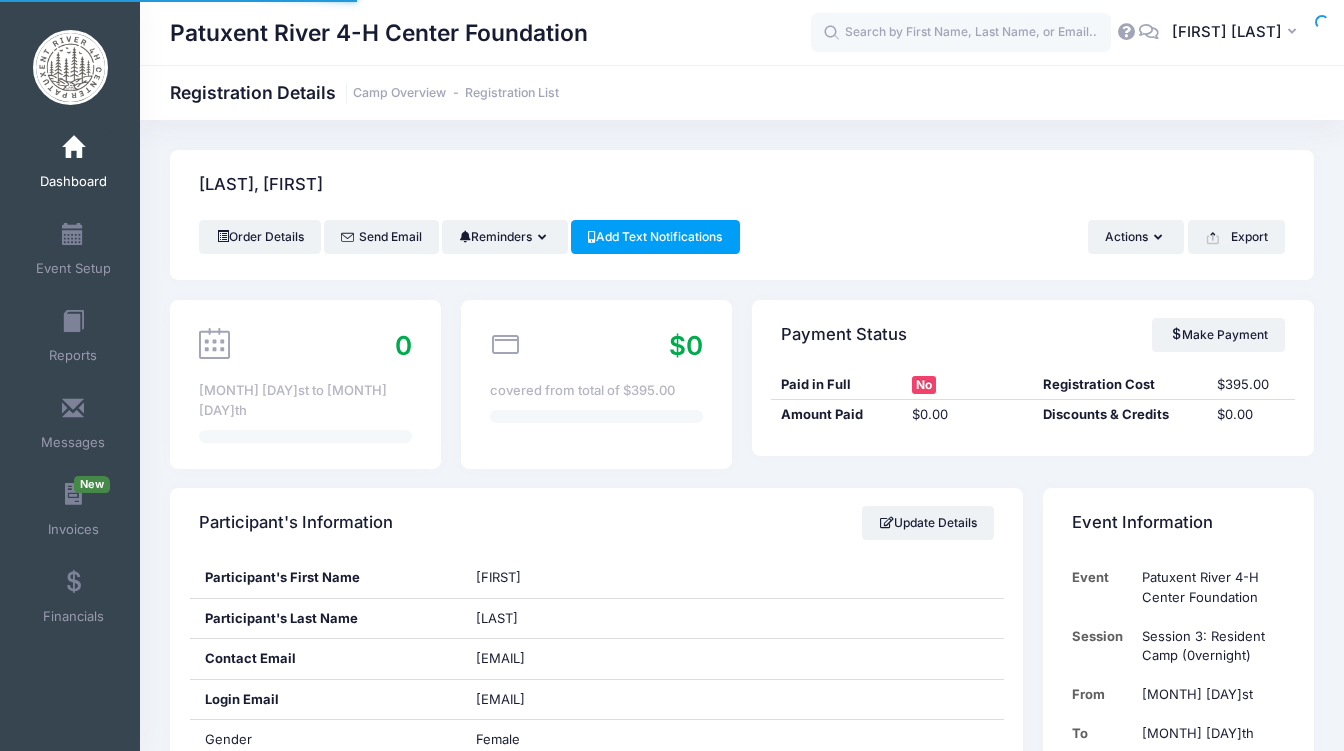 scroll, scrollTop: 0, scrollLeft: 0, axis: both 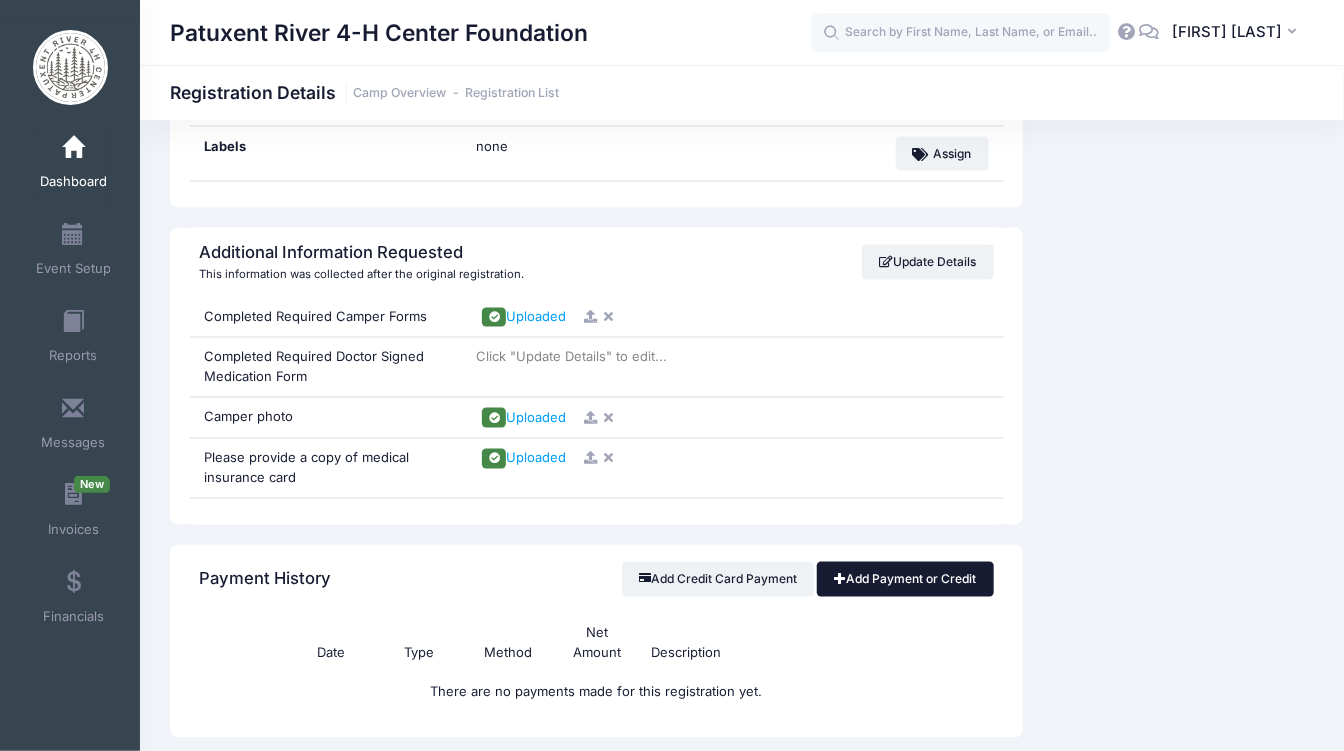 click on "Add Payment or Credit" at bounding box center [905, 579] 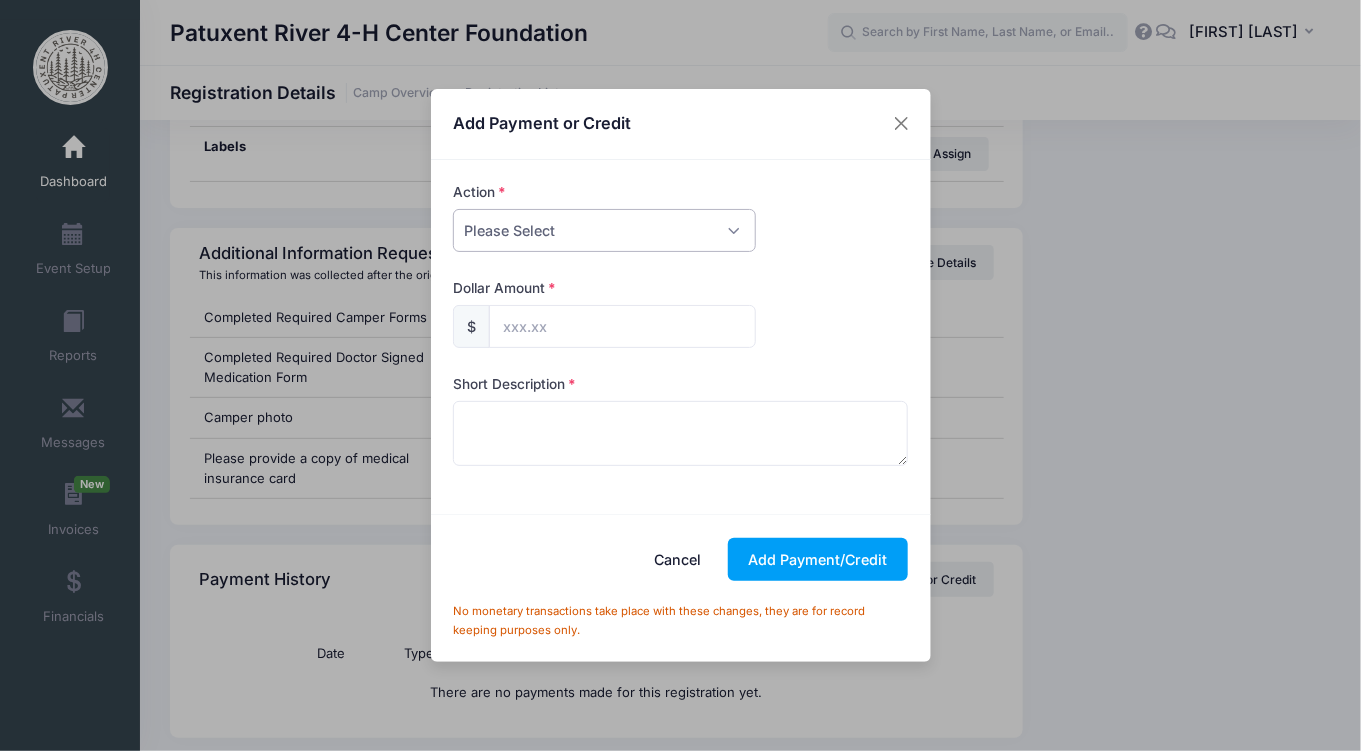 click on "Please Select
Payment
Credit
Refund (Offline)" at bounding box center [604, 230] 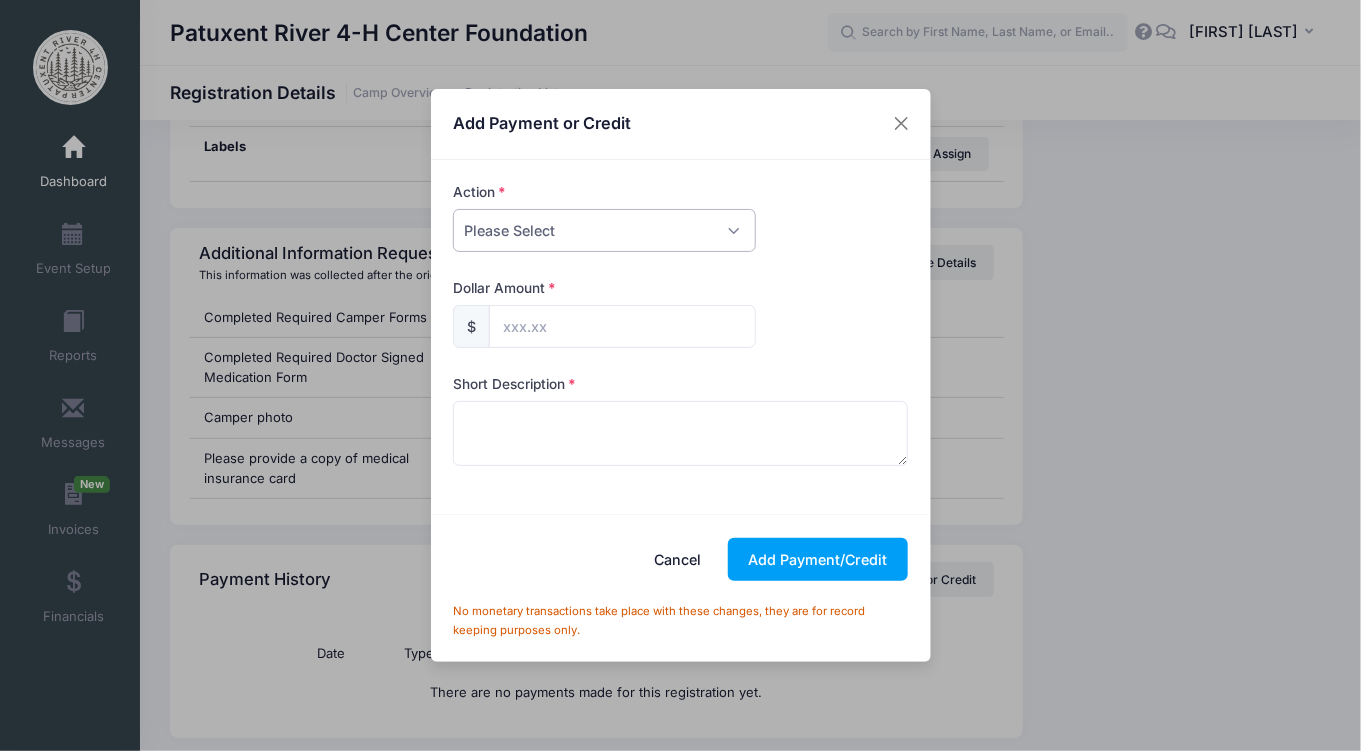 select on "credit" 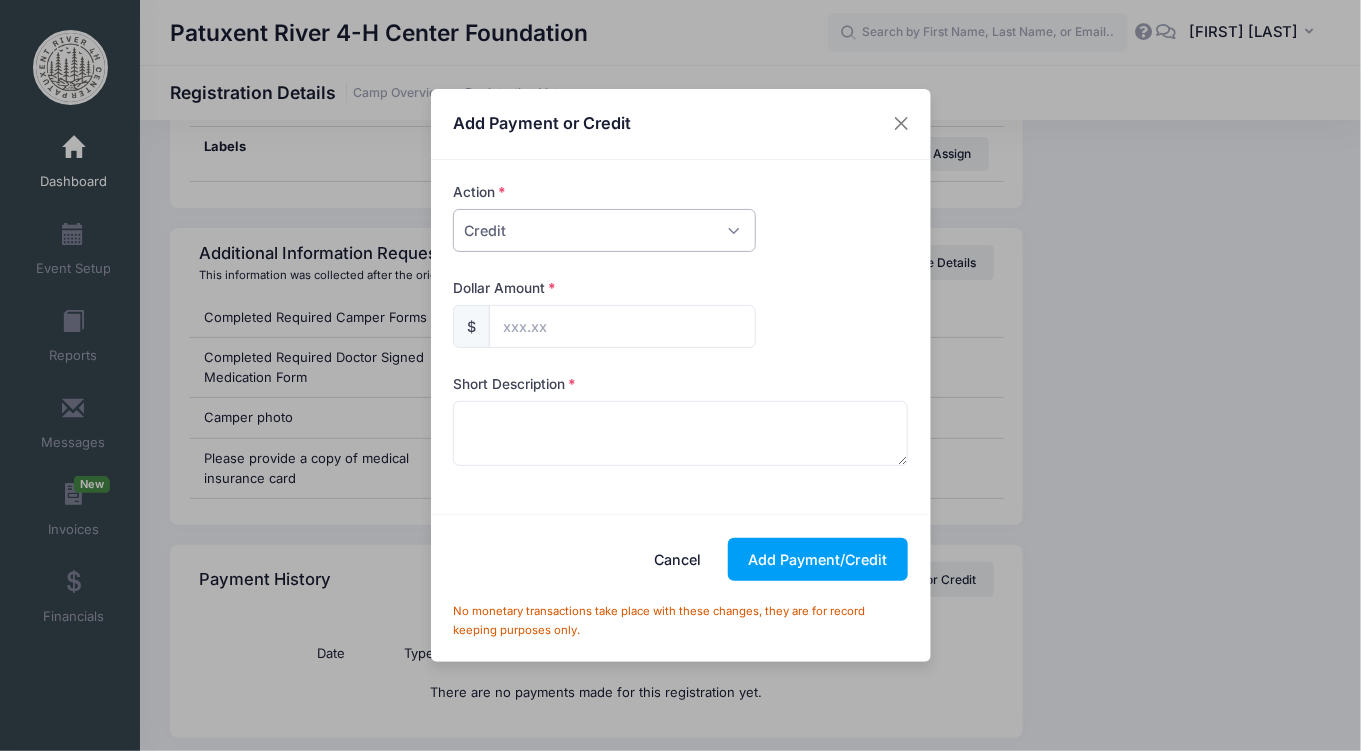 click on "Please Select
Payment
Credit
Refund (Offline)" at bounding box center (604, 230) 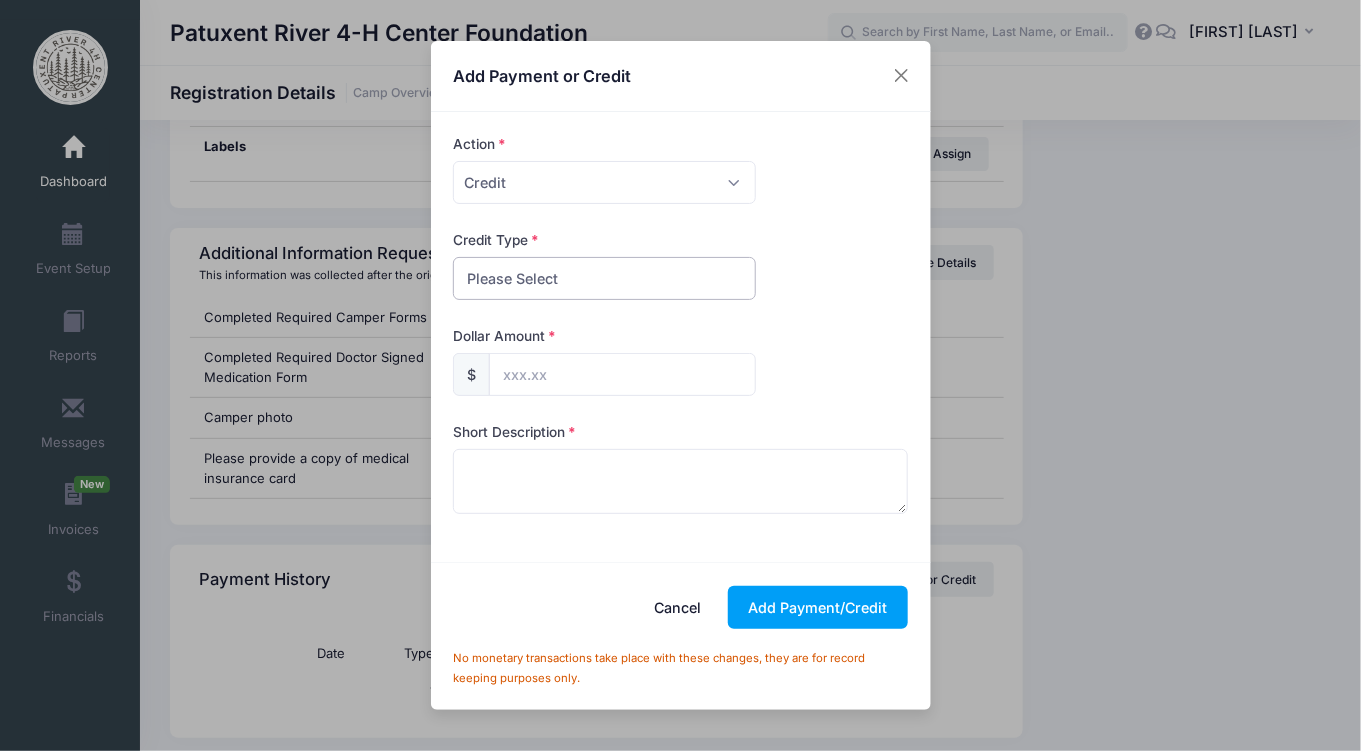 click on "Please Select
Discount
Scholarship
Other" at bounding box center (604, 278) 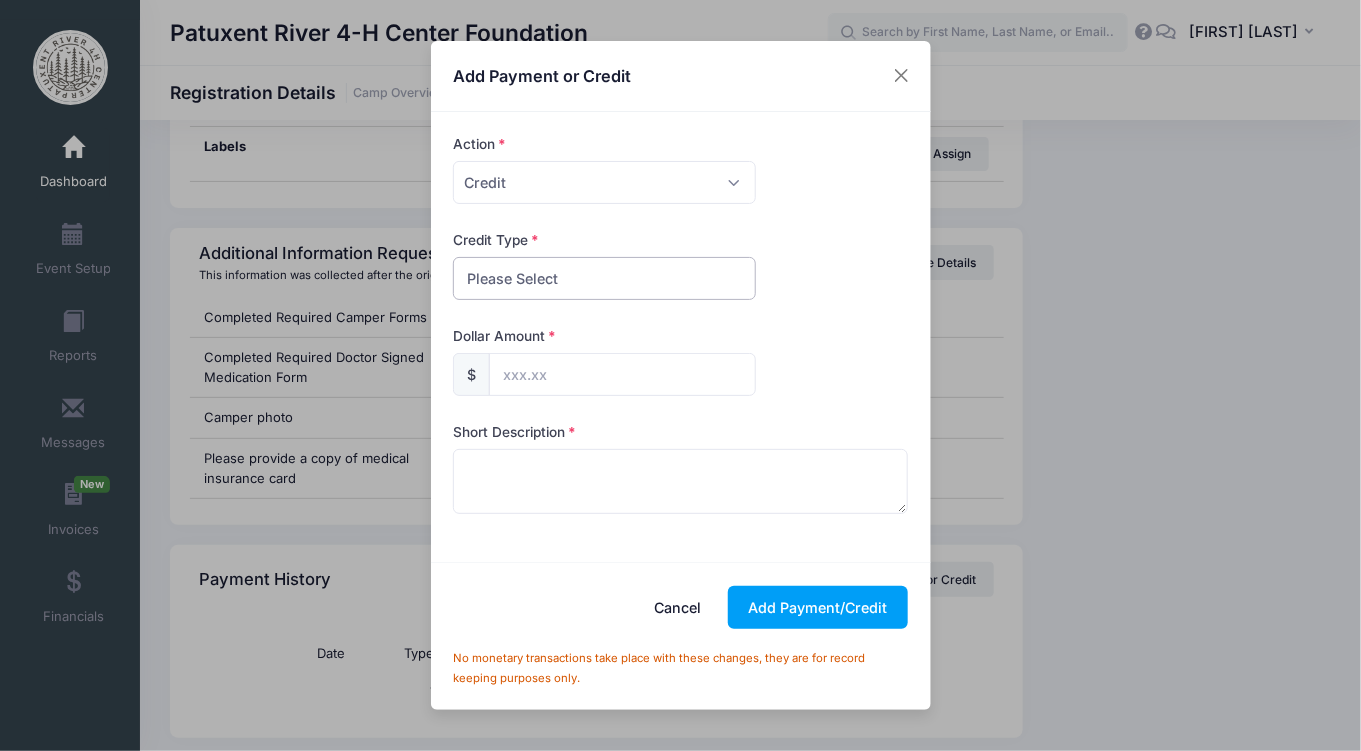 select on "scholarship" 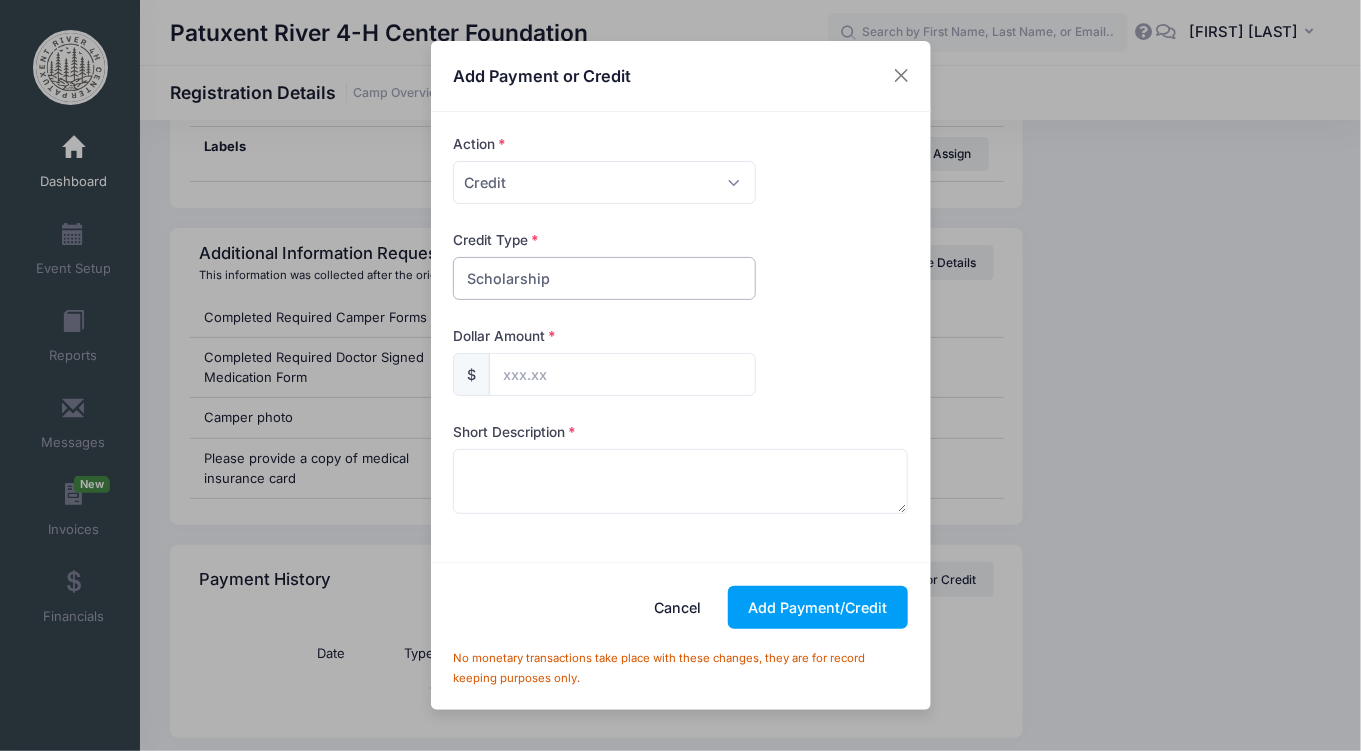 click on "Please Select
Discount
Scholarship
Other" at bounding box center [604, 278] 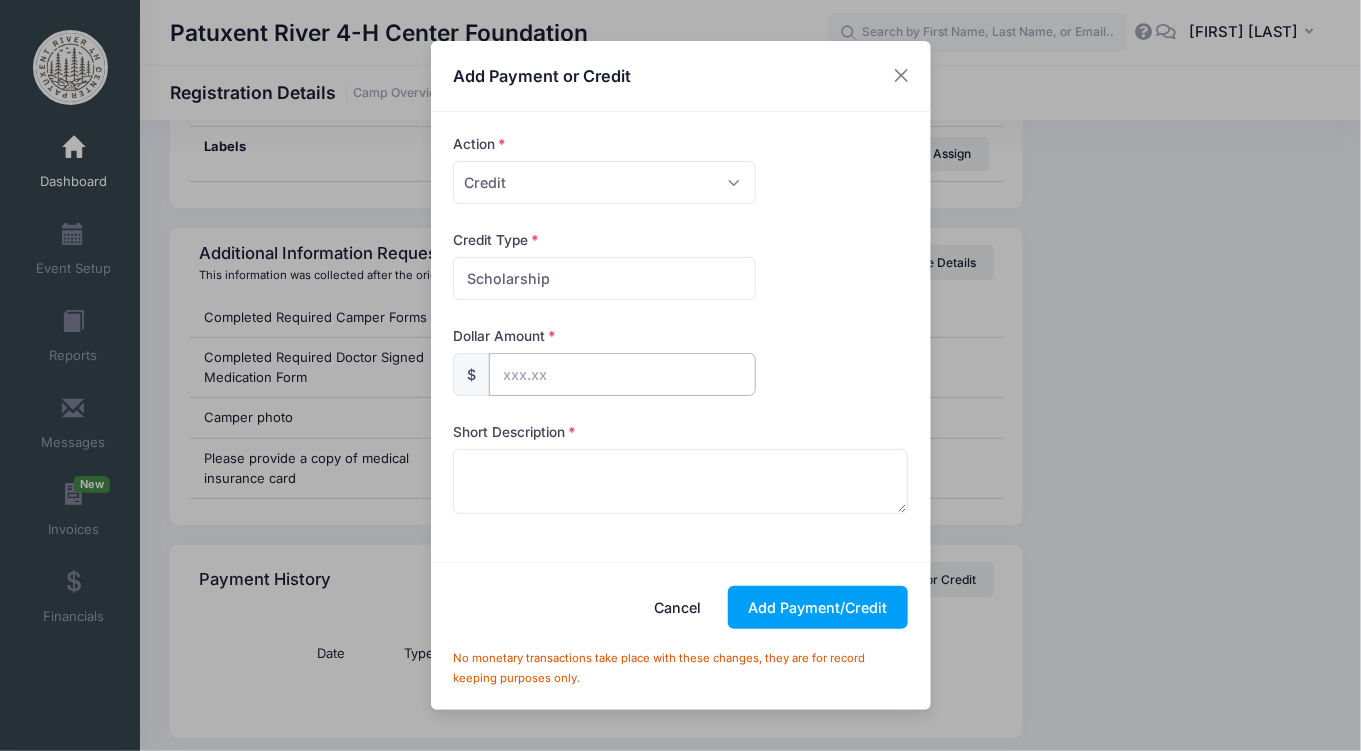 click at bounding box center [622, 374] 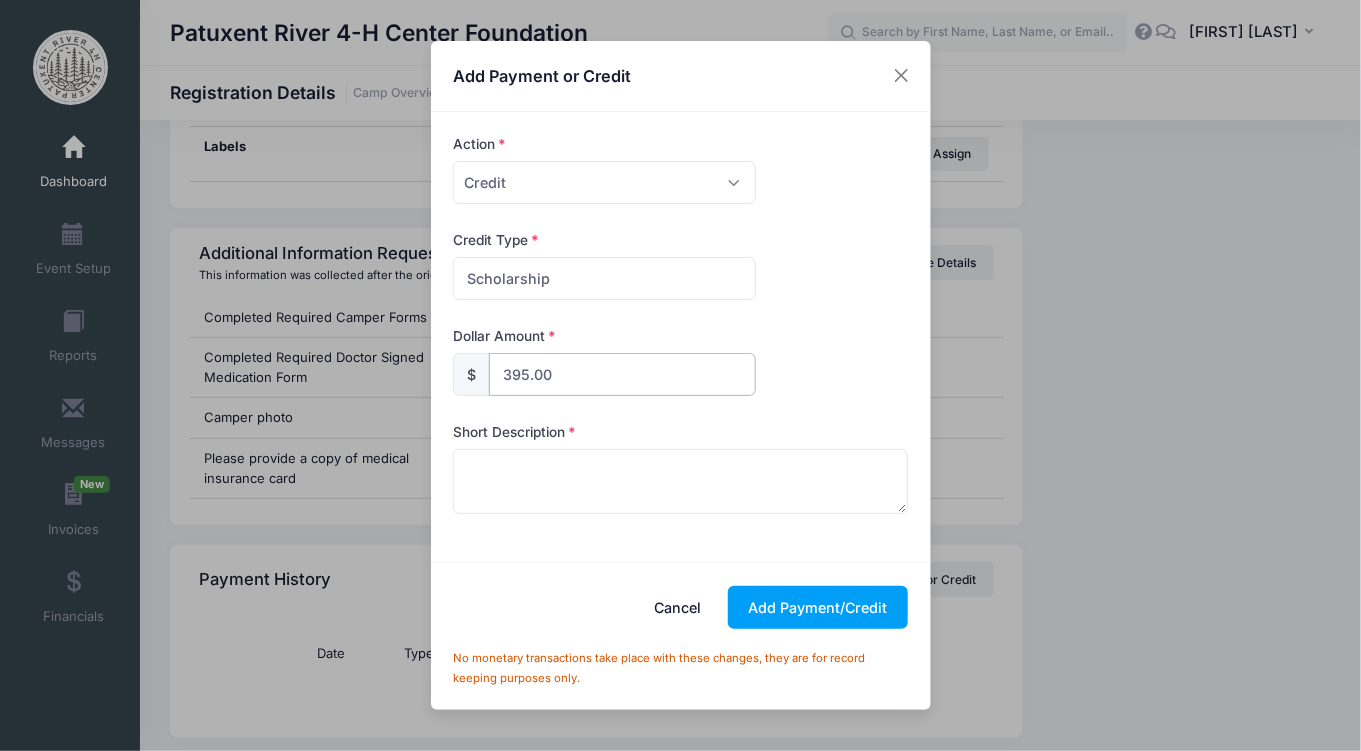 type on "395.00" 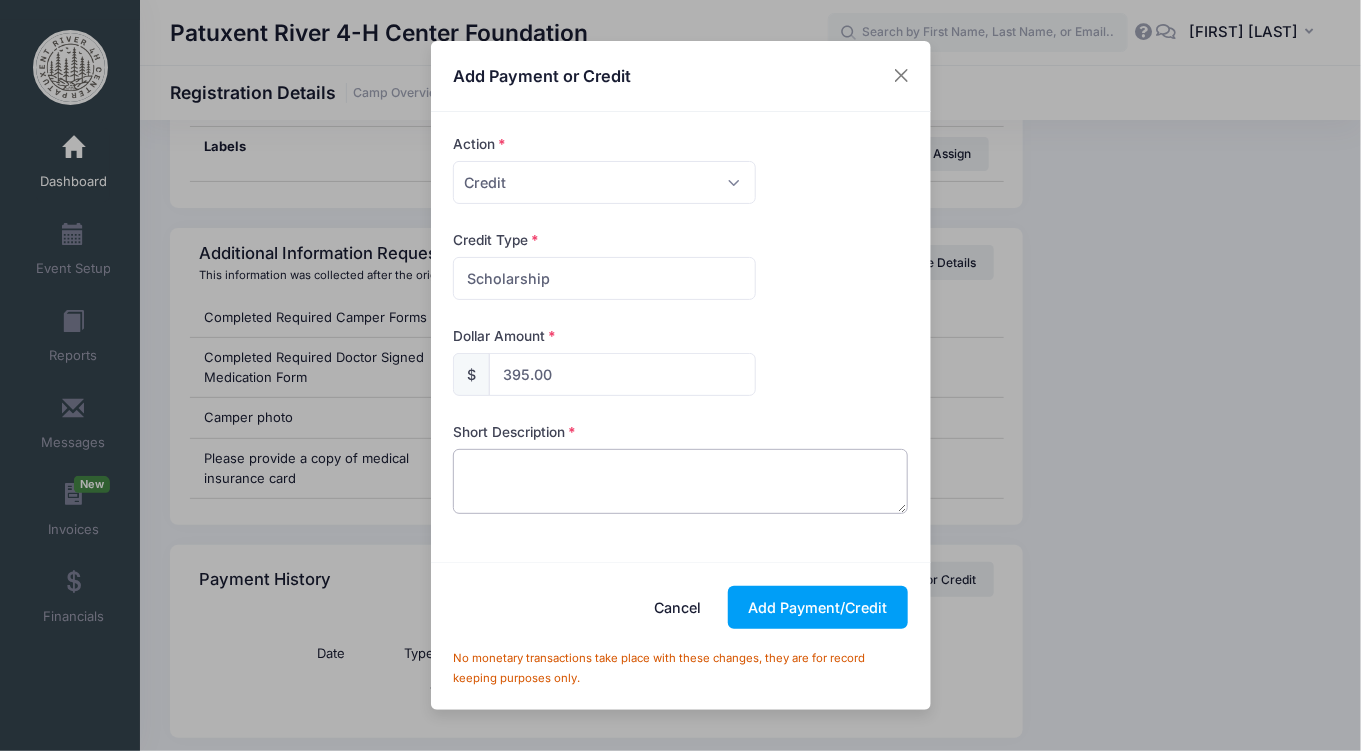 click at bounding box center [680, 481] 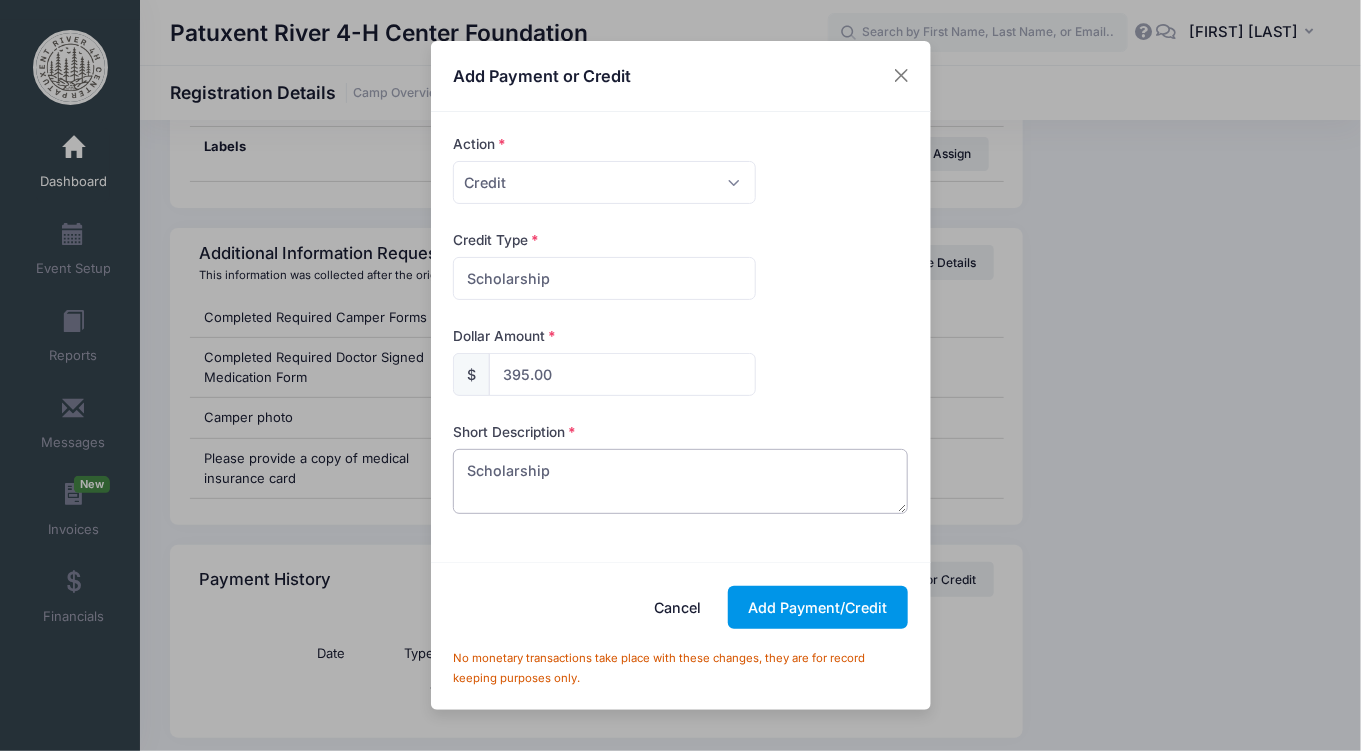type on "Scholarship" 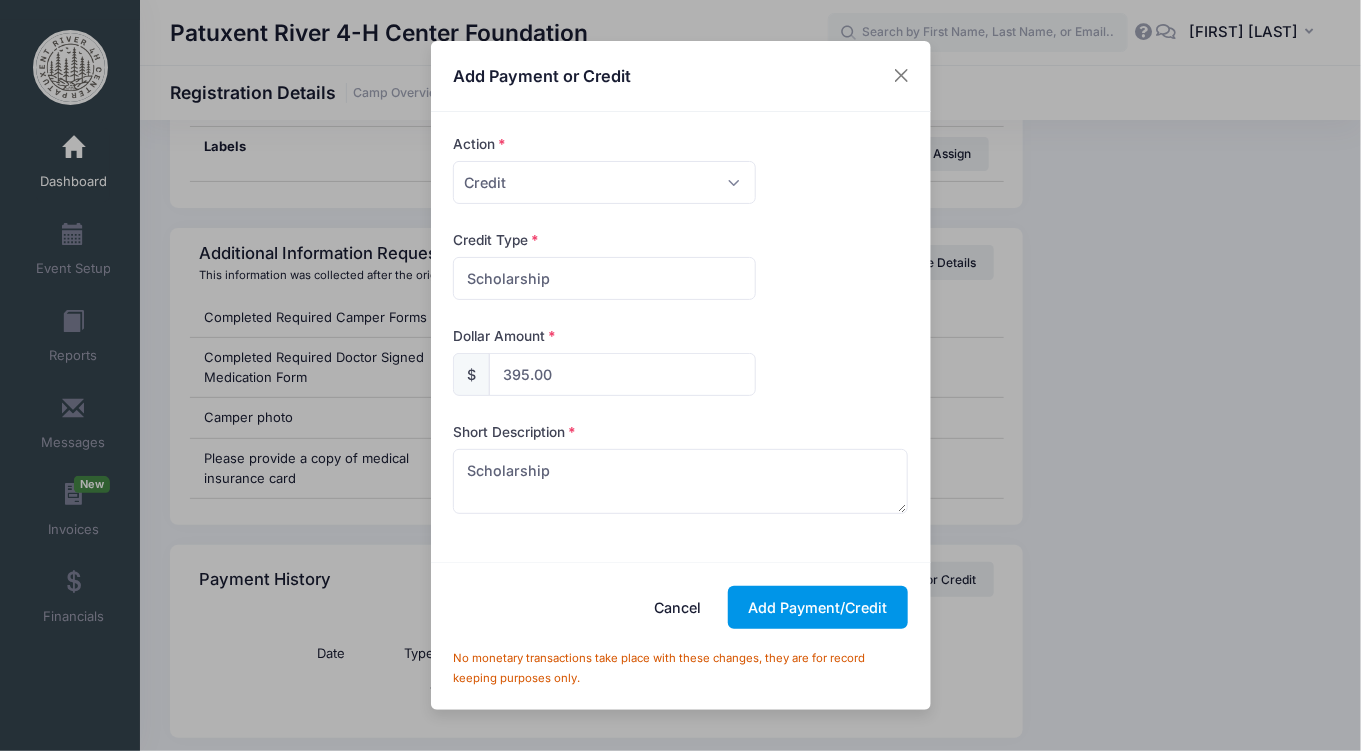 click on "Add Payment/Credit" at bounding box center (818, 607) 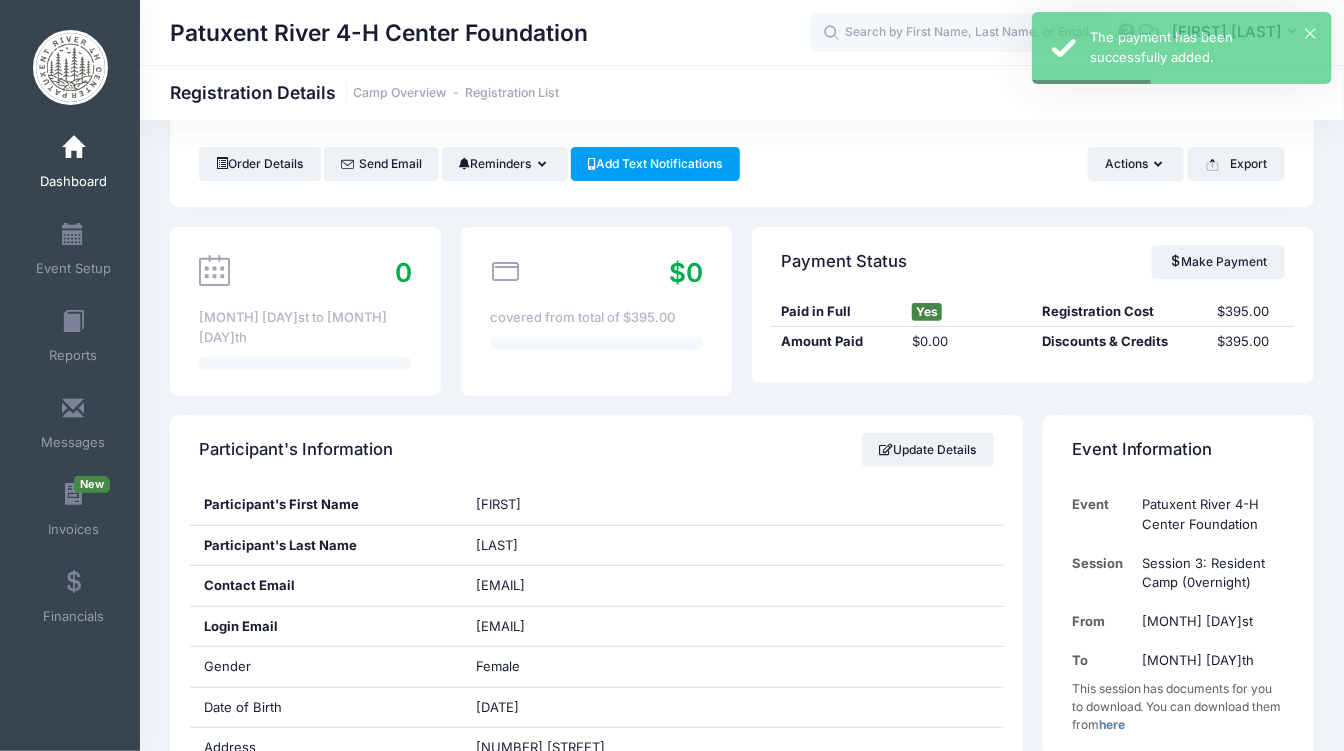 scroll, scrollTop: 0, scrollLeft: 0, axis: both 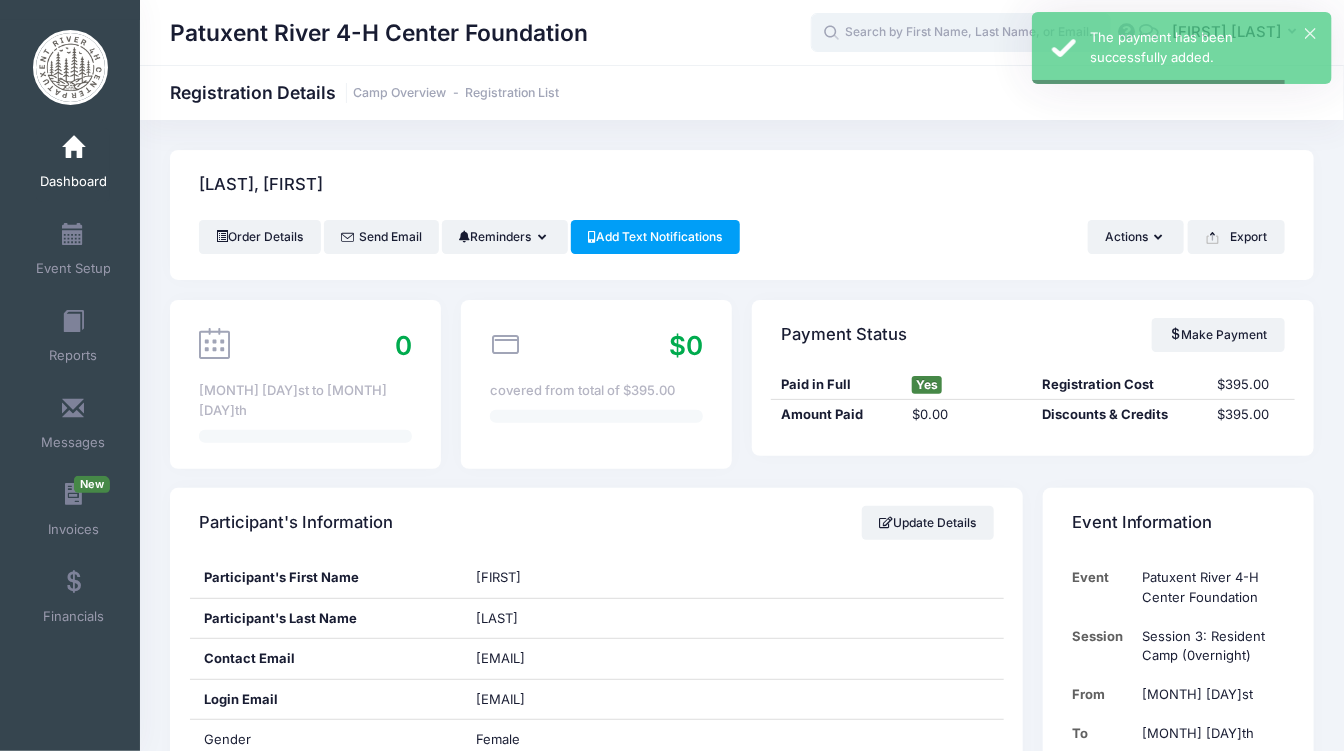 click at bounding box center (961, 33) 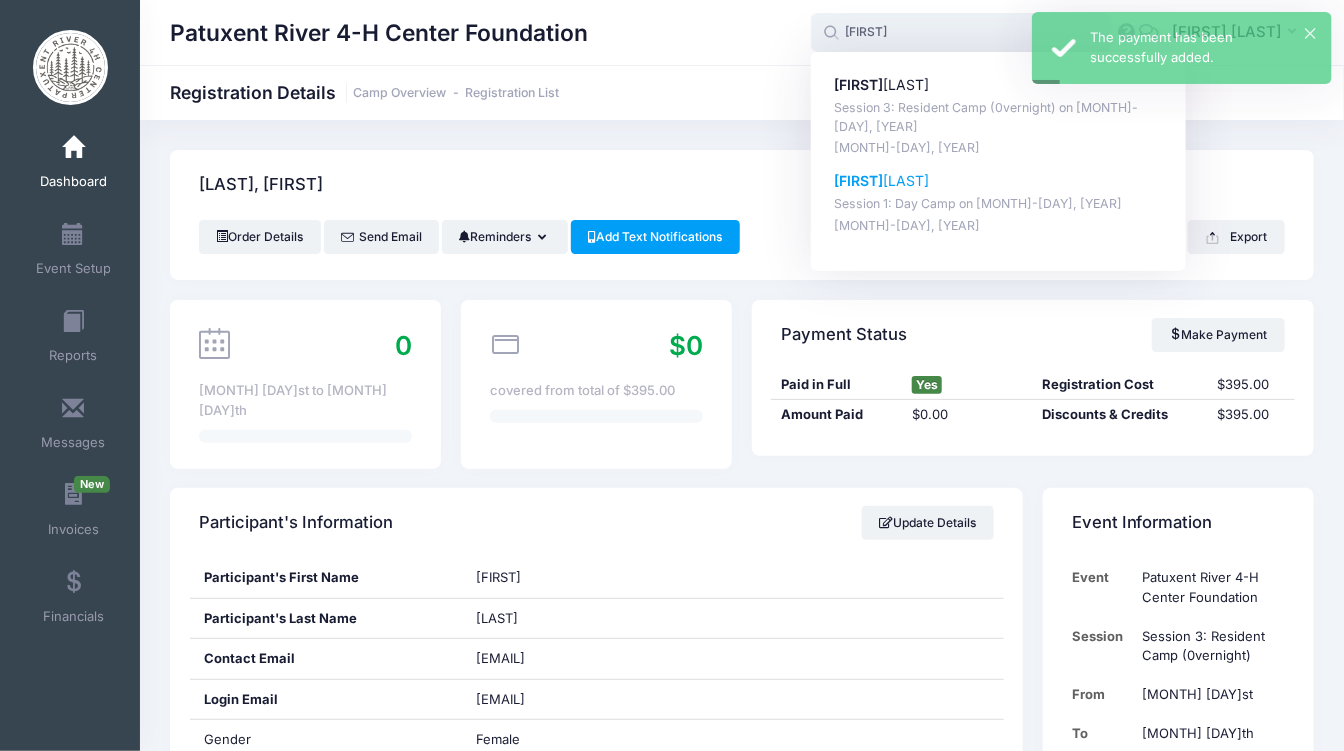 click on "Session 1: Day Camp on Jun-23, 2025" at bounding box center [999, 204] 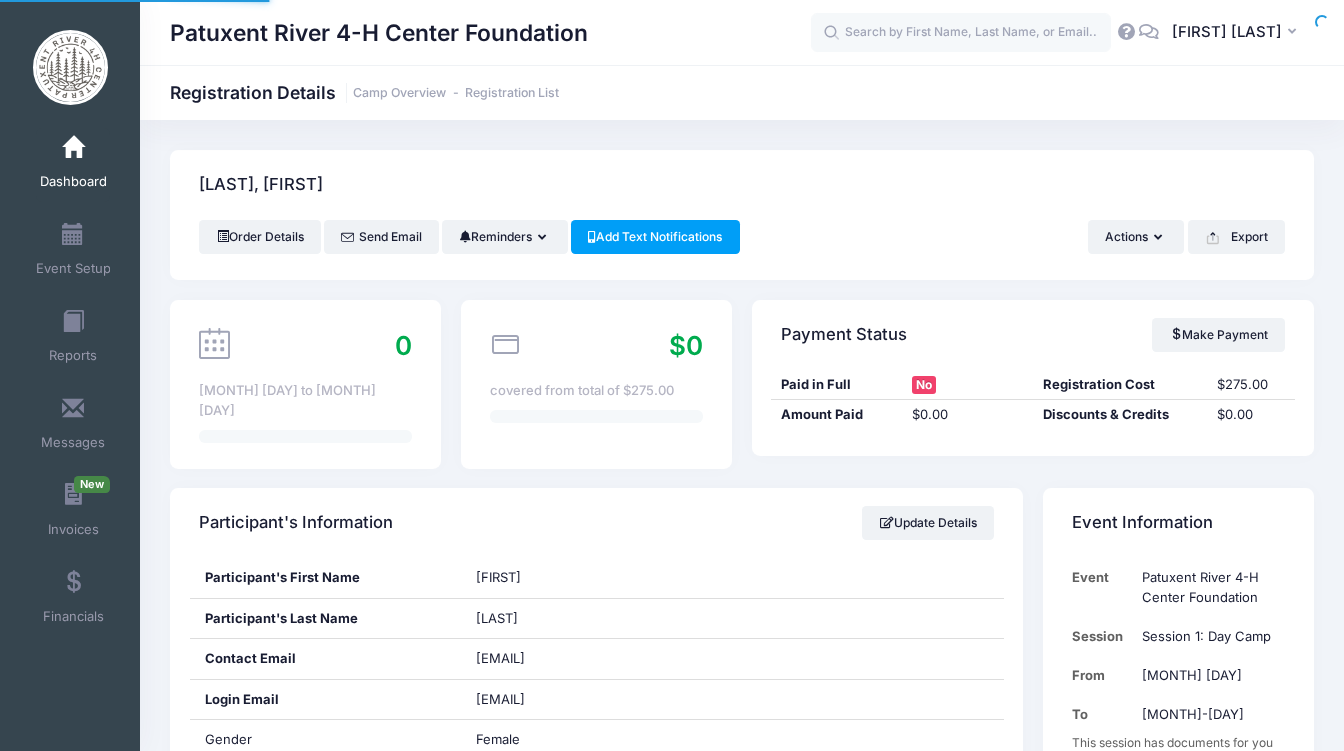 scroll, scrollTop: 0, scrollLeft: 0, axis: both 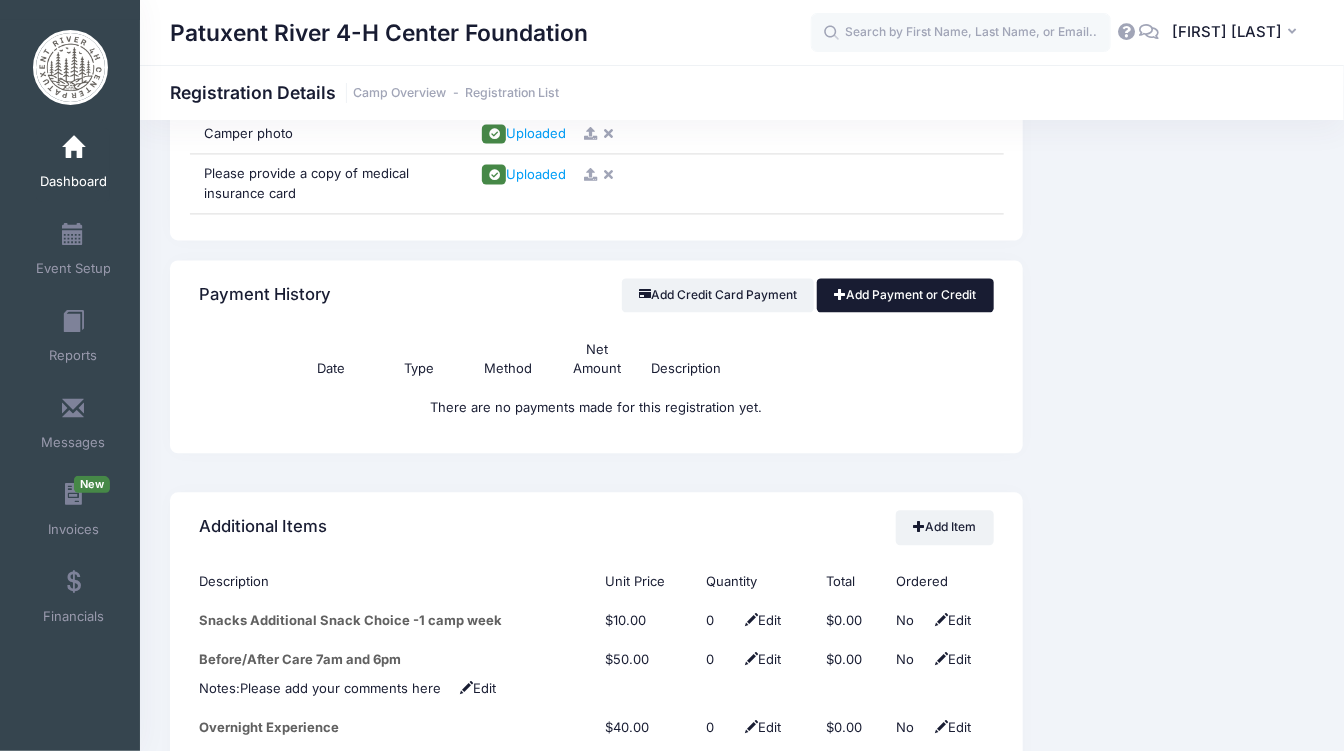 click on "Add Payment or Credit" at bounding box center (905, 295) 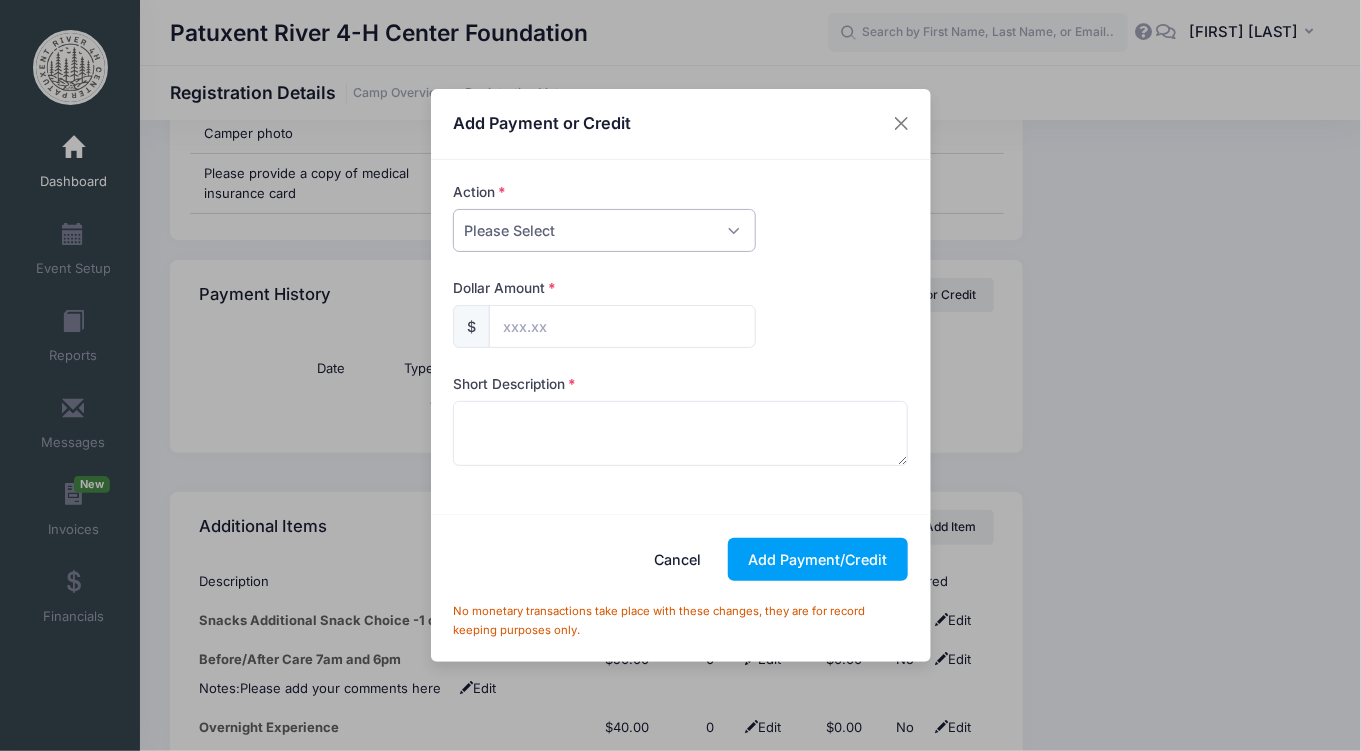 click on "Please Select
Payment
Credit
Refund (Offline)" at bounding box center [604, 230] 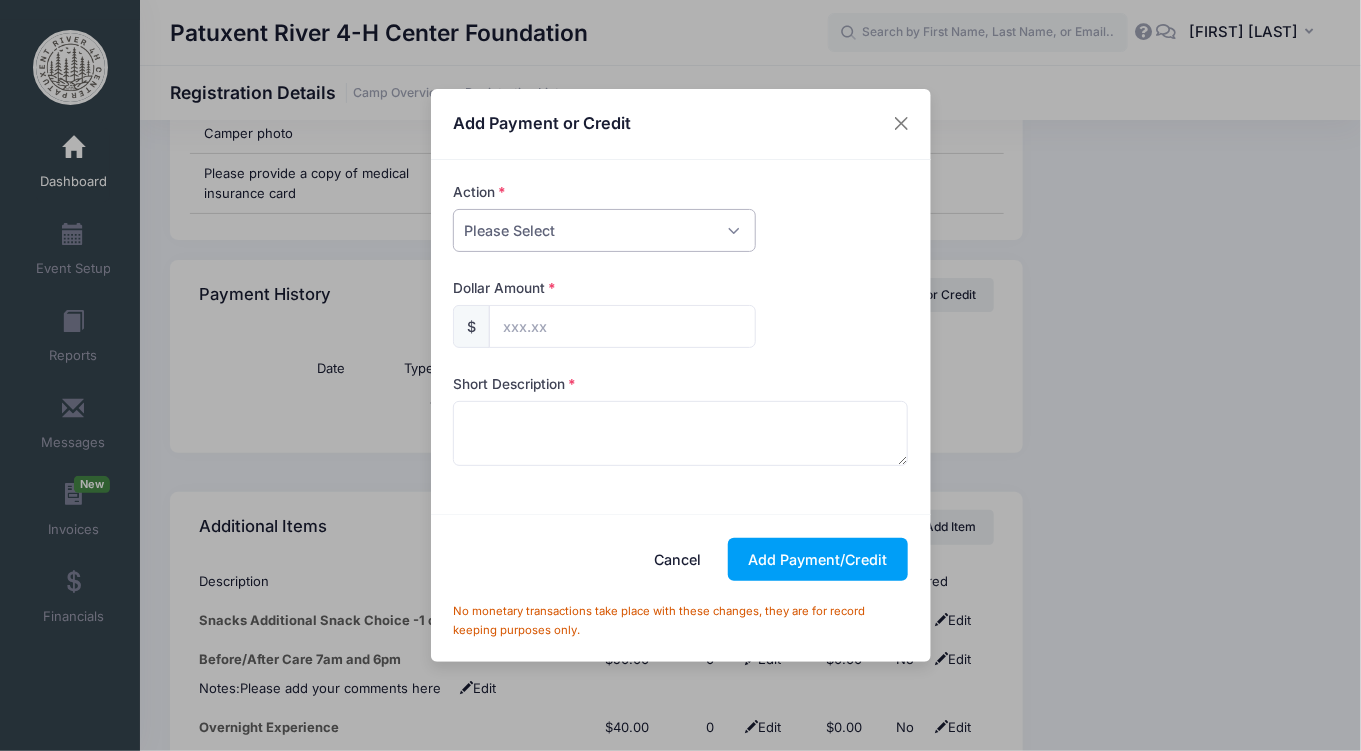 select on "credit" 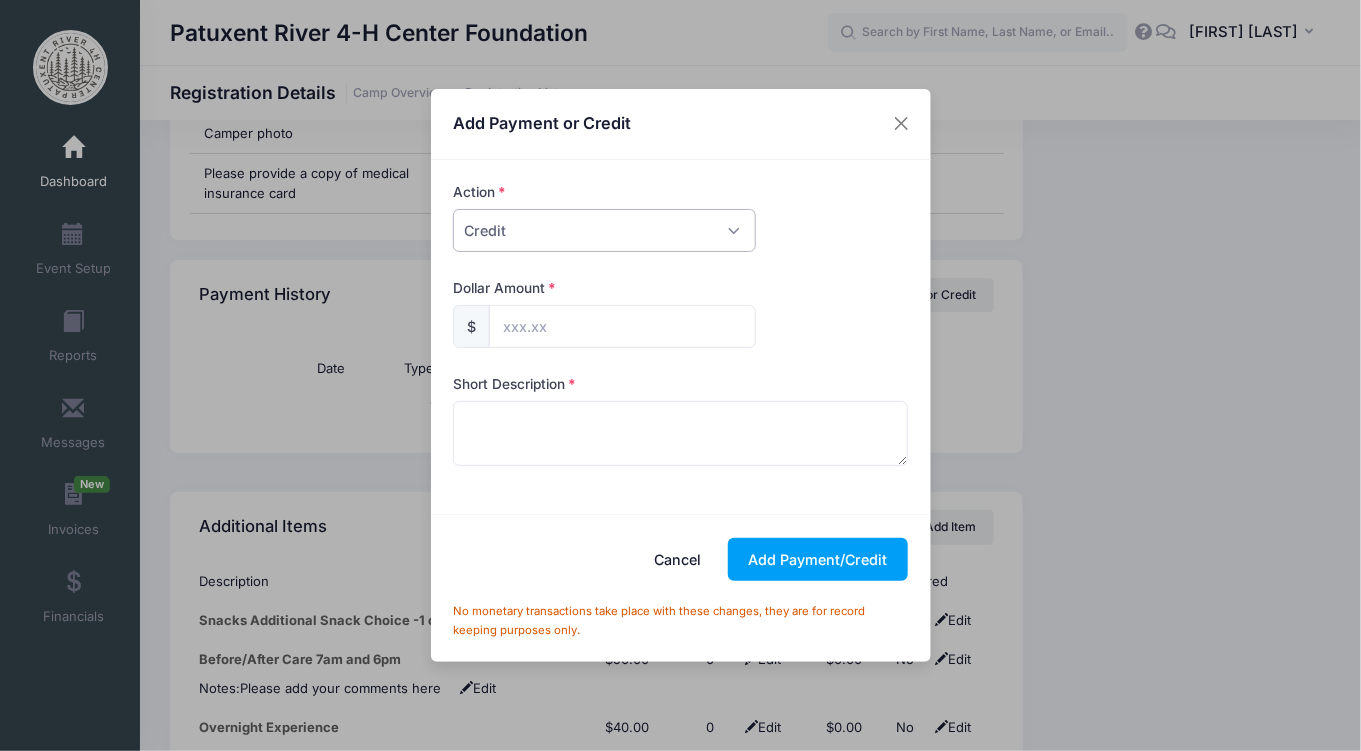 click on "Please Select
Payment
Credit
Refund (Offline)" at bounding box center (604, 230) 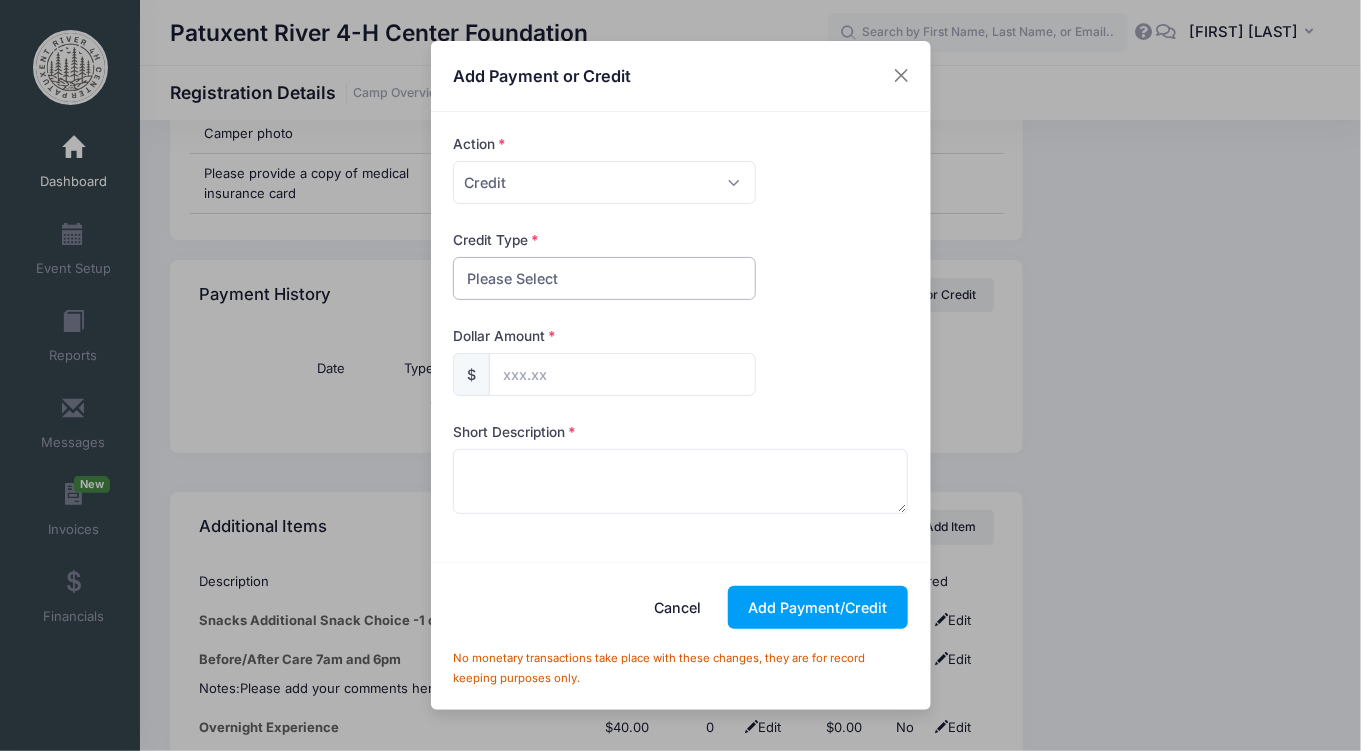 click on "Please Select
Discount
Scholarship
Other" at bounding box center [604, 278] 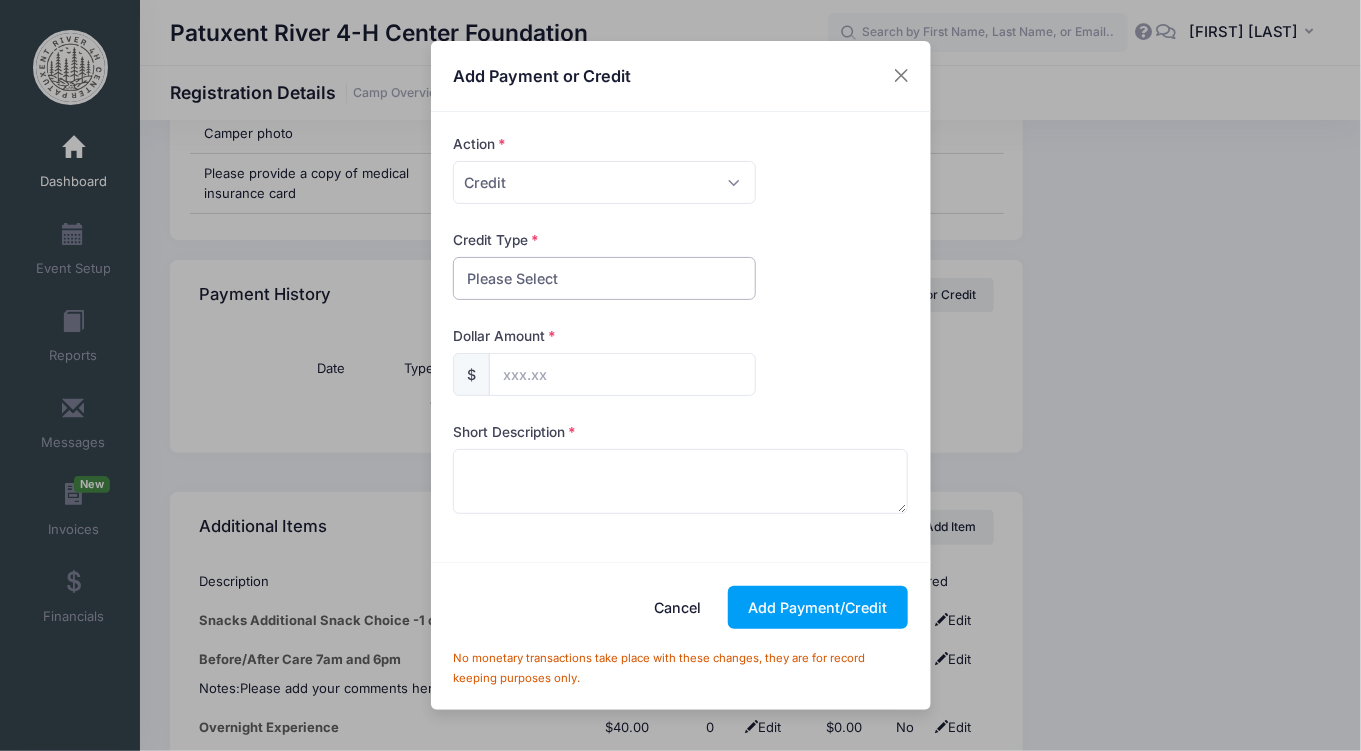 select on "scholarship" 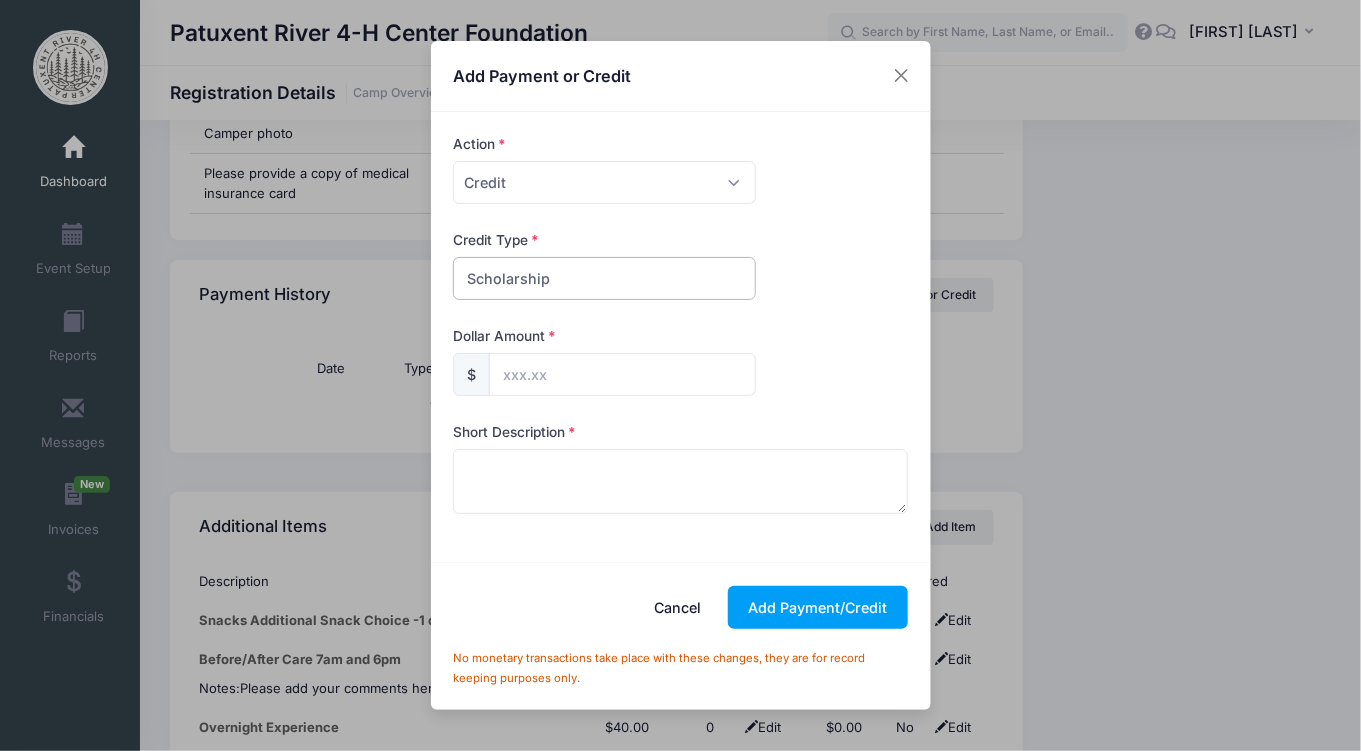 click on "Please Select
Discount
Scholarship
Other" at bounding box center [604, 278] 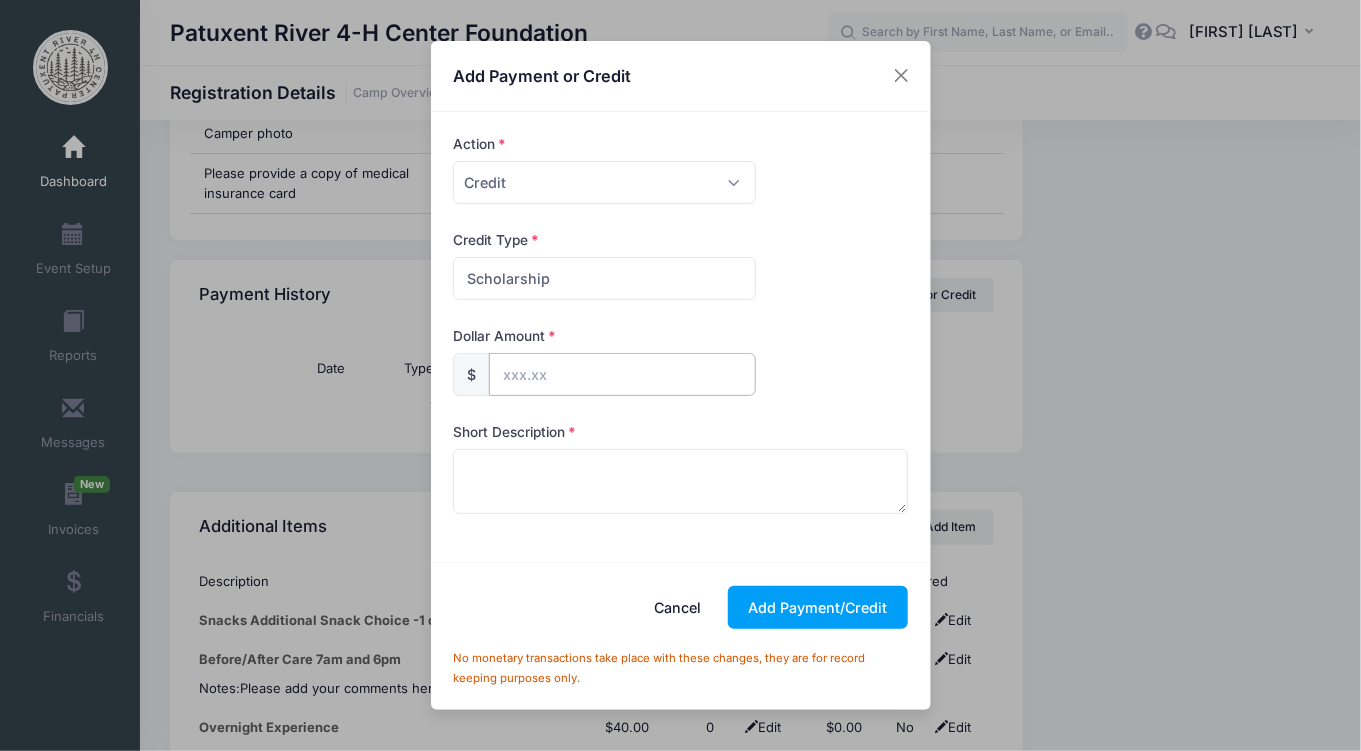 click at bounding box center [622, 374] 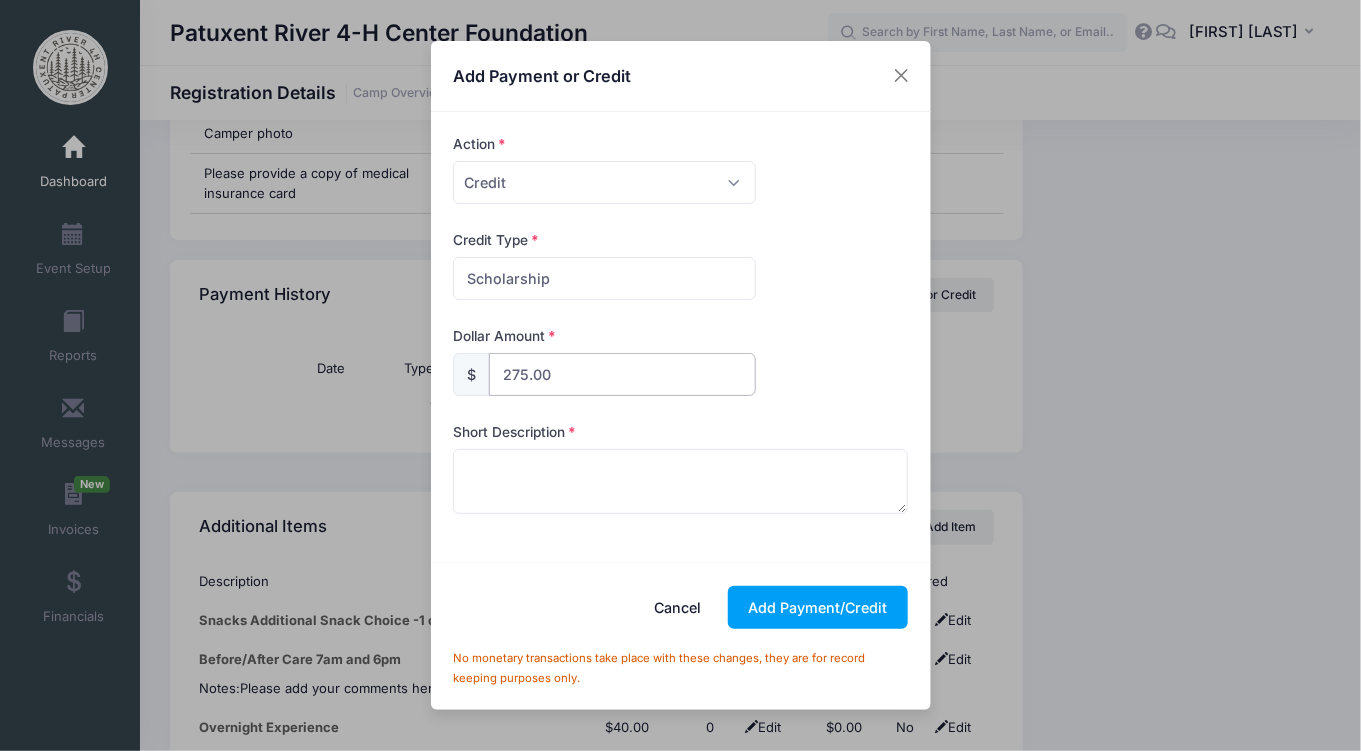 type on "275.00" 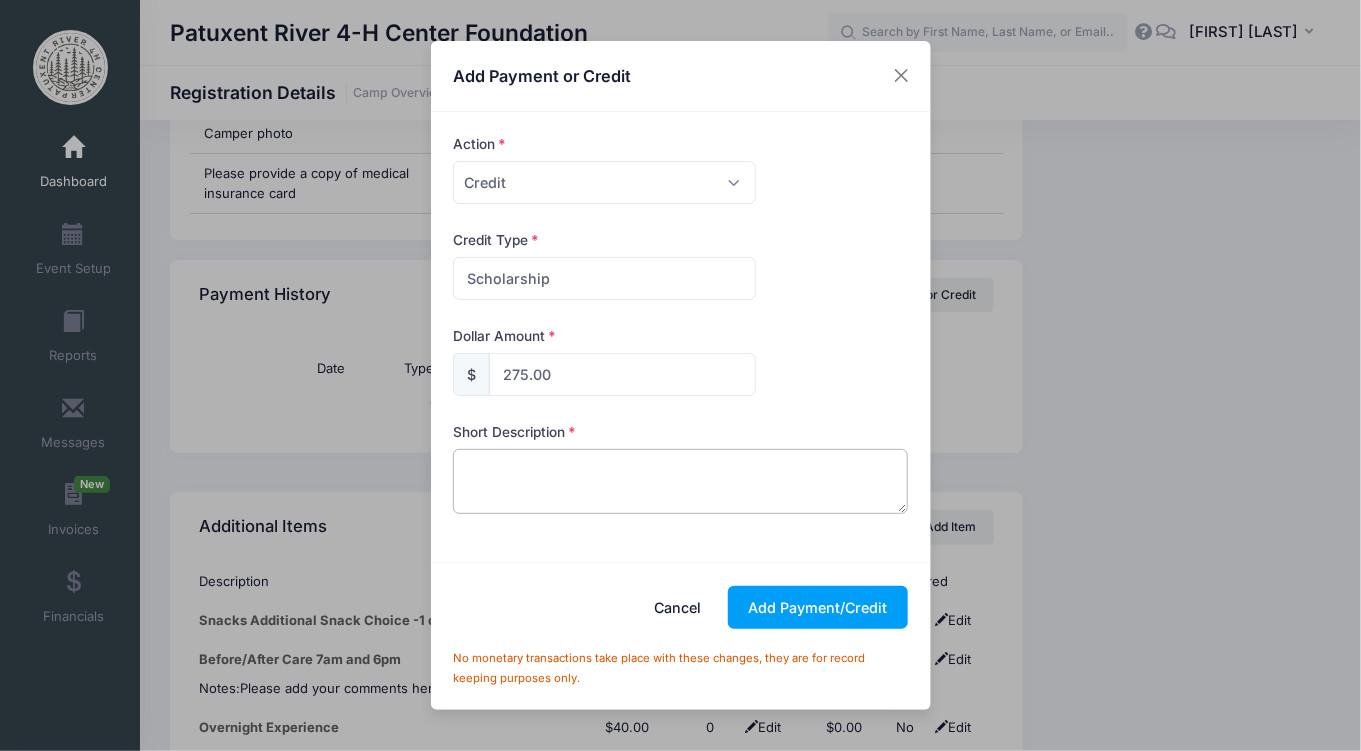 click at bounding box center (680, 481) 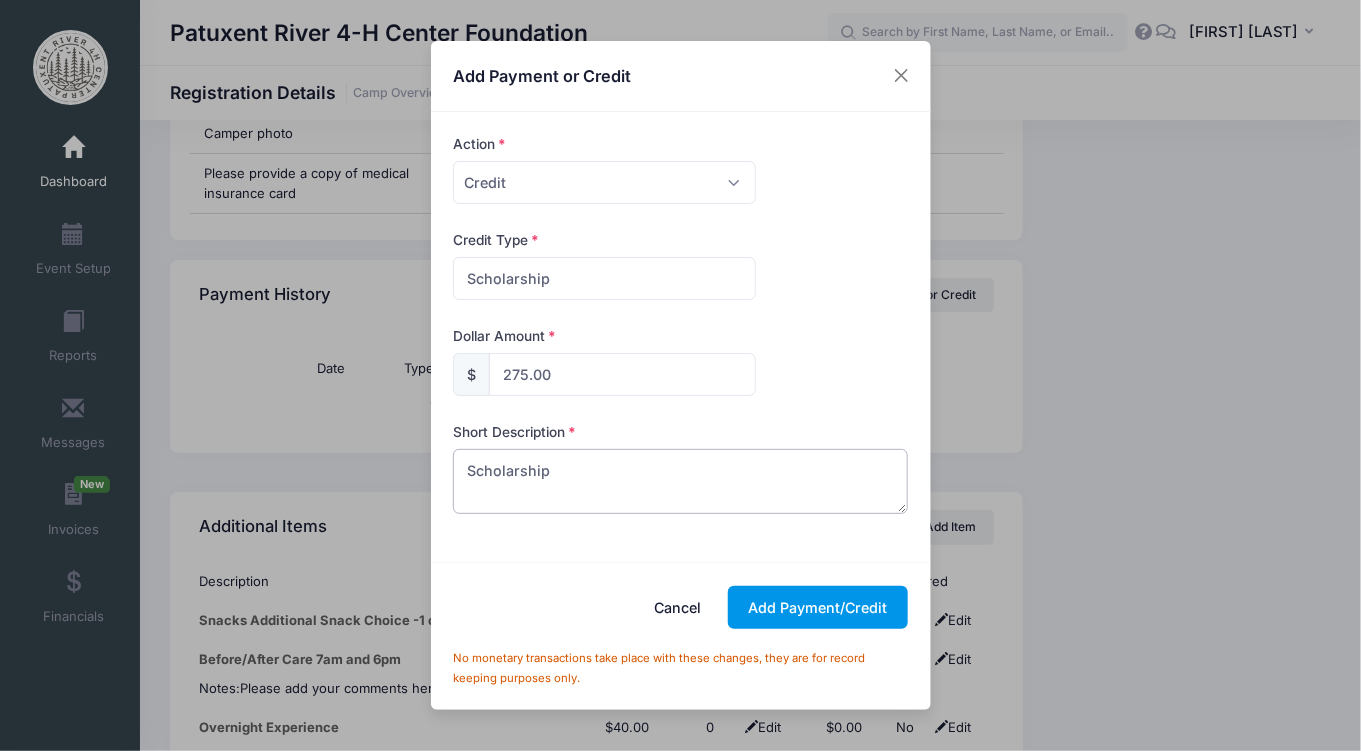 type on "Scholarship" 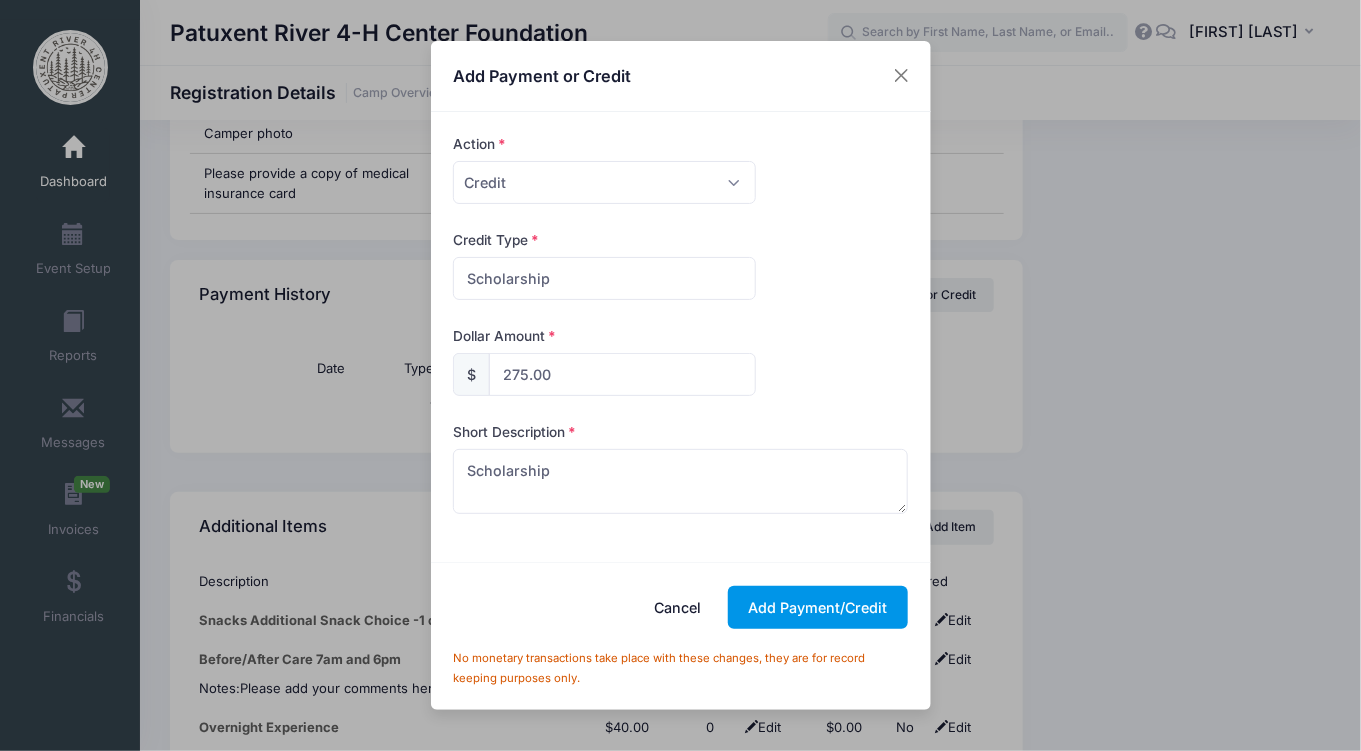 click on "Add Payment/Credit" at bounding box center [818, 607] 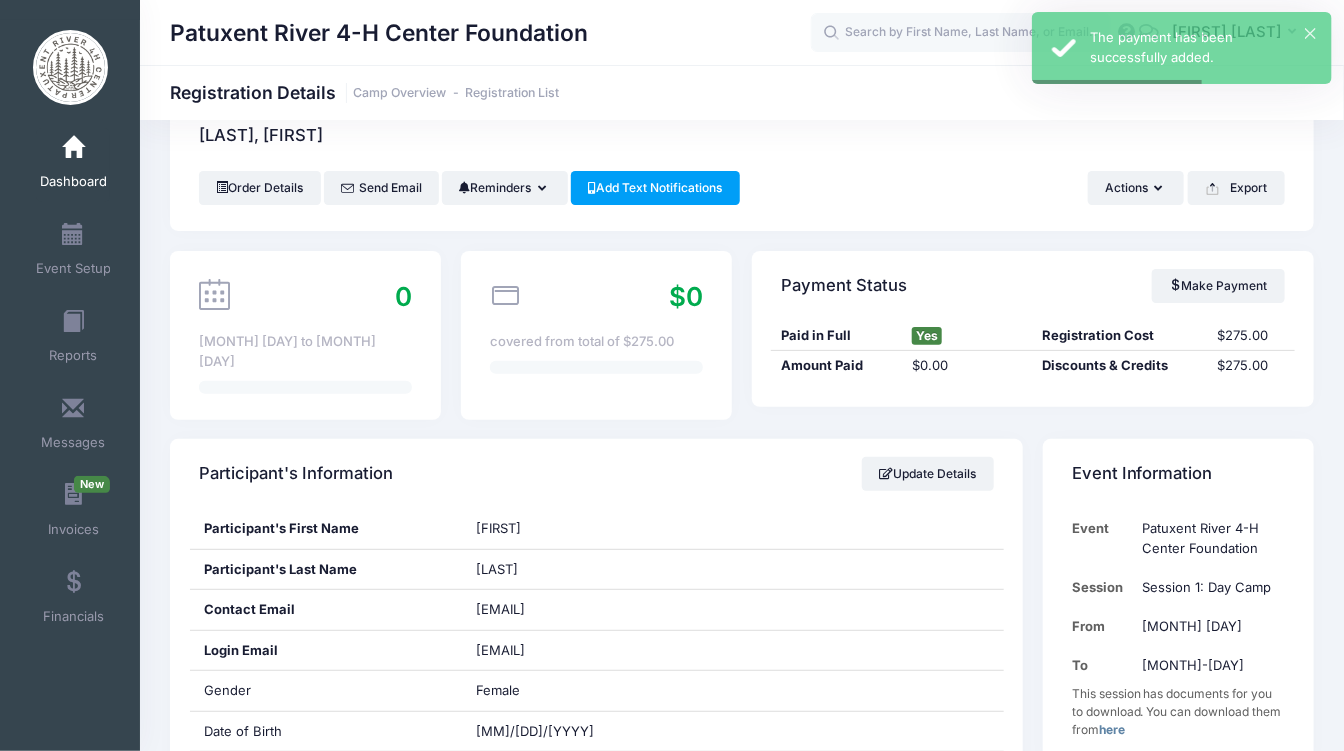 scroll, scrollTop: 0, scrollLeft: 0, axis: both 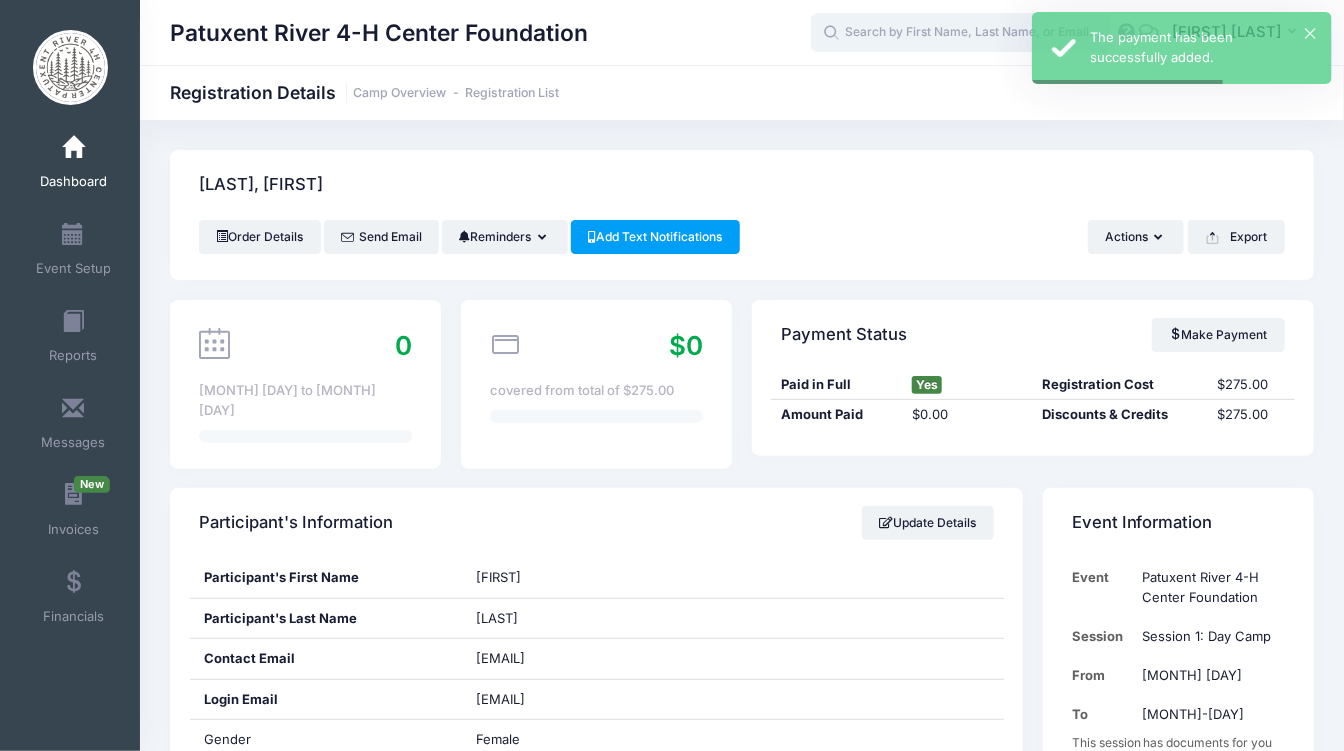 click at bounding box center (961, 33) 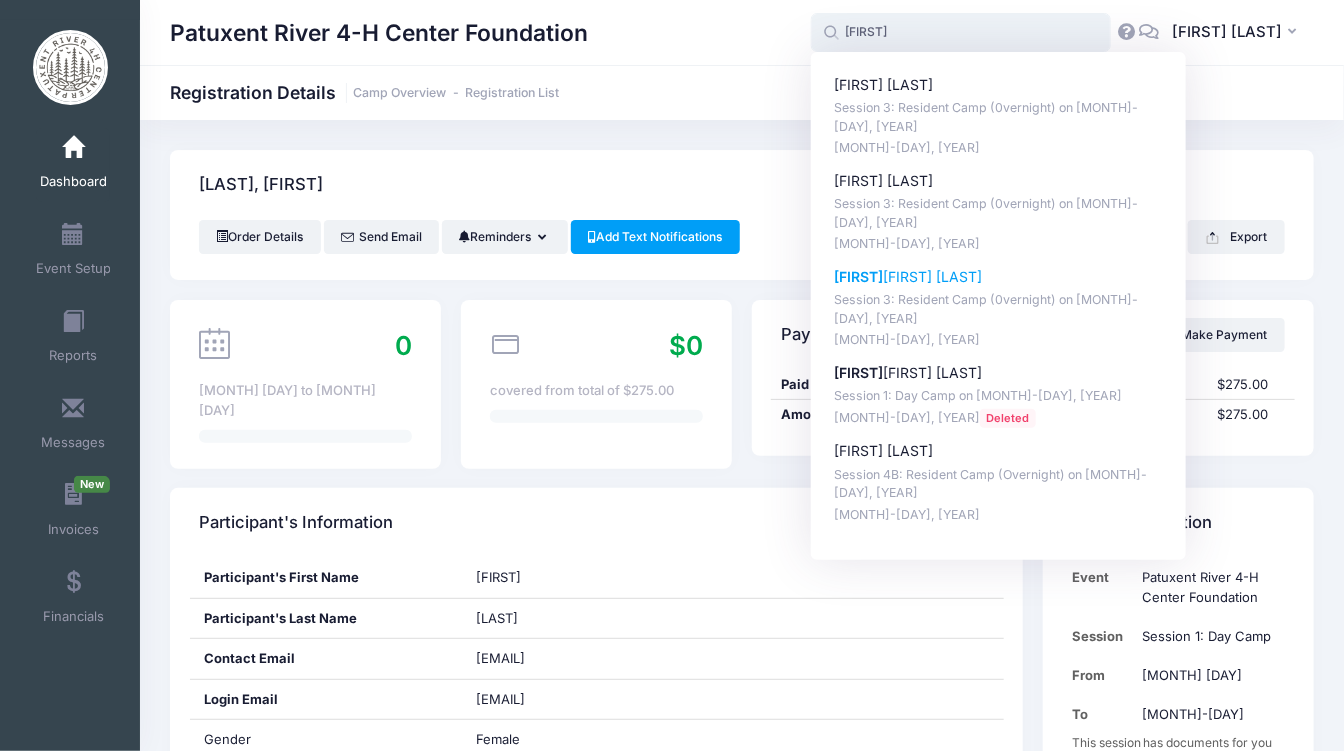 click on "Session 3: Resident Camp (0vernight) on [MMM]-[DD], [YYYY]" at bounding box center (999, 309) 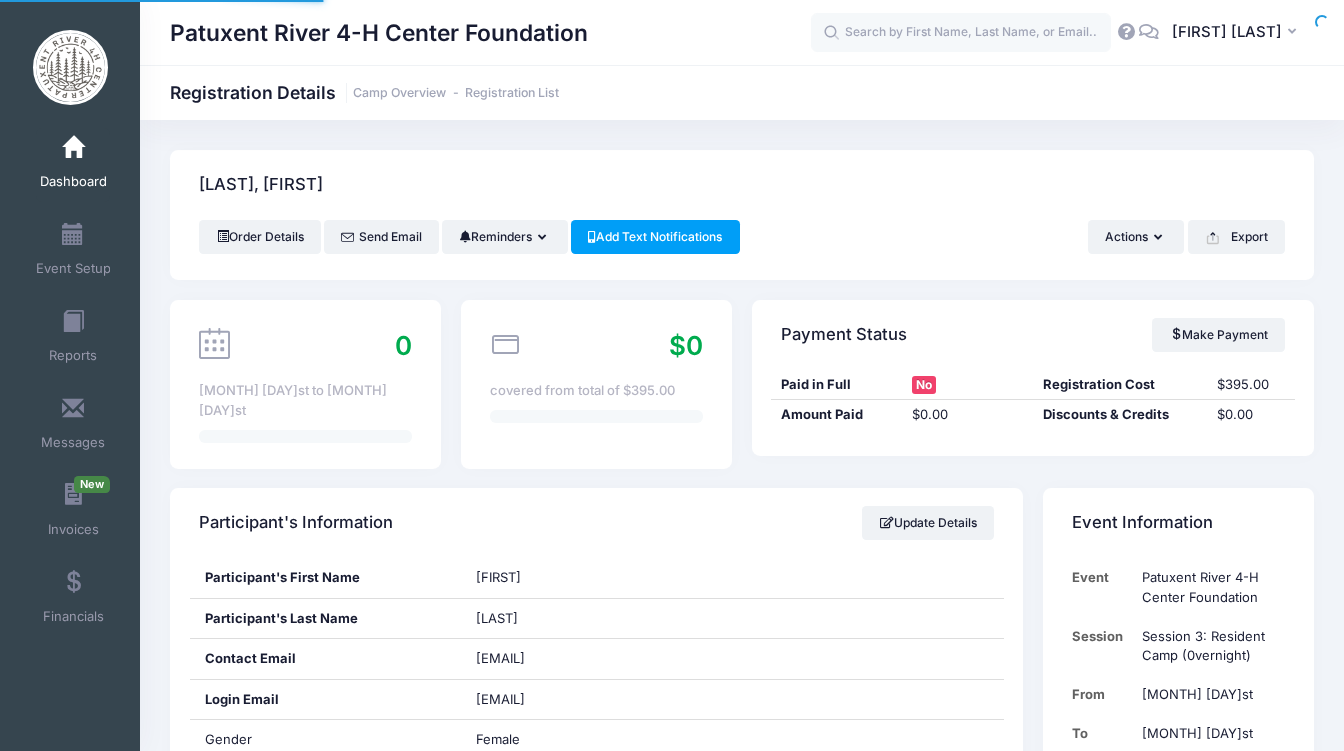 scroll, scrollTop: 0, scrollLeft: 0, axis: both 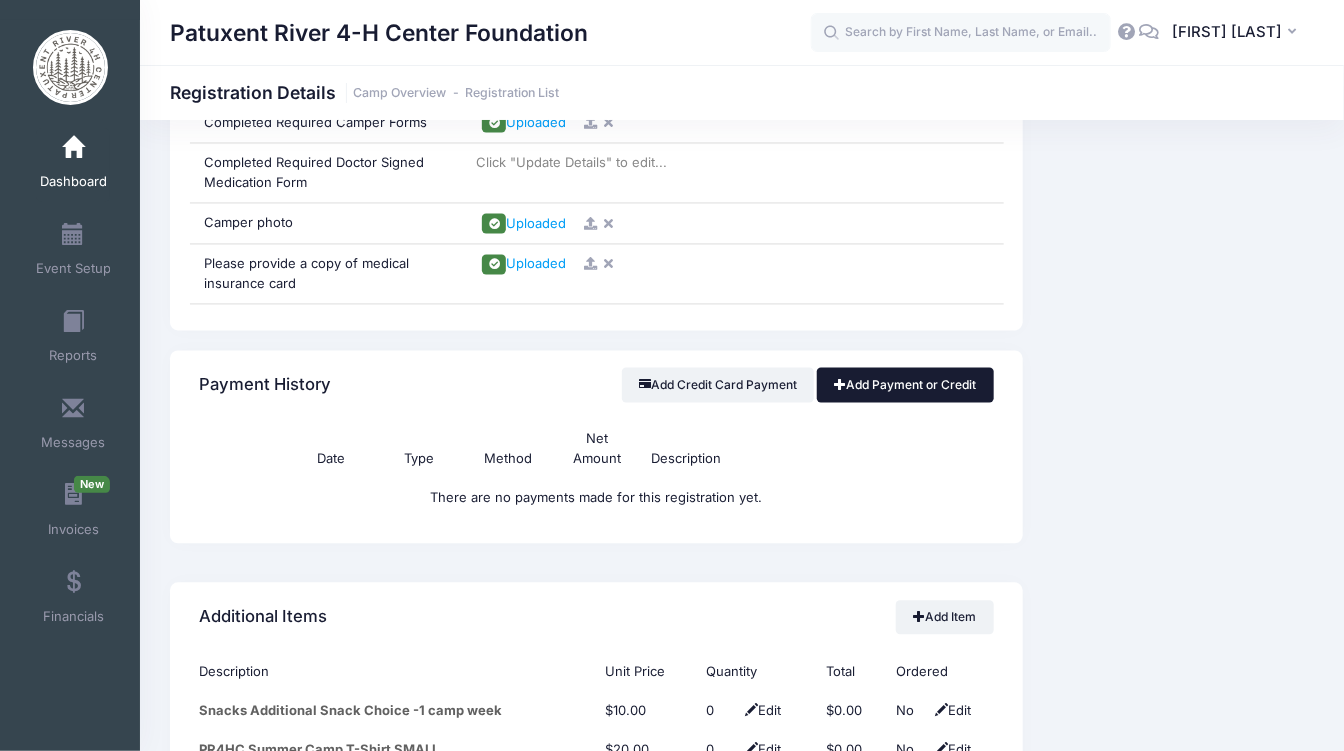 click on "Add Payment or Credit" at bounding box center (905, 385) 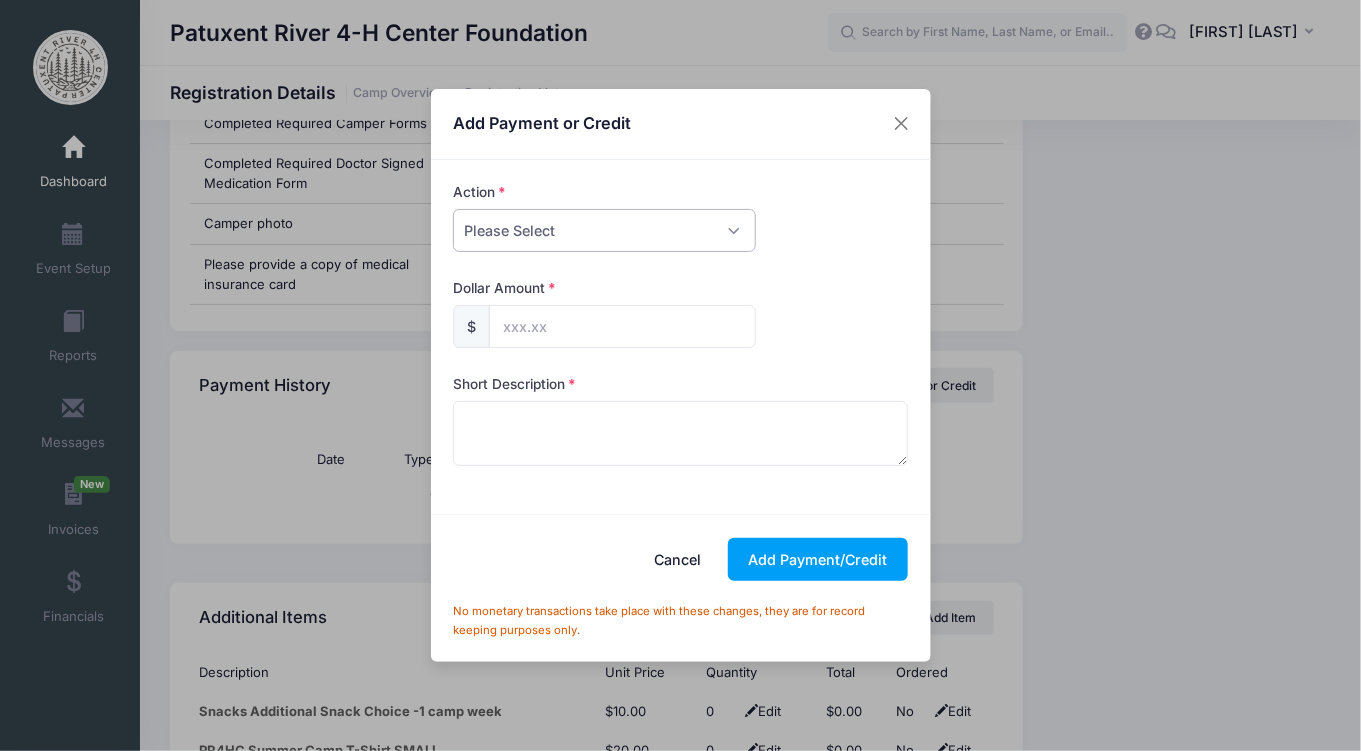 click on "Please Select
Payment
Credit
Refund (Offline)" at bounding box center [604, 230] 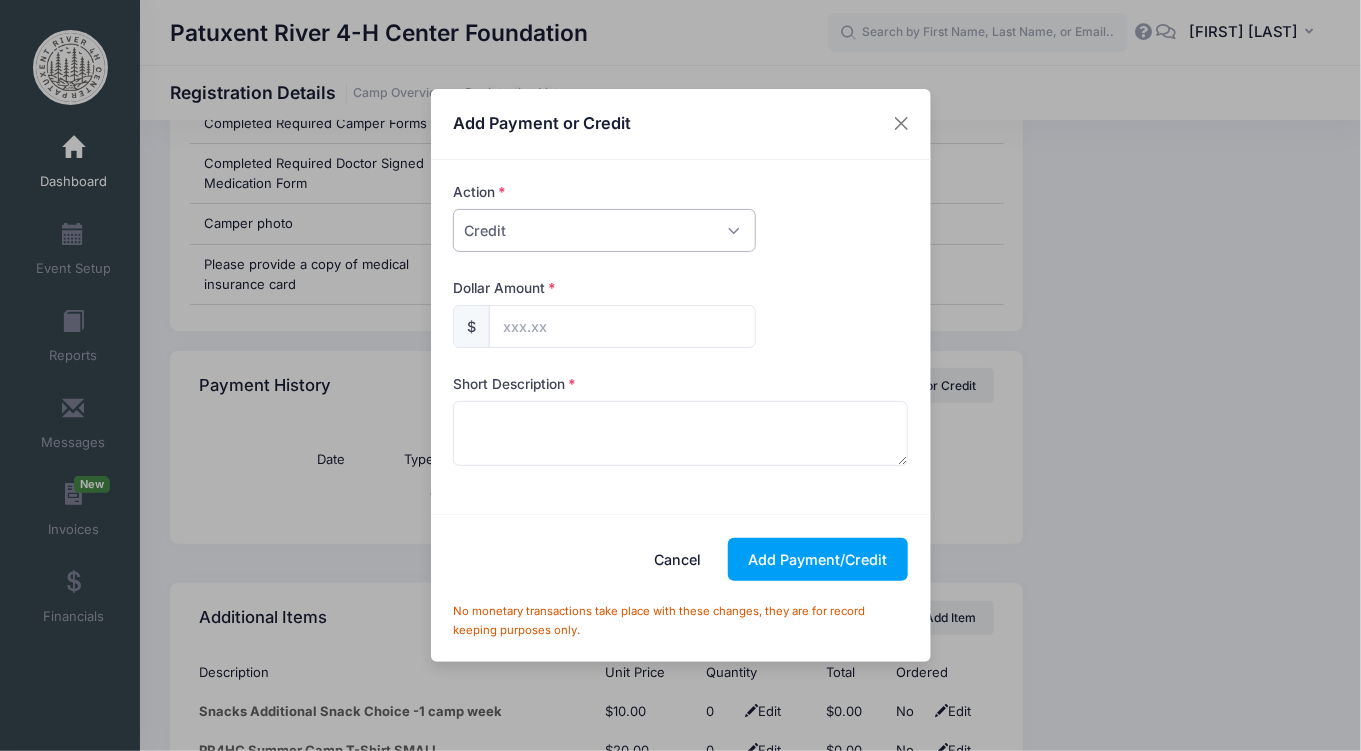 click on "Please Select
Payment
Credit
Refund (Offline)" at bounding box center (604, 230) 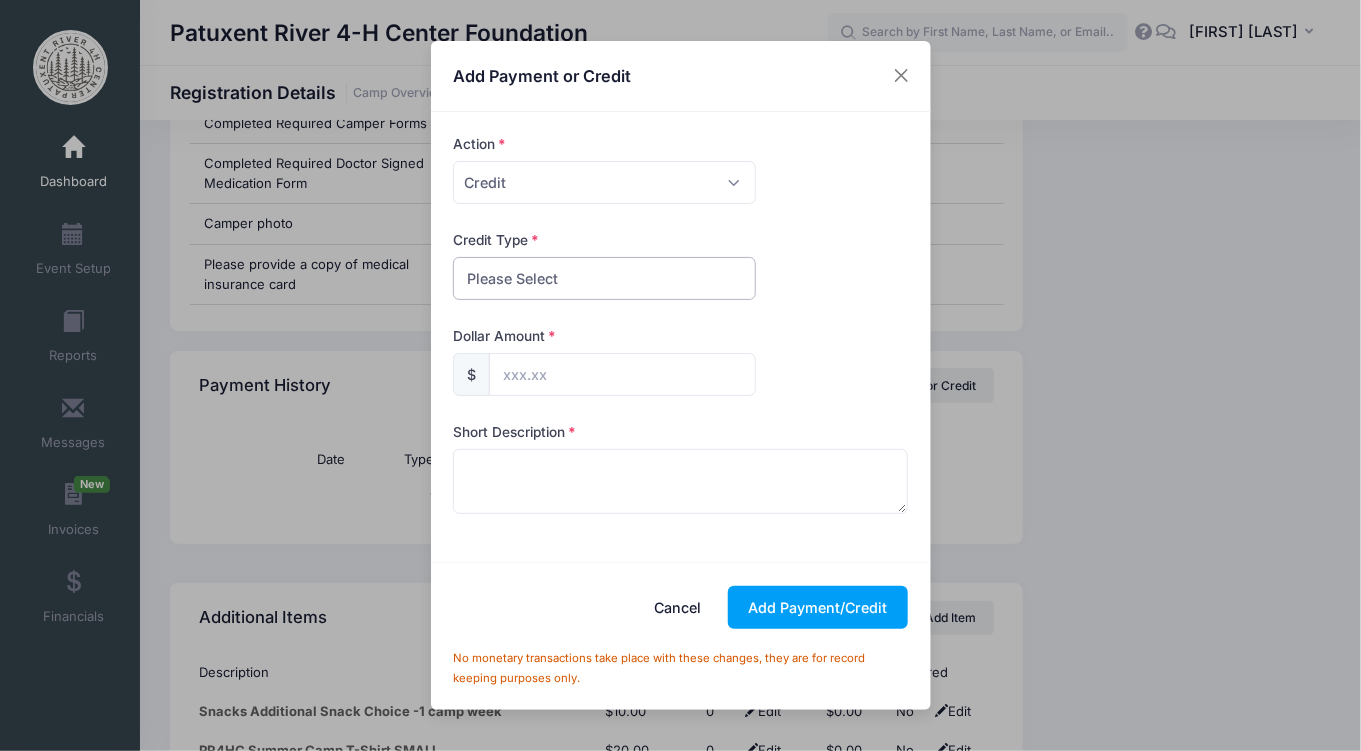 click on "Please Select
Discount
Scholarship
Other" at bounding box center [604, 278] 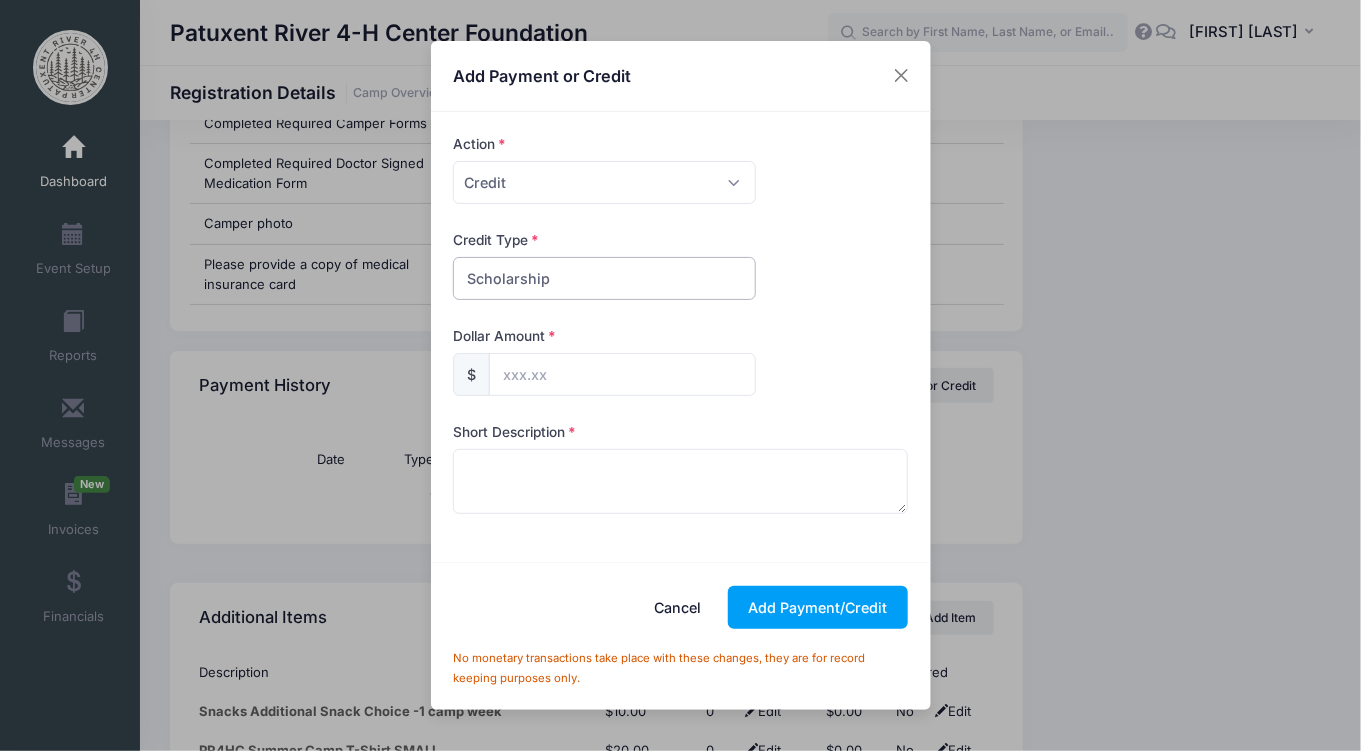 click on "Please Select
Discount
Scholarship
Other" at bounding box center (604, 278) 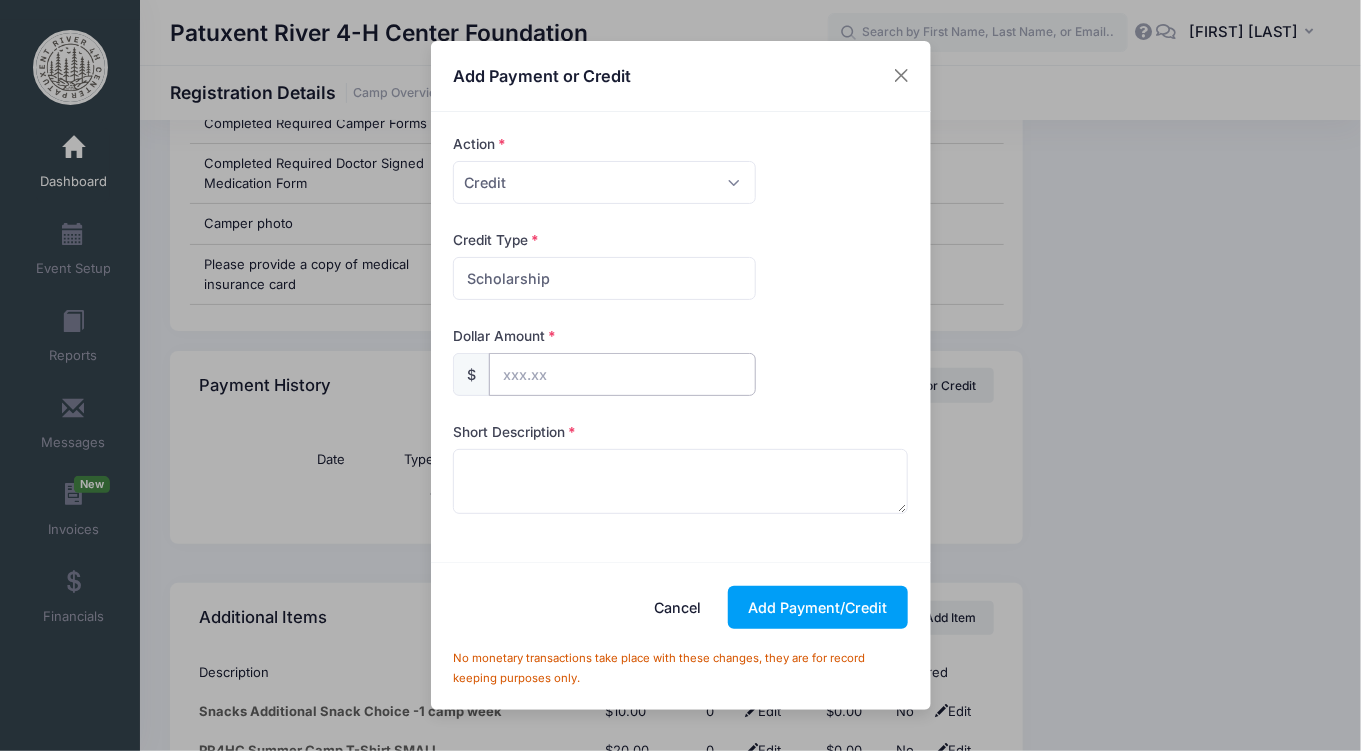 click at bounding box center [622, 374] 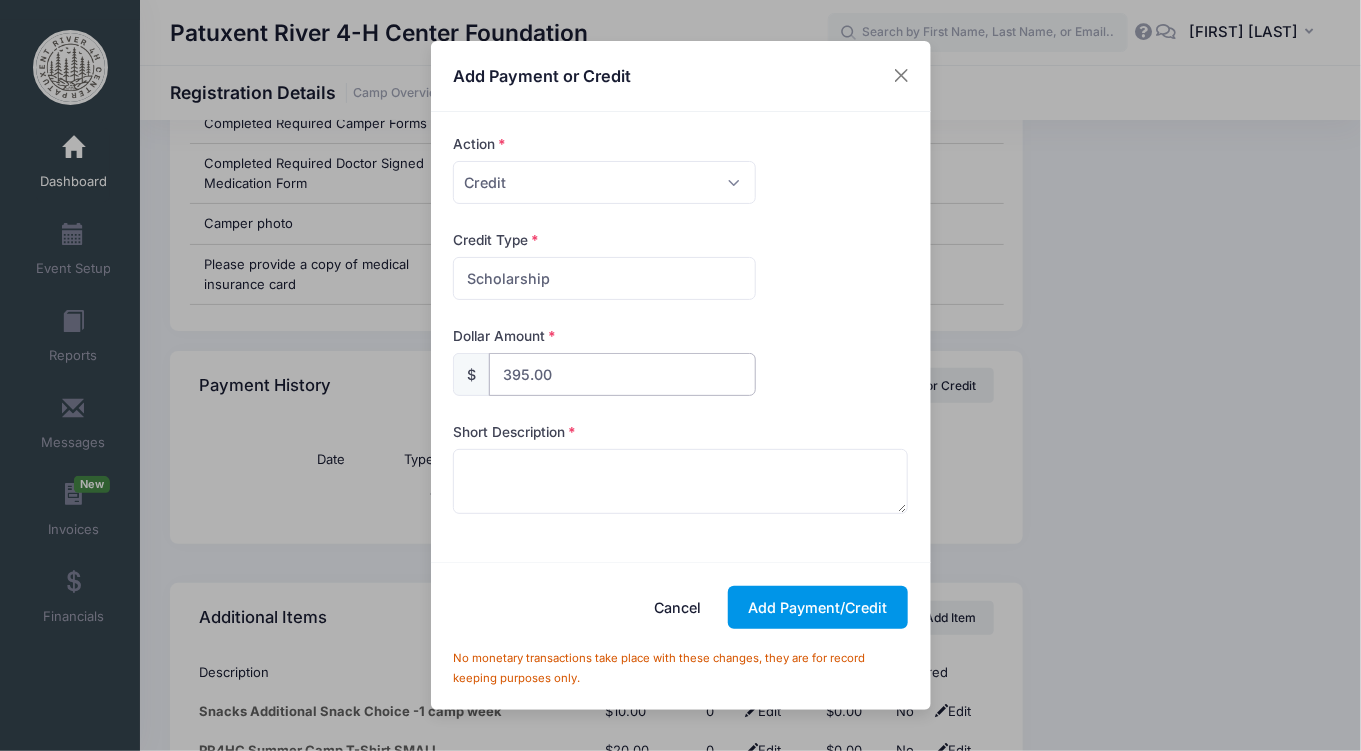 type on "395.00" 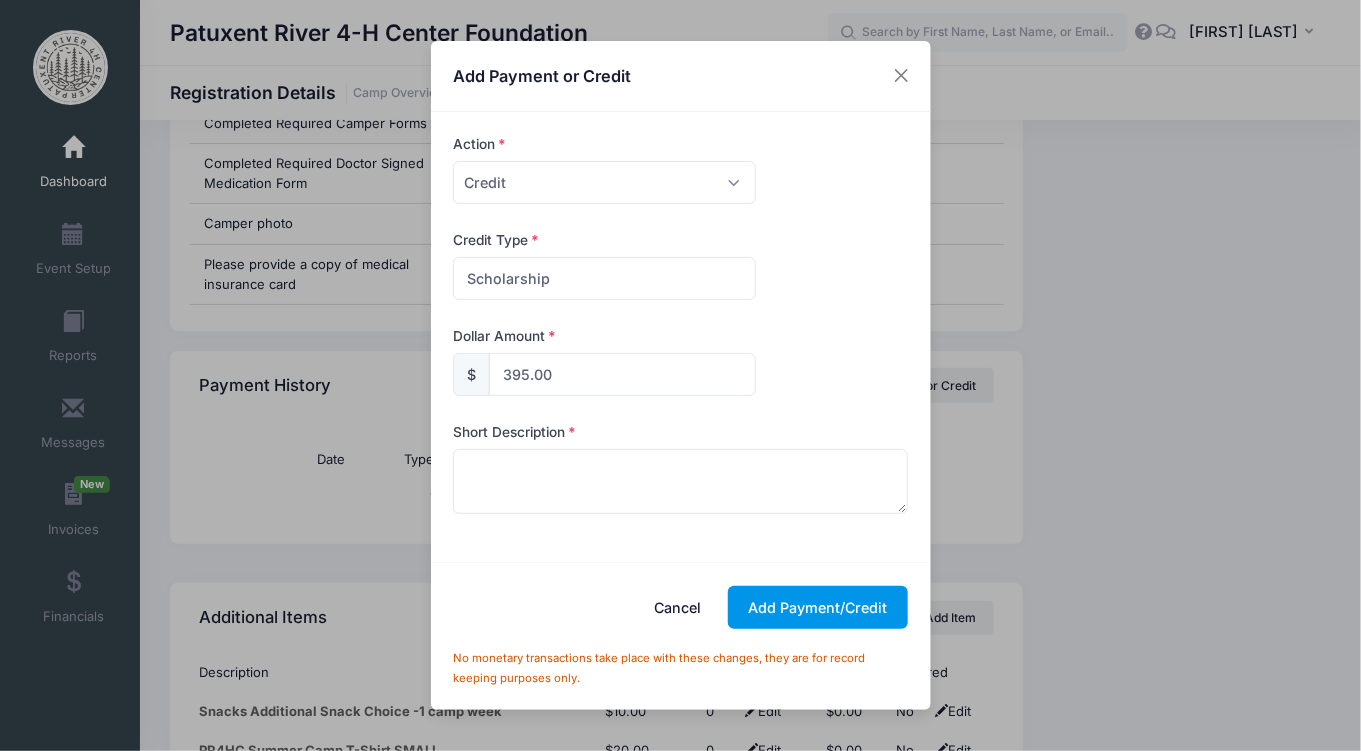 click on "Add Payment/Credit" at bounding box center (818, 607) 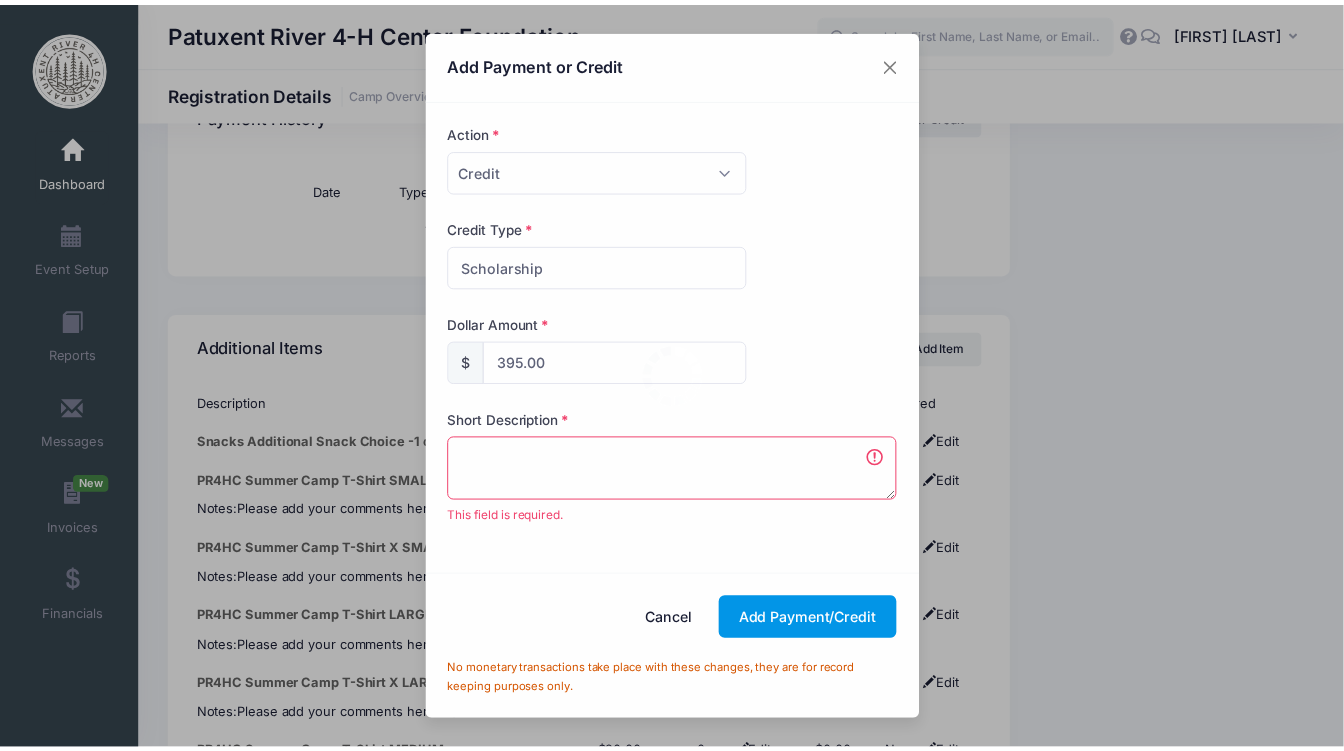 scroll, scrollTop: 1782, scrollLeft: 0, axis: vertical 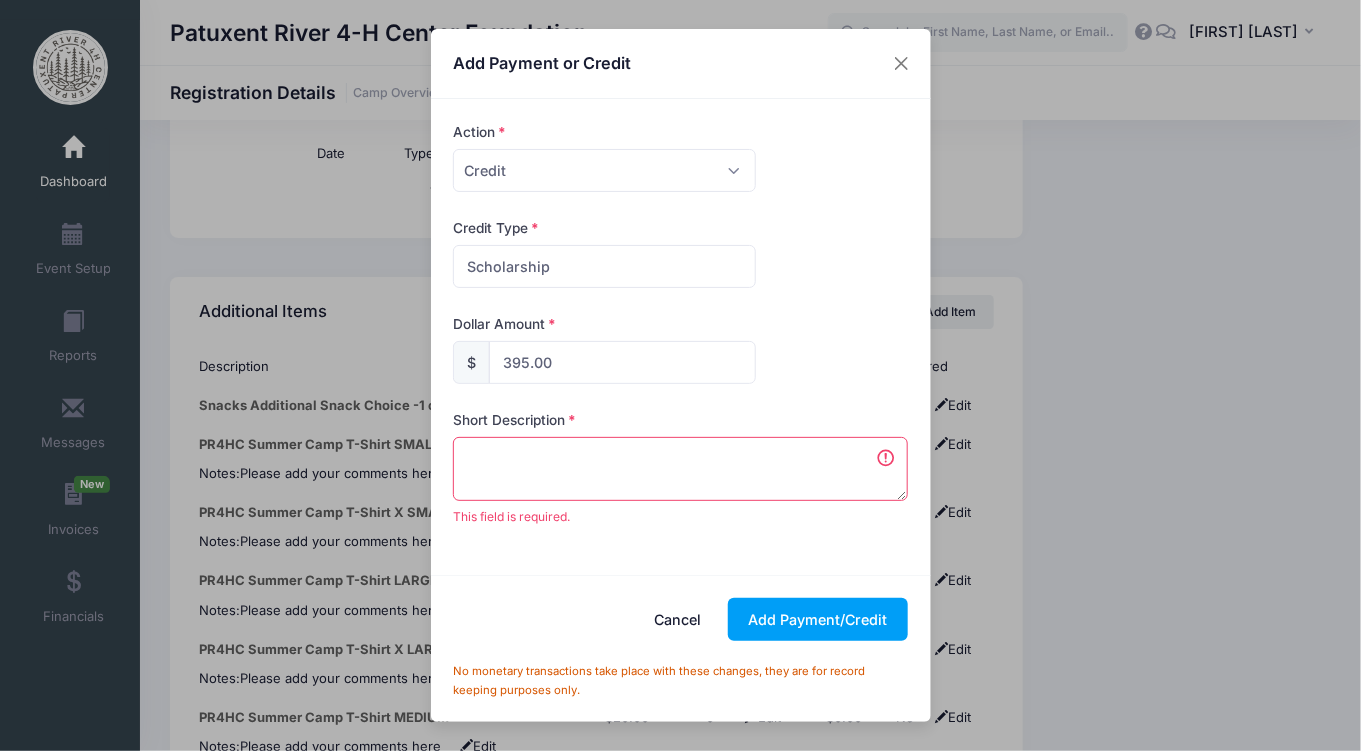 click at bounding box center [680, 469] 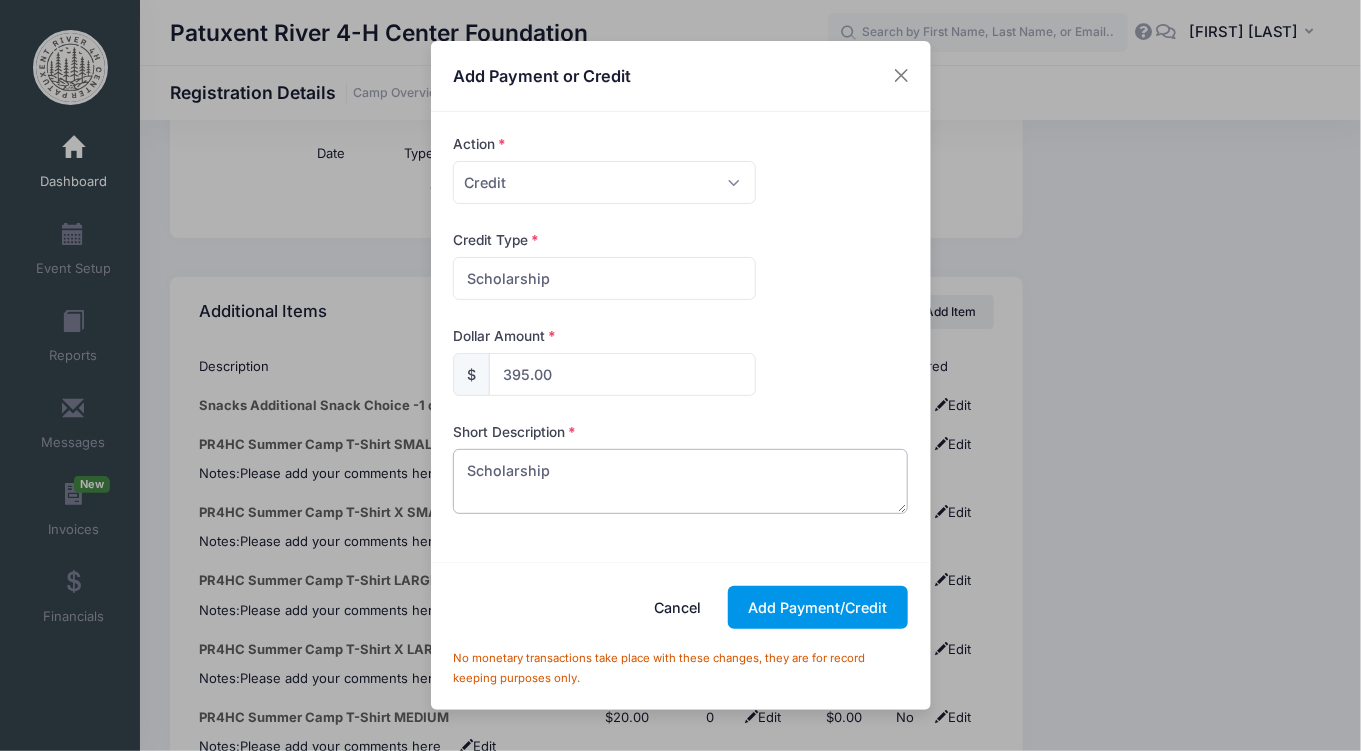 type on "Scholarship" 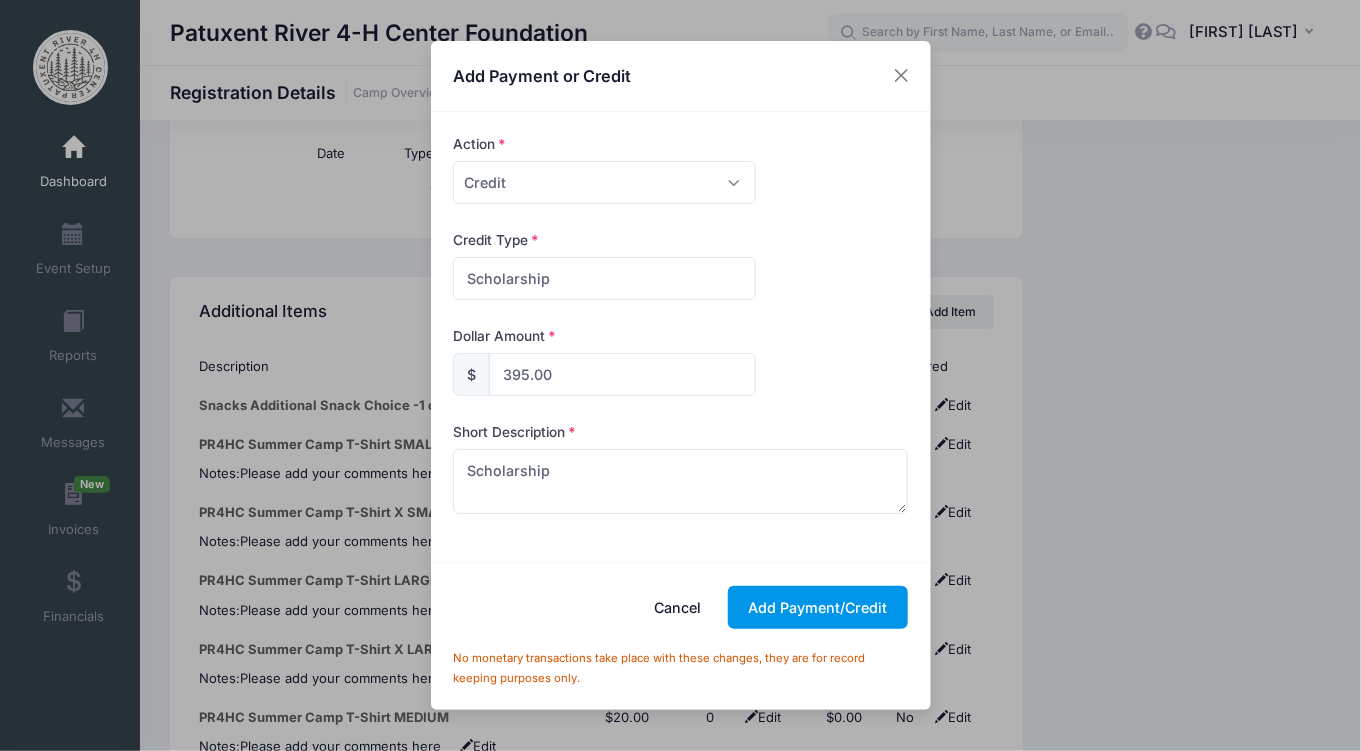 click on "Add Payment/Credit" at bounding box center [818, 607] 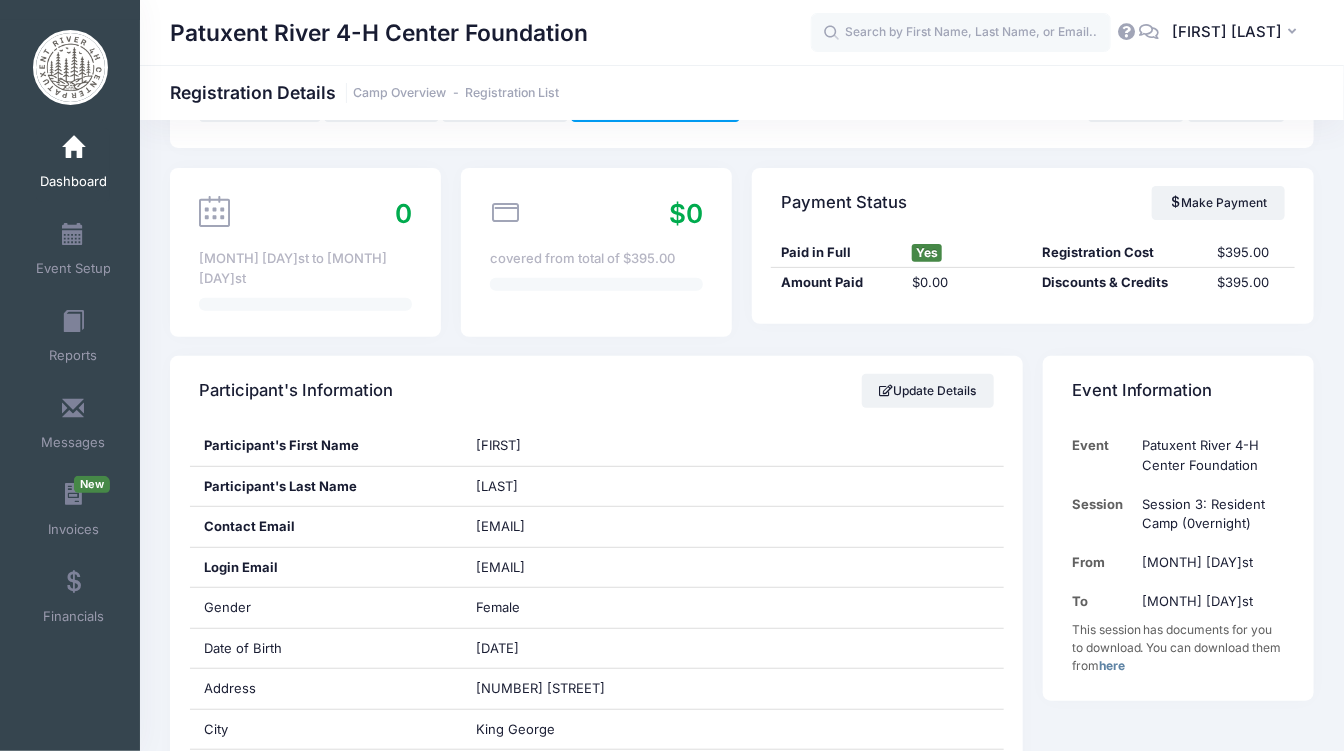 scroll, scrollTop: 0, scrollLeft: 0, axis: both 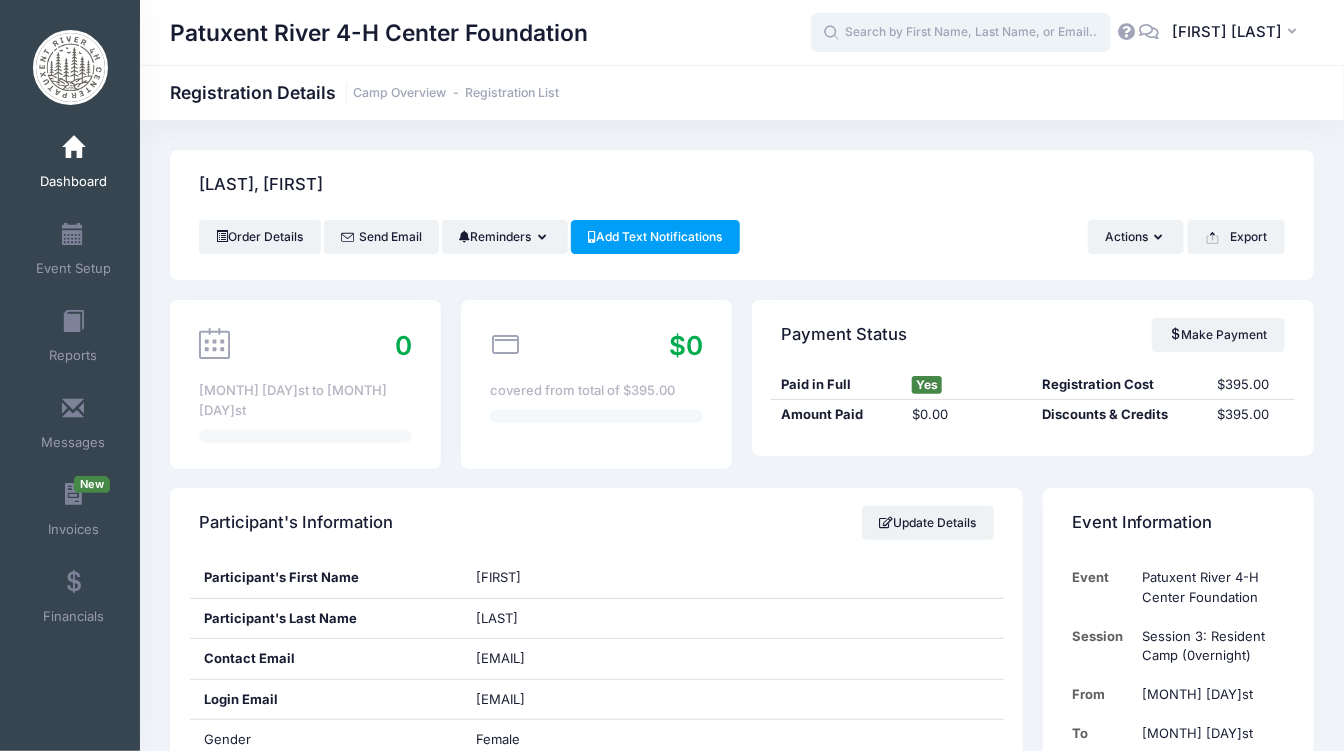 click at bounding box center [961, 33] 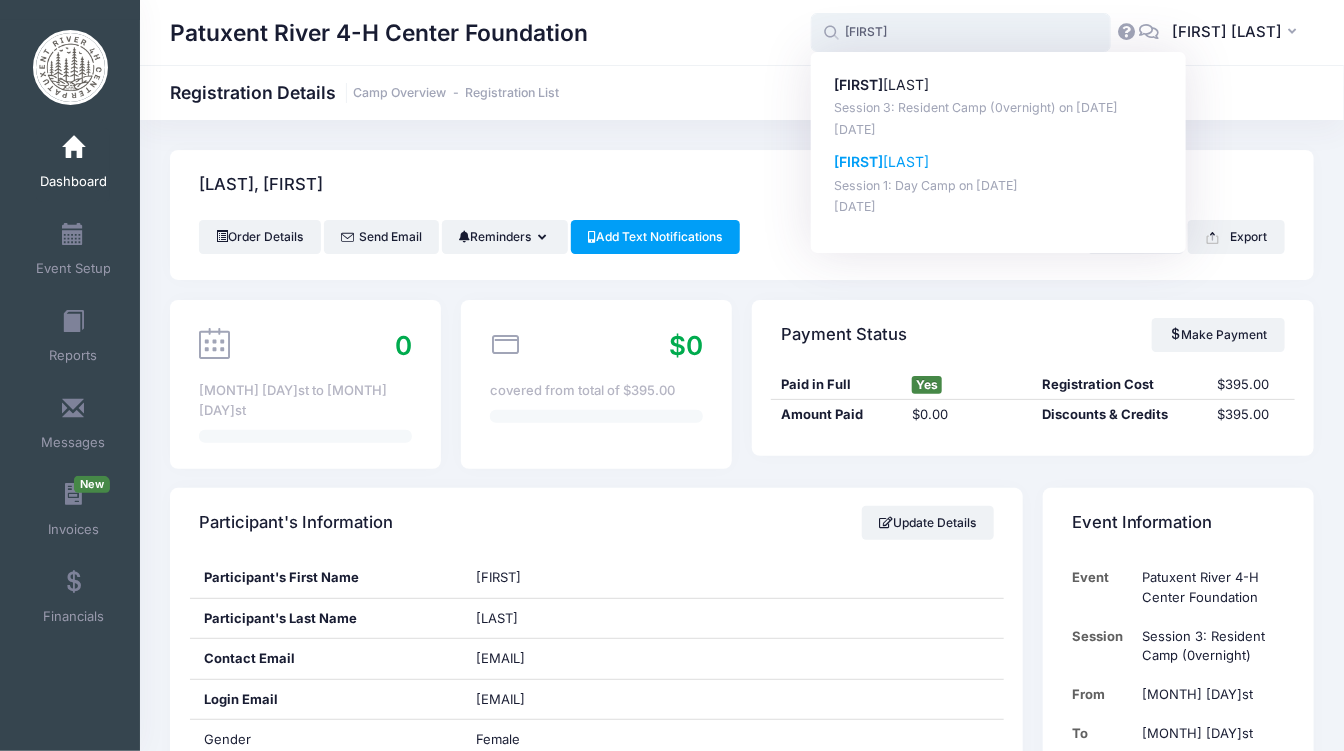 click on "Session 1: Day Camp on [DATE]" at bounding box center [999, 186] 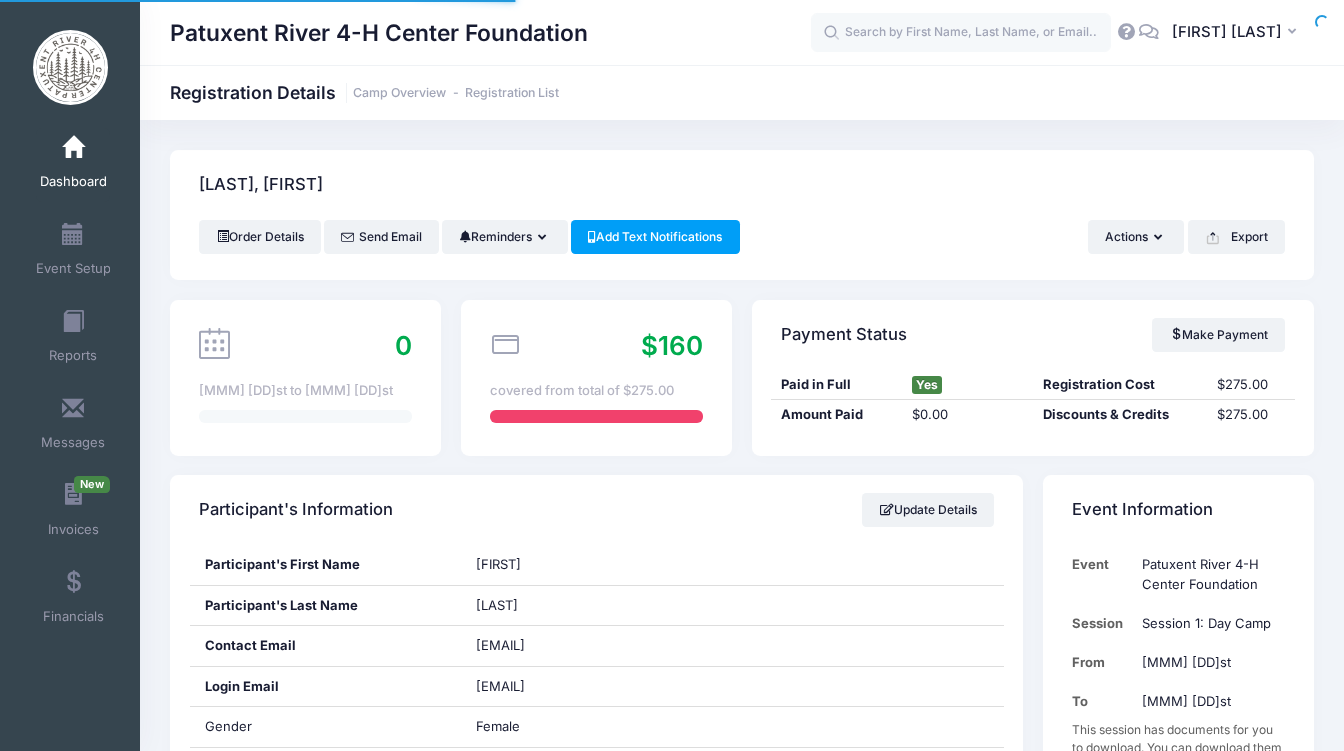 scroll, scrollTop: 0, scrollLeft: 0, axis: both 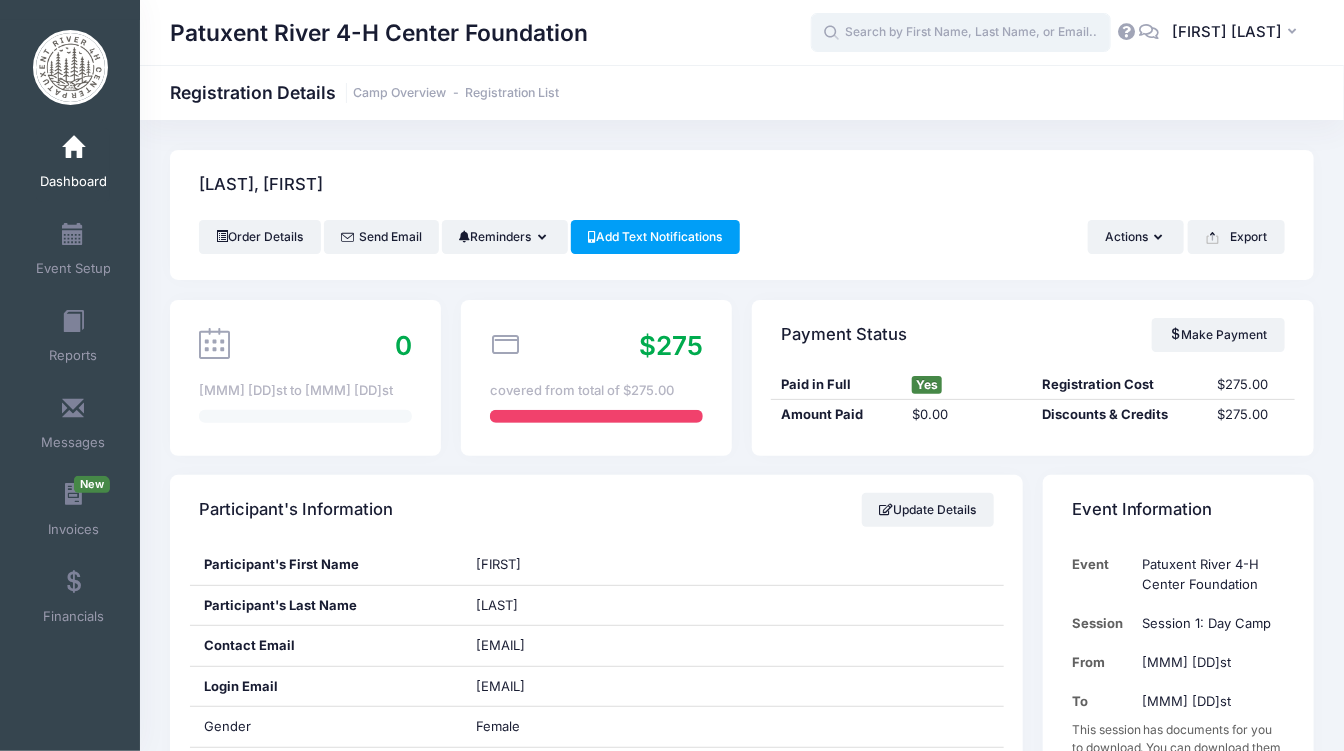 click at bounding box center (961, 33) 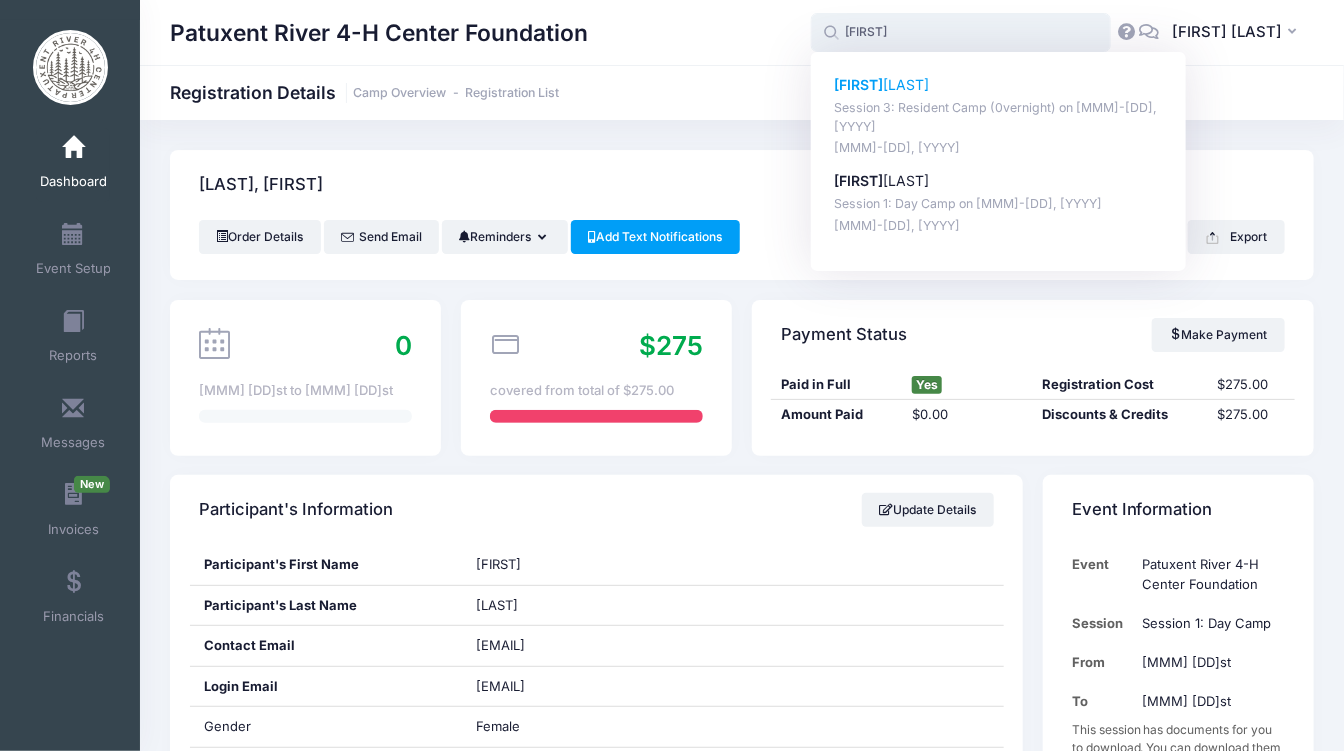 click on "Session 3: Resident Camp (0vernight) on [MMM]-[DD], [YYYY]" at bounding box center (999, 117) 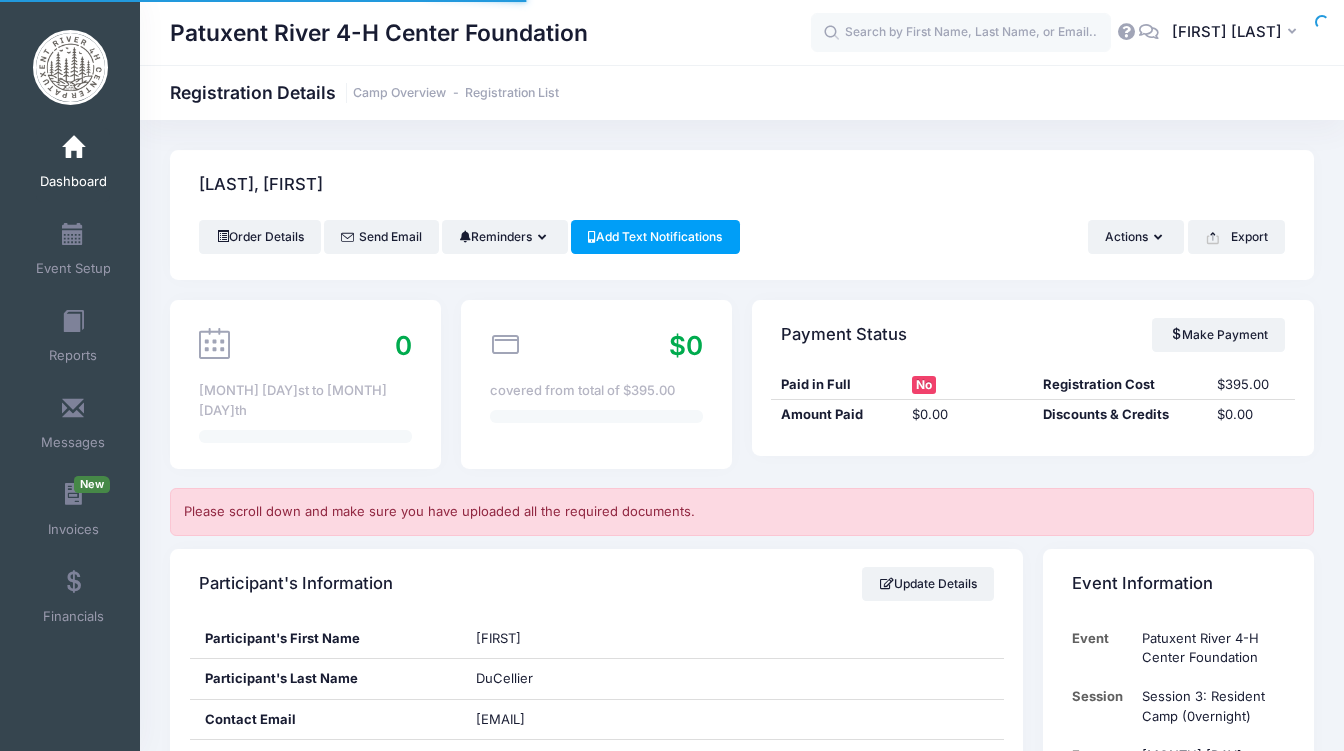 scroll, scrollTop: 0, scrollLeft: 0, axis: both 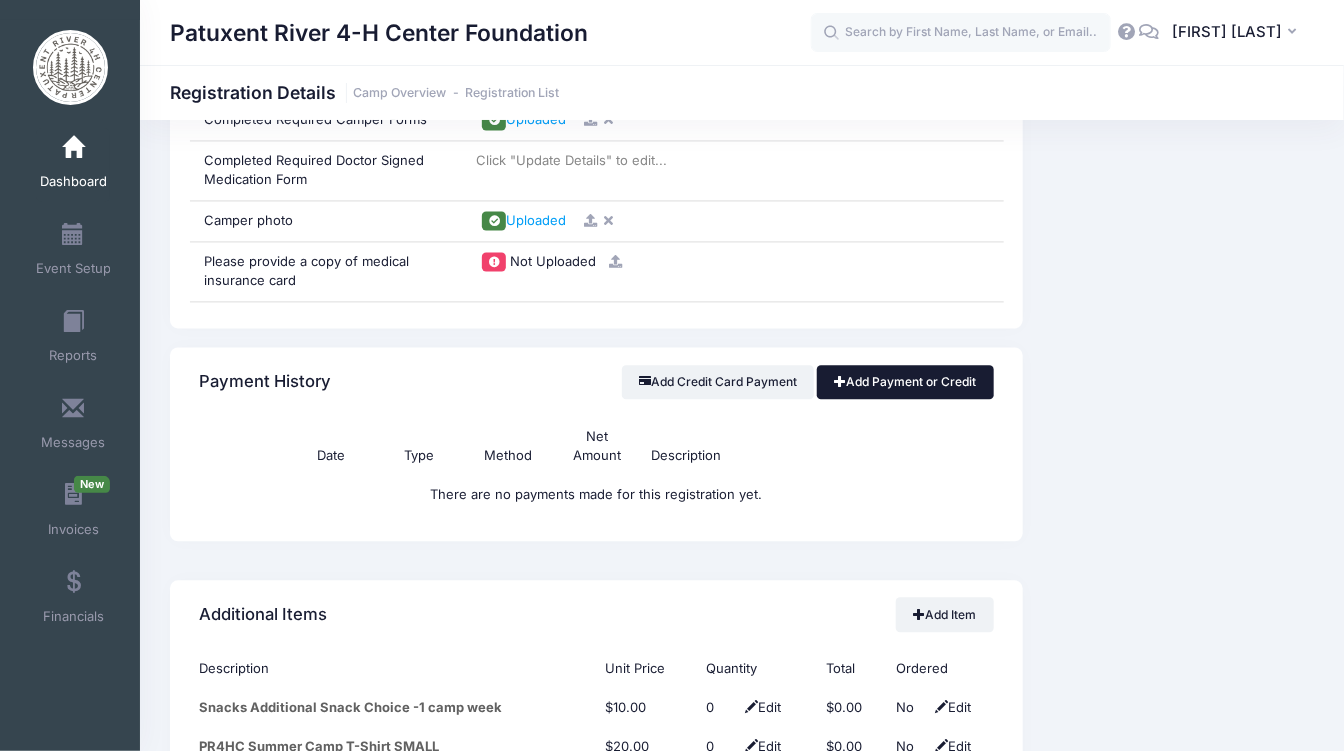 click on "Add Payment or Credit" at bounding box center (905, 382) 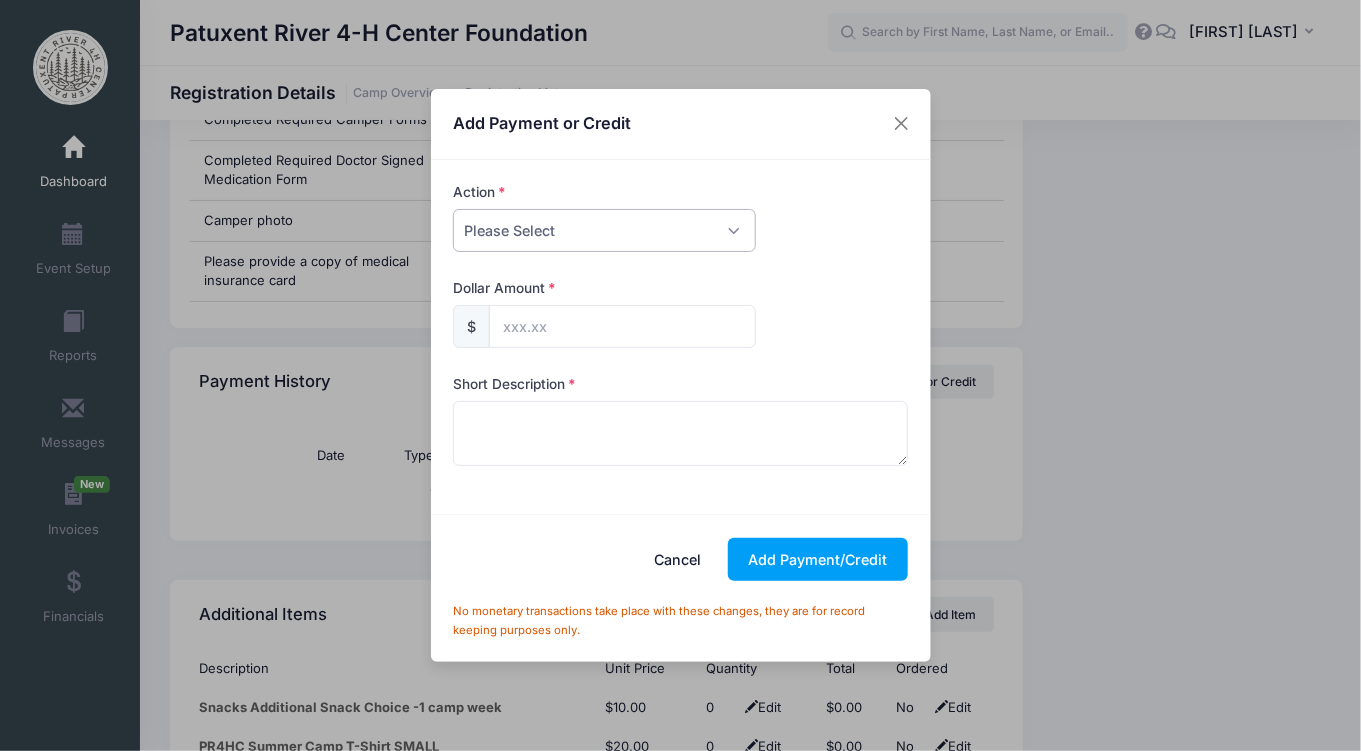click on "Please Select
Payment
Credit
Refund (Offline)" at bounding box center (604, 230) 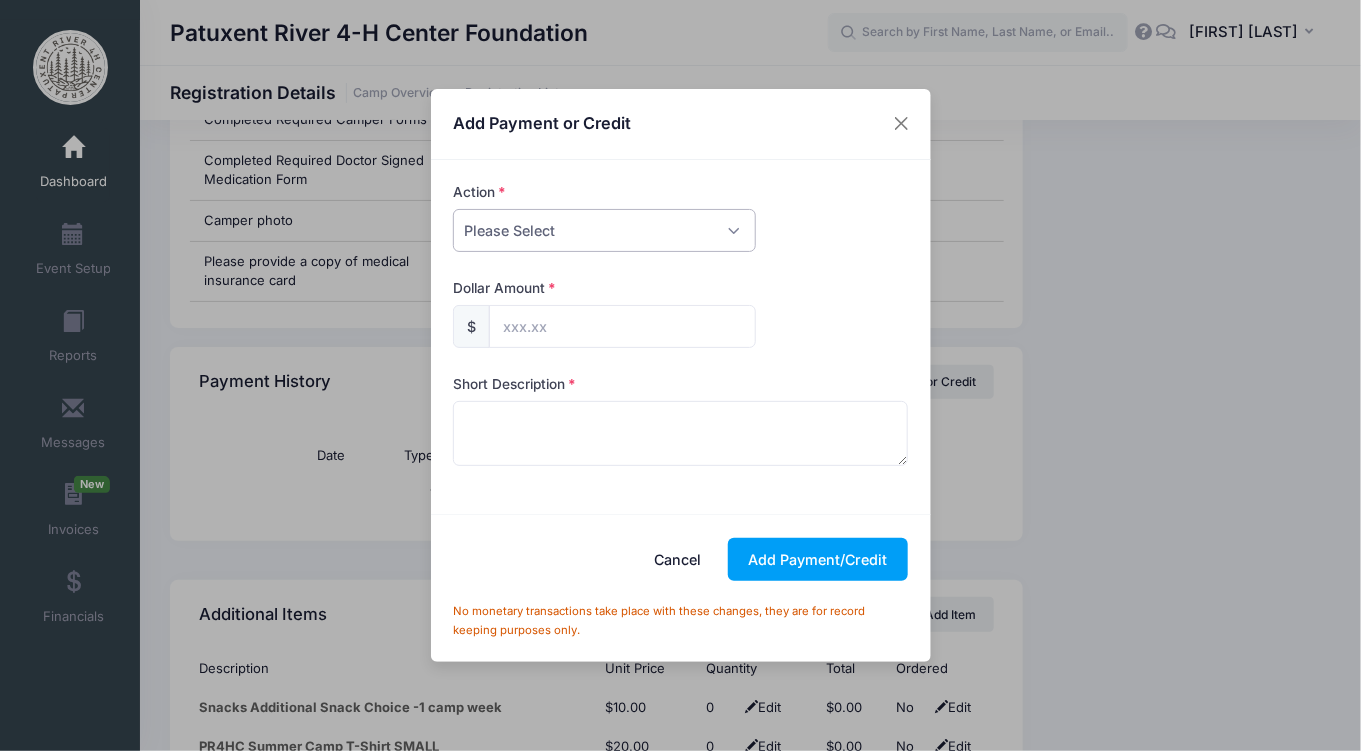 select on "credit" 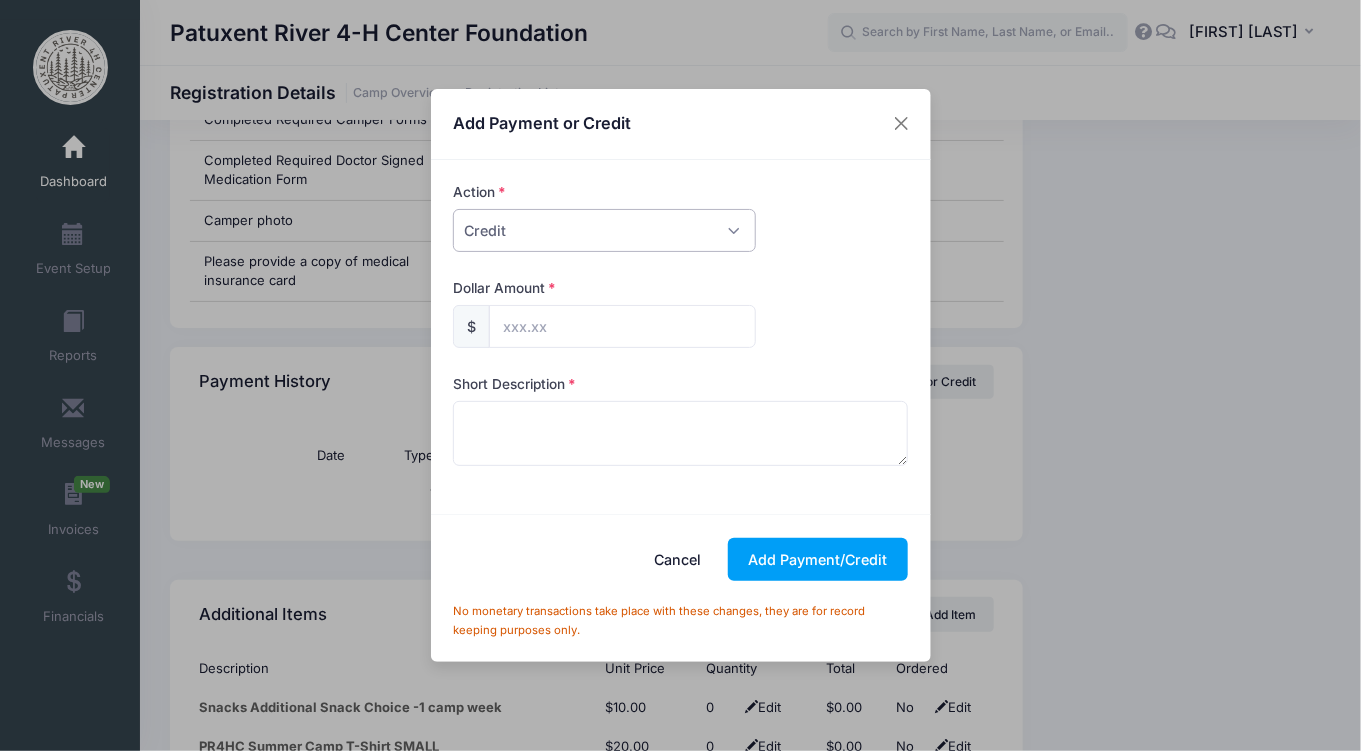 click on "Please Select
Payment
Credit
Refund (Offline)" at bounding box center (604, 230) 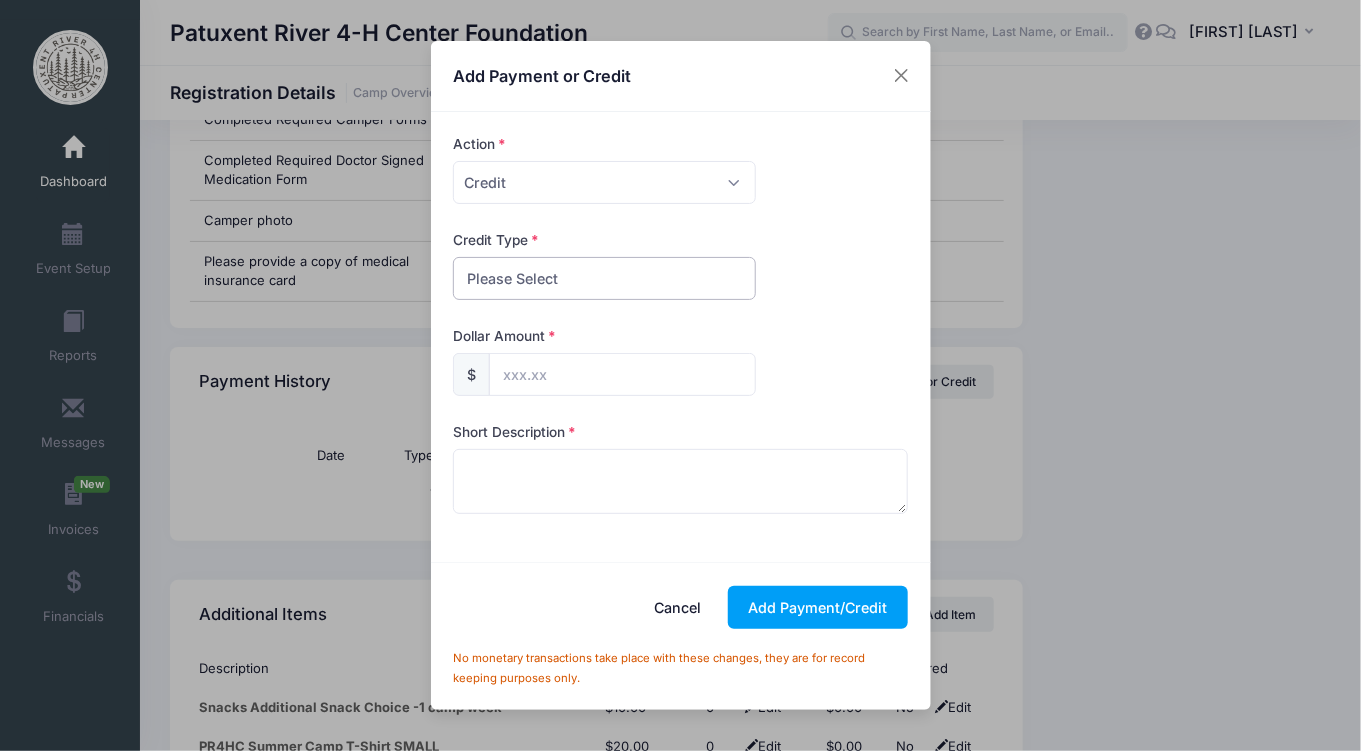 click on "Please Select
Discount
Scholarship
Other" at bounding box center (604, 278) 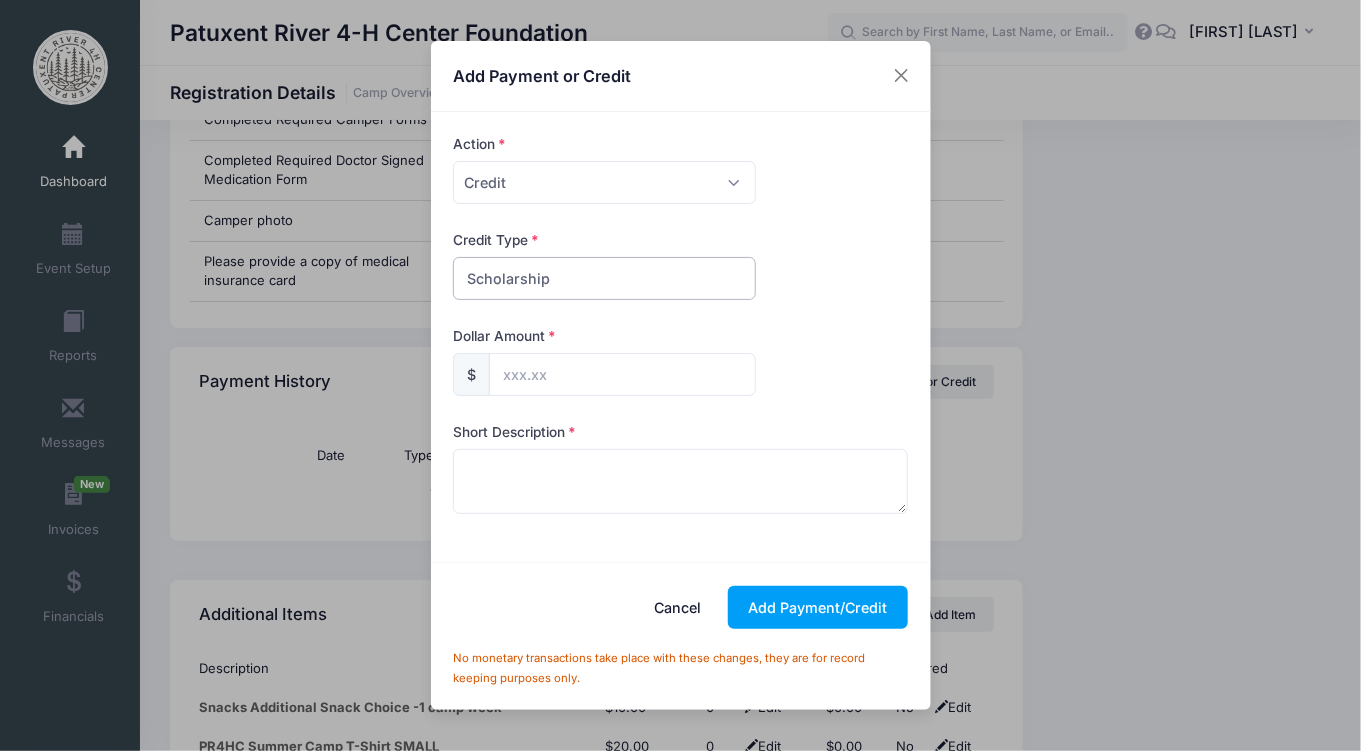 click on "Please Select
Discount
Scholarship
Other" at bounding box center [604, 278] 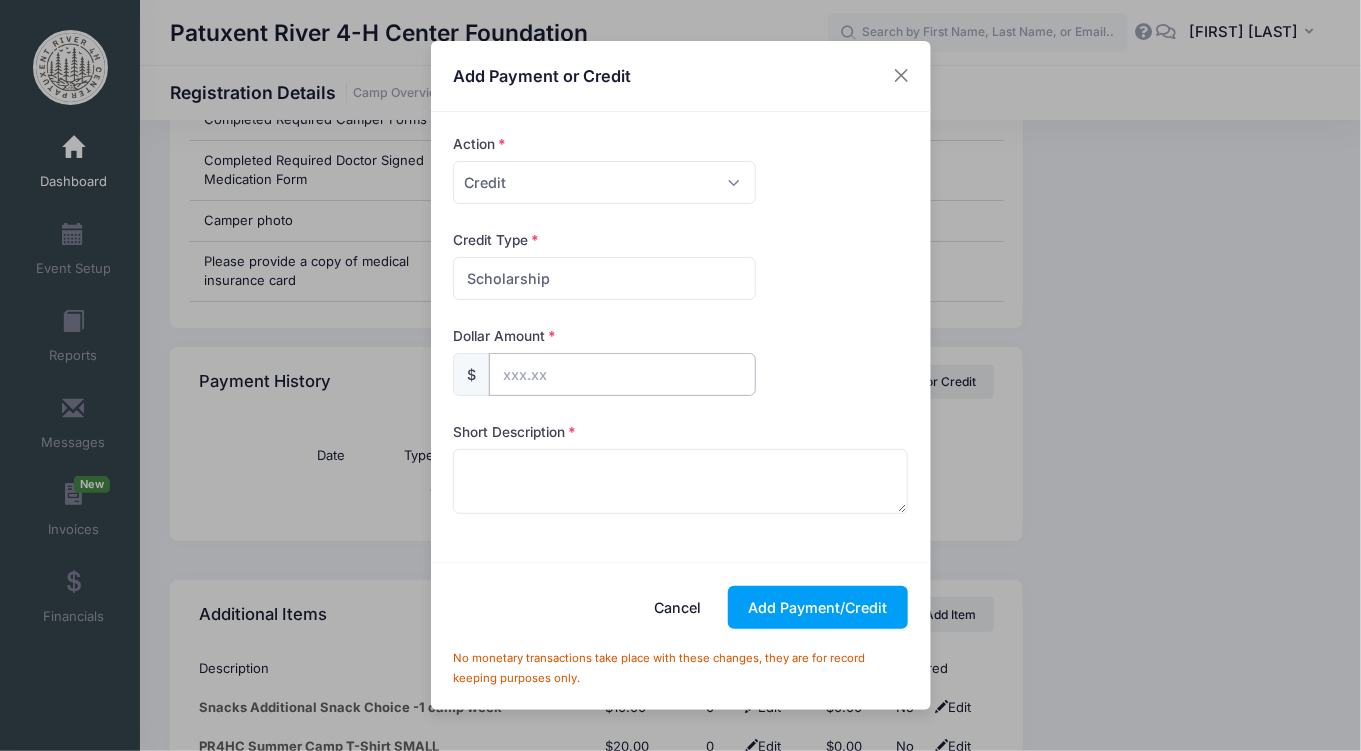 click at bounding box center [622, 374] 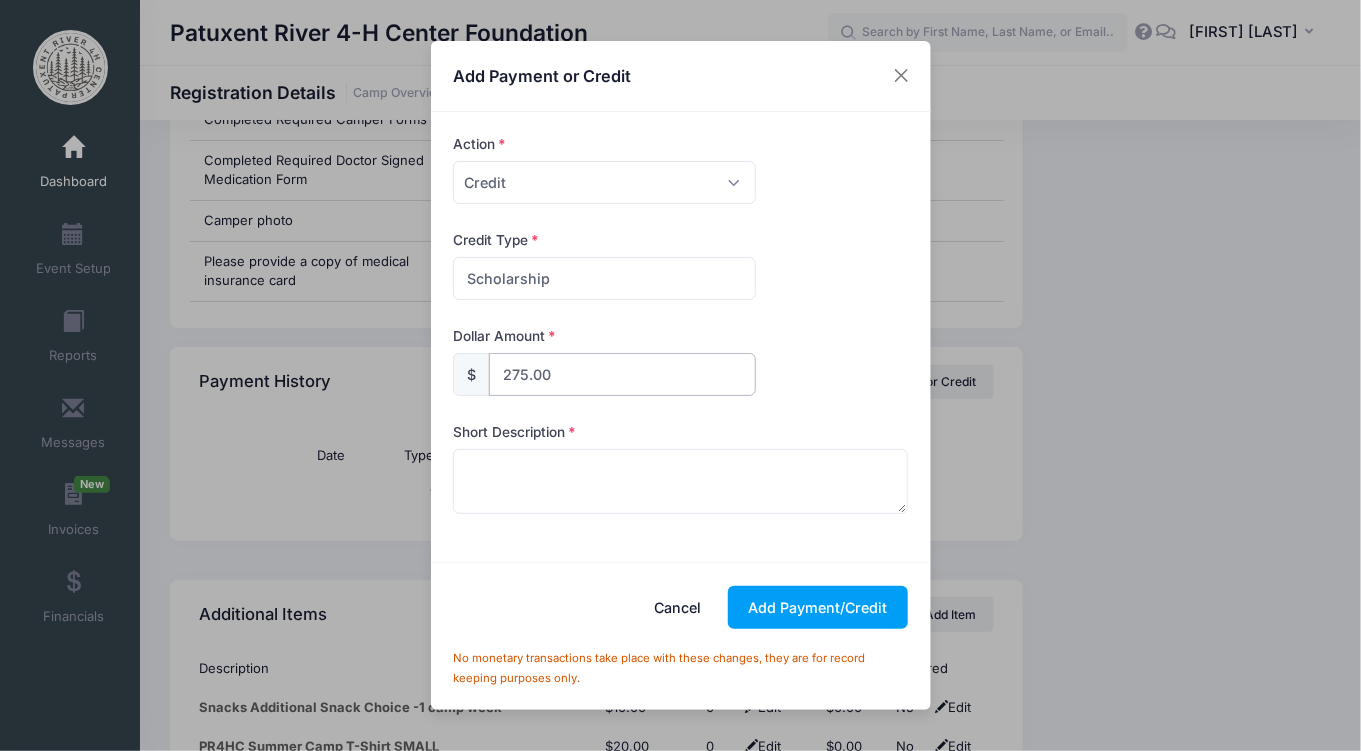 type on "275.00" 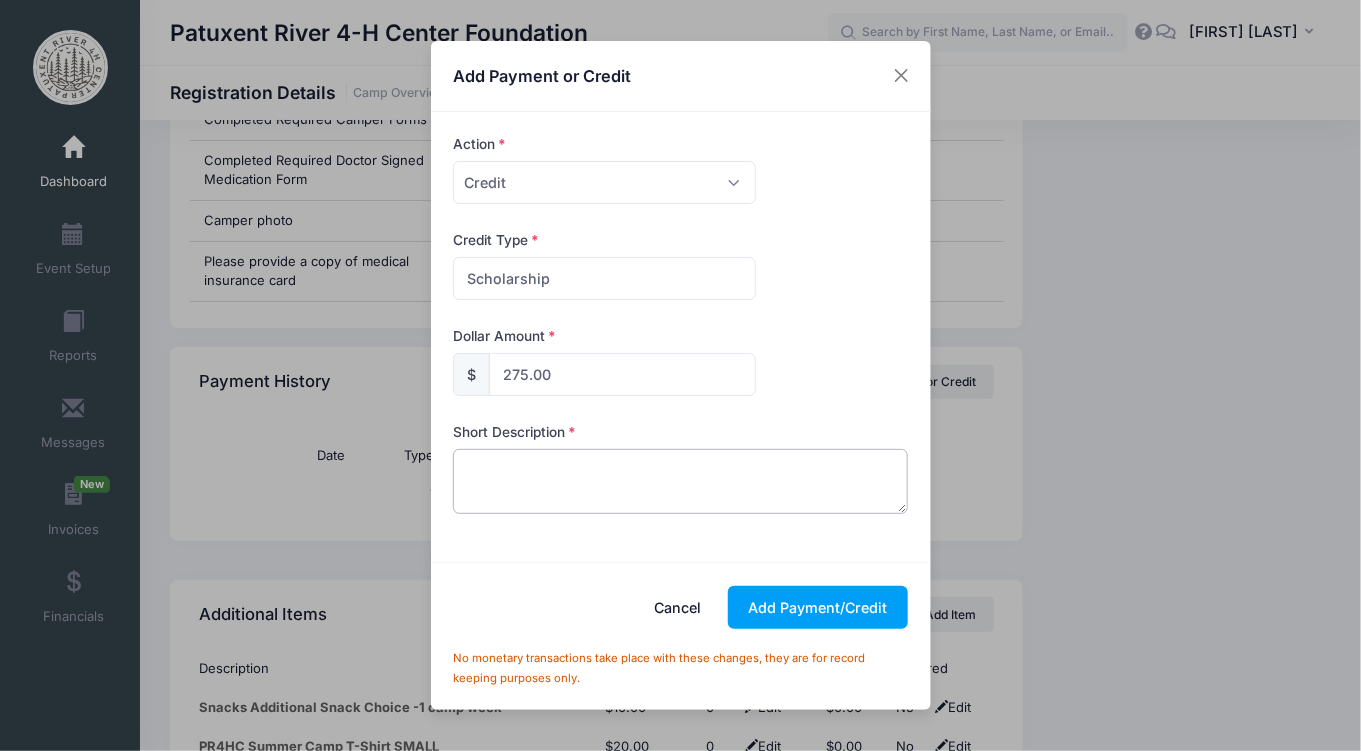 click at bounding box center (680, 481) 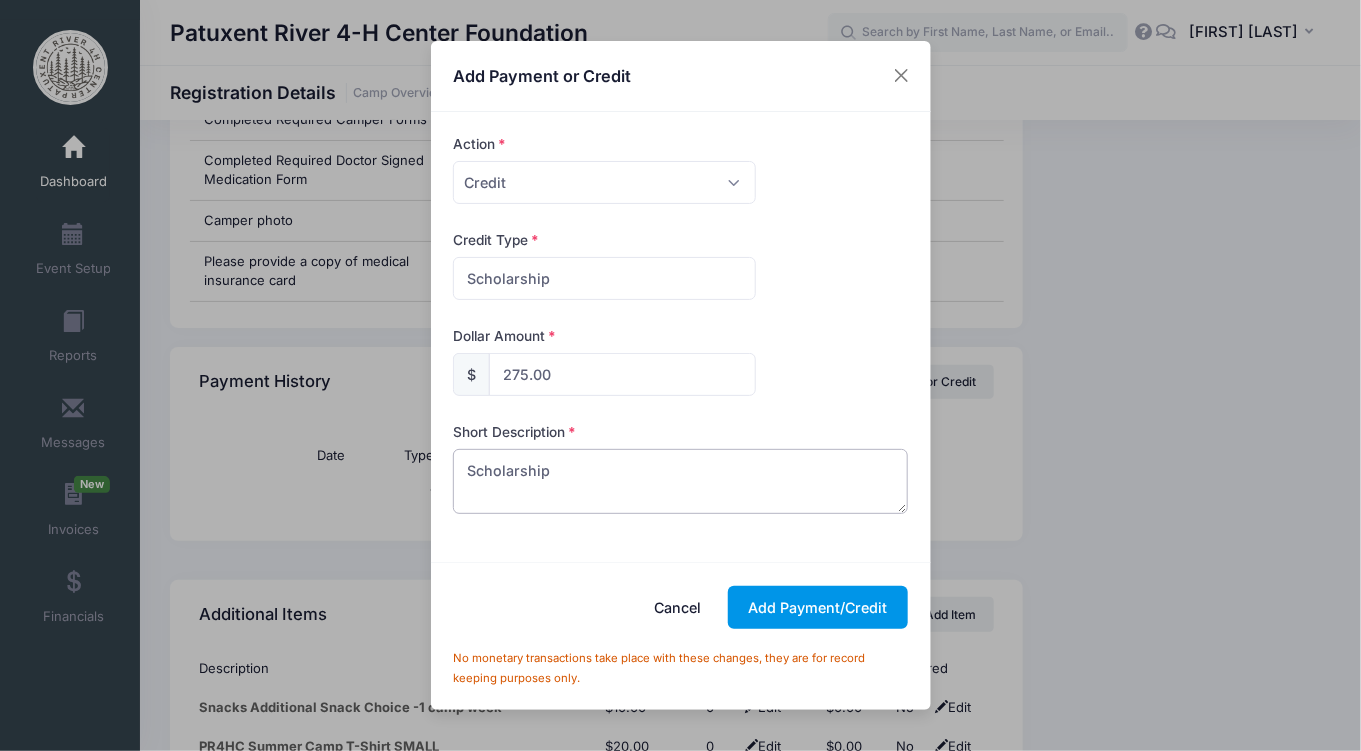 type on "Scholarship" 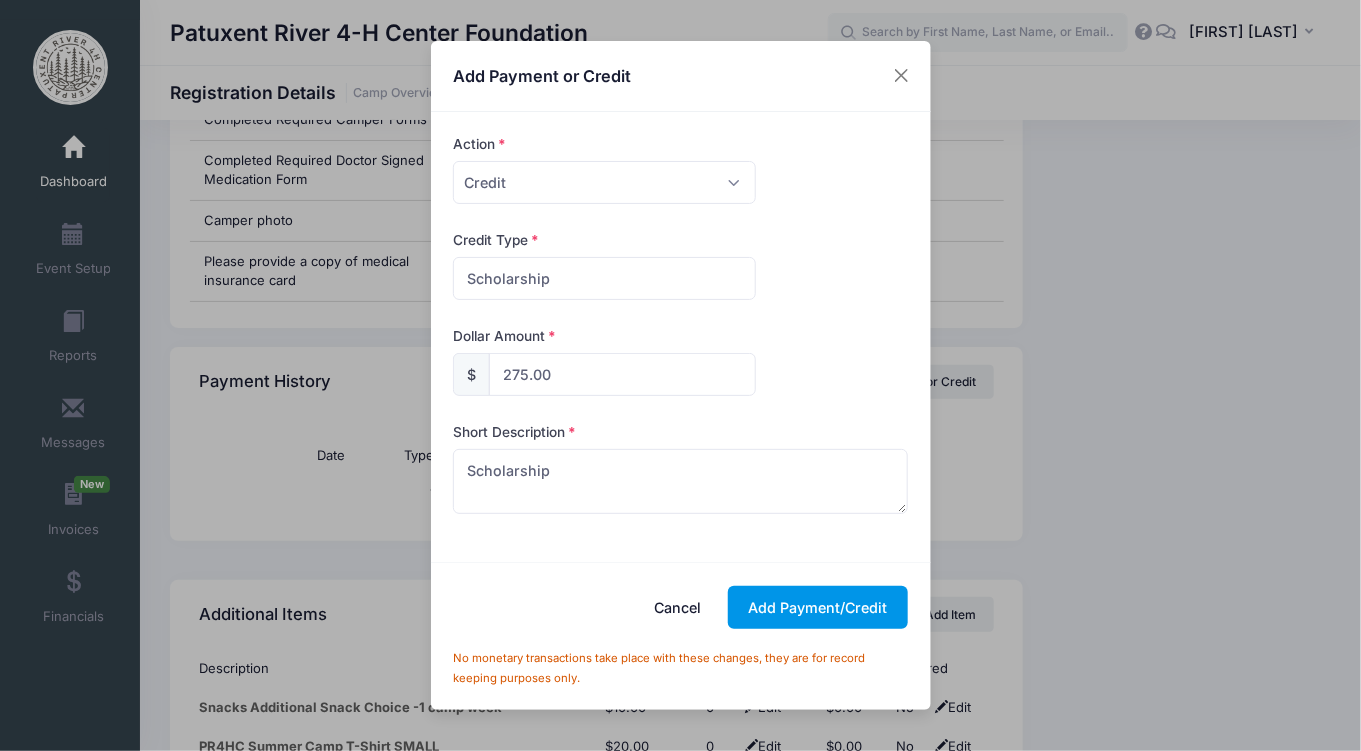 click on "Add Payment/Credit" at bounding box center (818, 607) 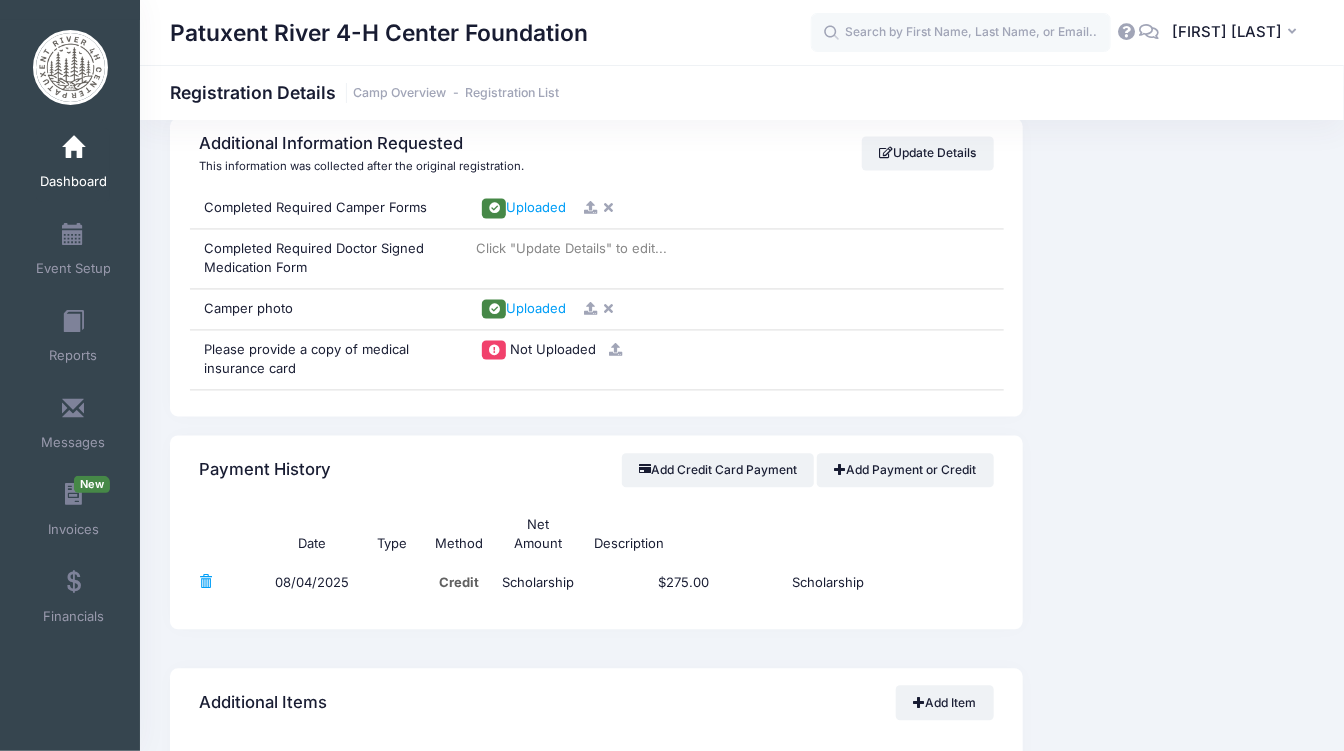 scroll, scrollTop: 1408, scrollLeft: 0, axis: vertical 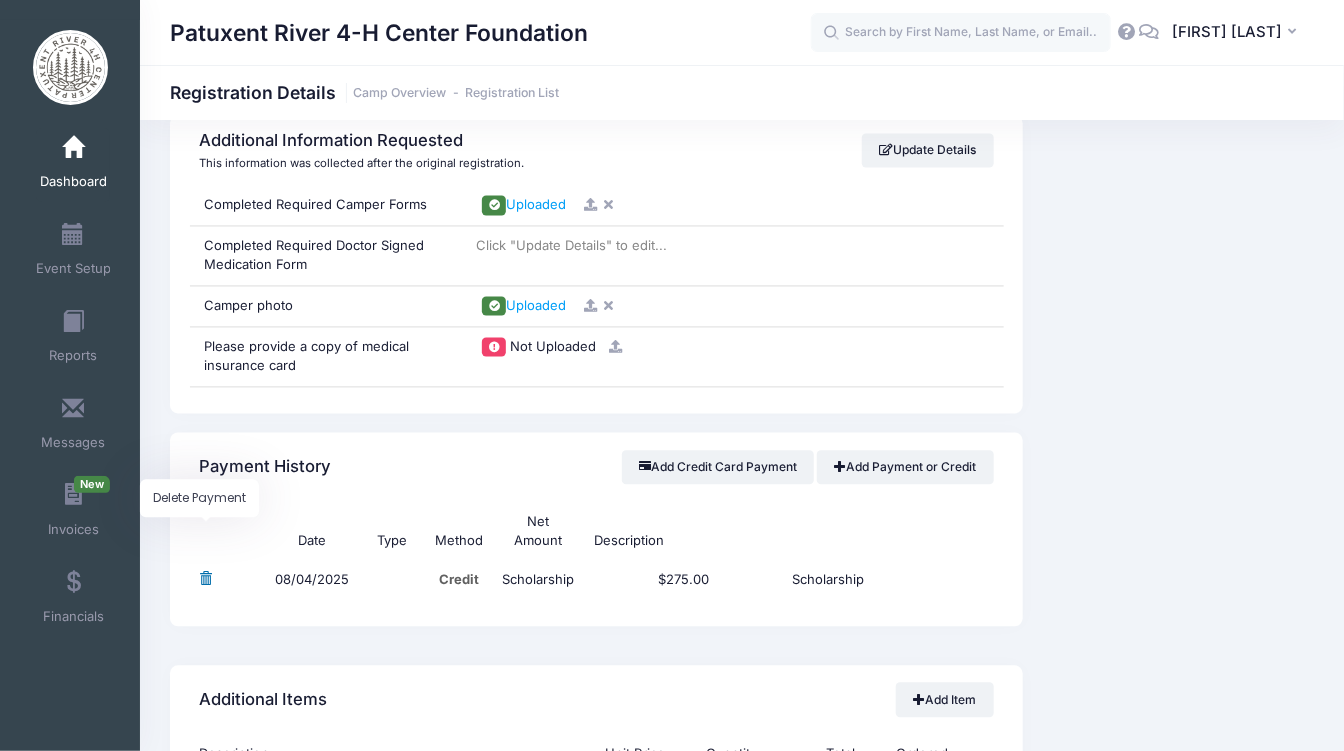 click at bounding box center (205, 579) 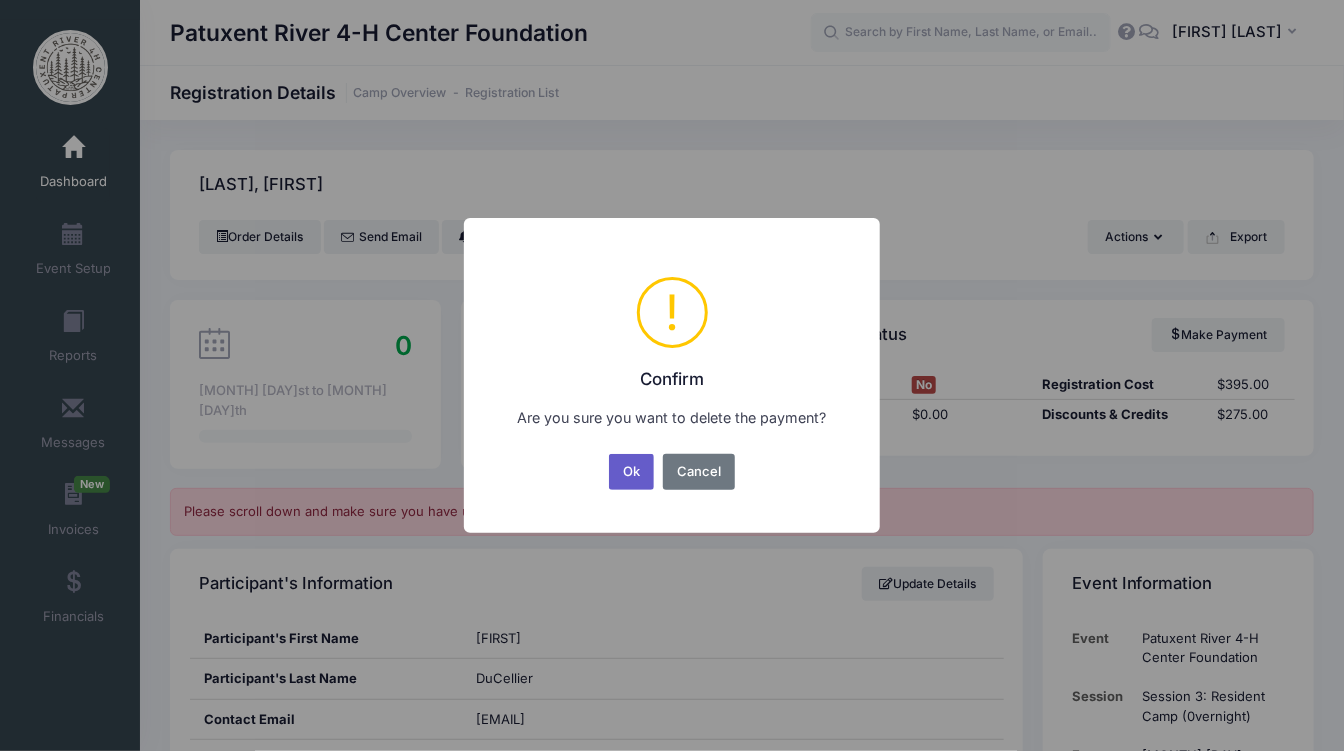 click on "Ok" at bounding box center (632, 472) 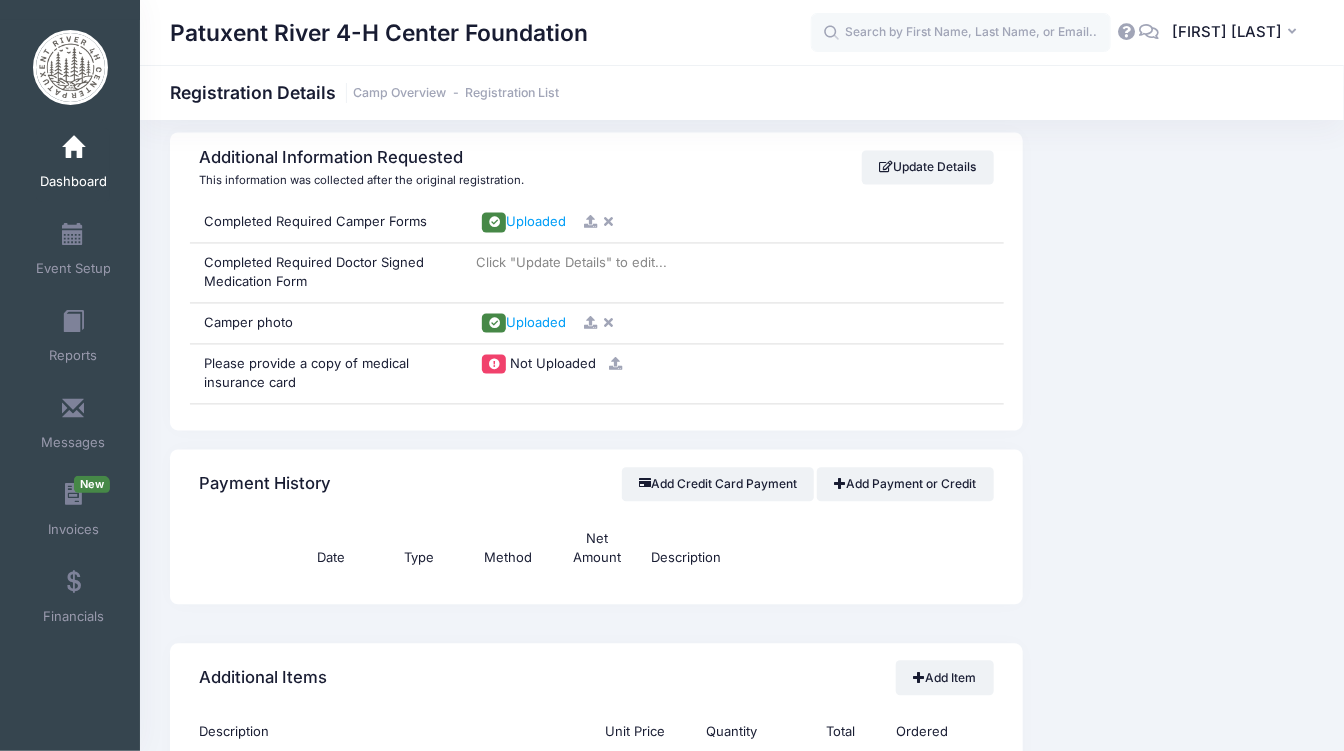 scroll, scrollTop: 1445, scrollLeft: 0, axis: vertical 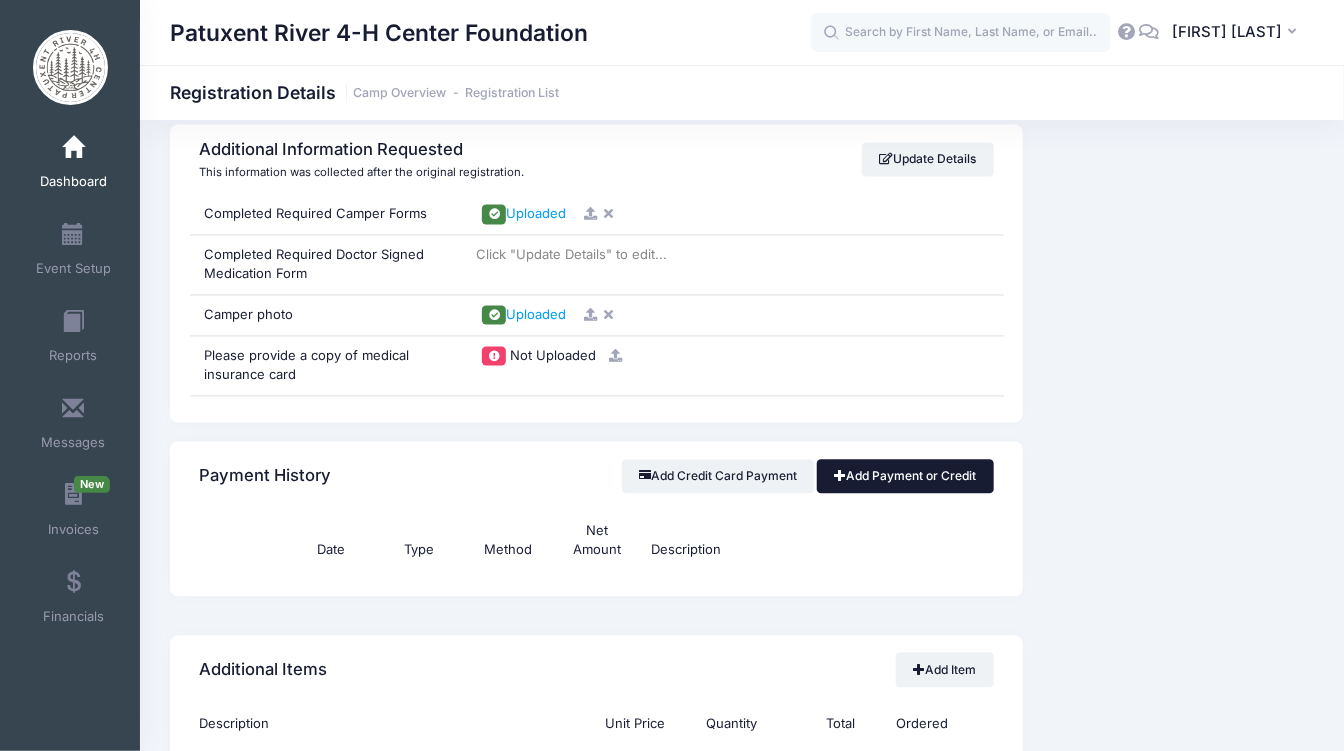 click on "Add Payment or Credit" at bounding box center (905, 477) 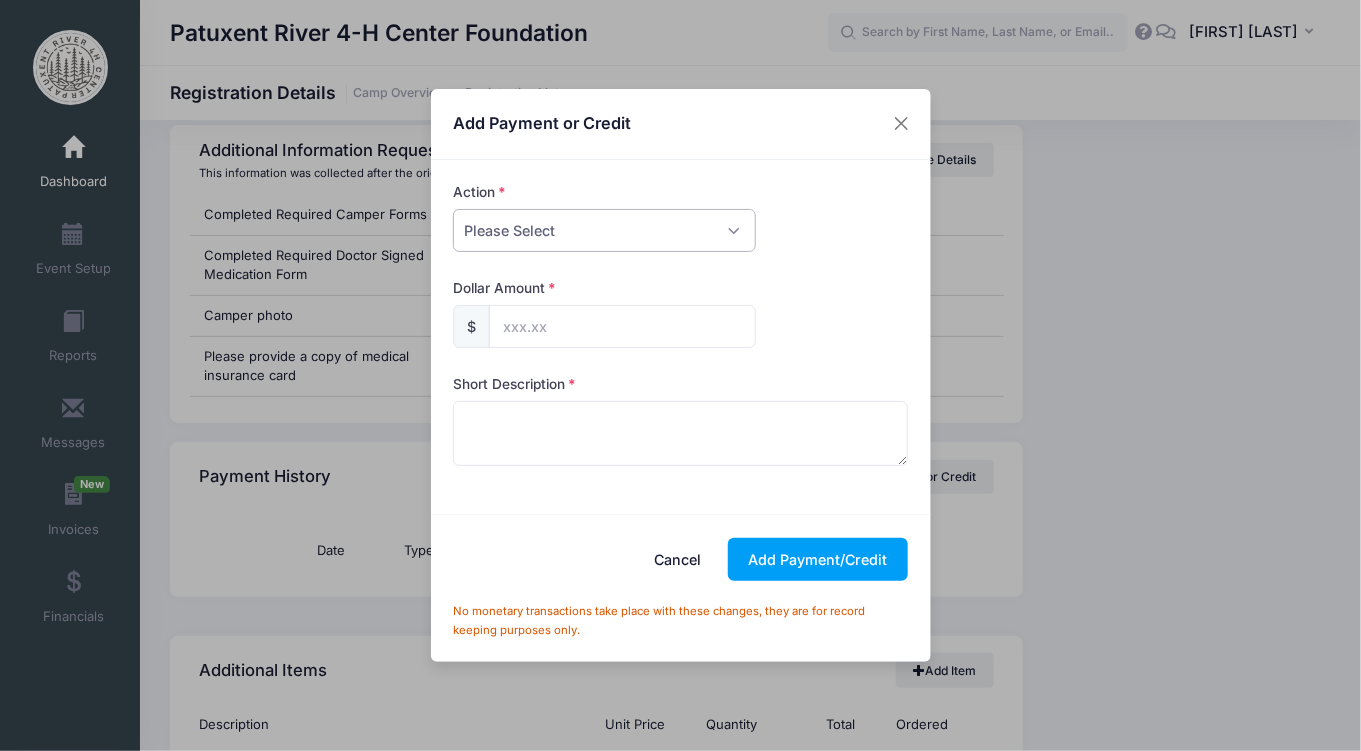 click on "Please Select
Payment
Credit
Refund (Offline)" at bounding box center (604, 230) 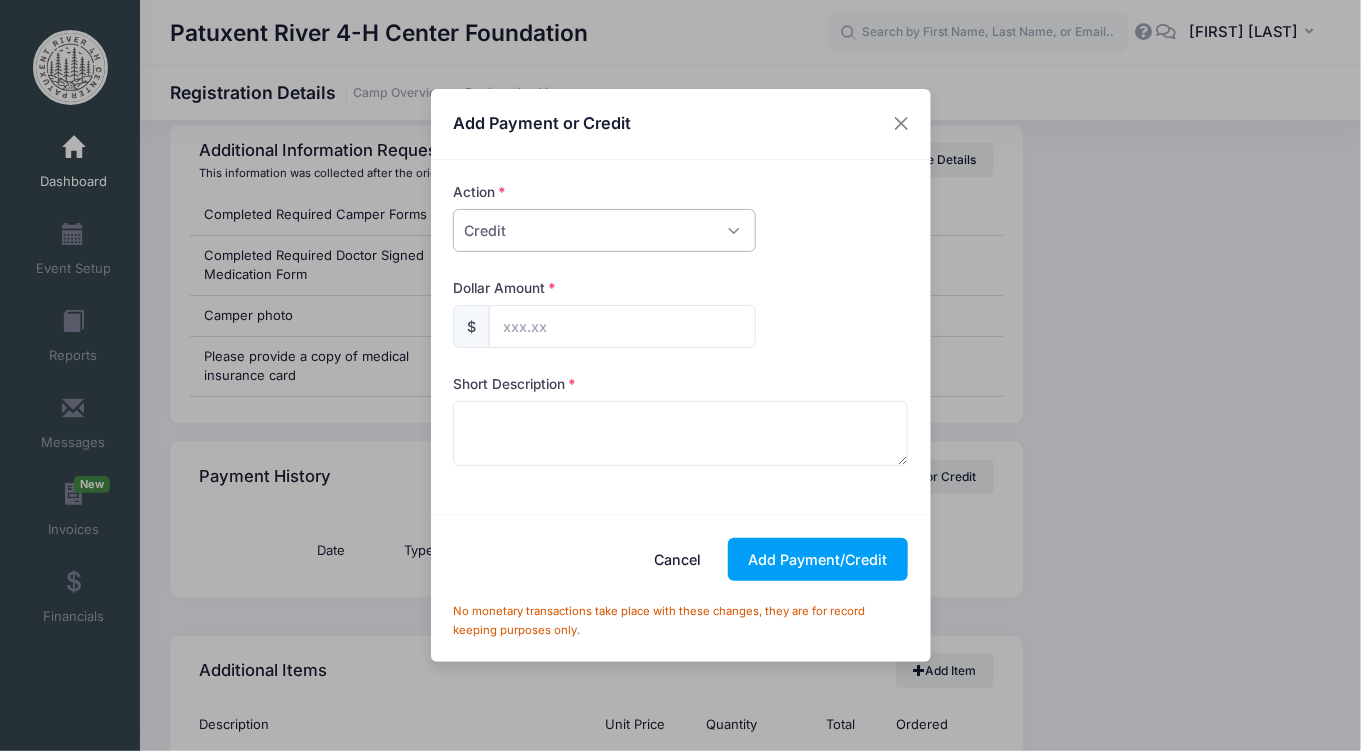 click on "Please Select
Payment
Credit
Refund (Offline)" at bounding box center [604, 230] 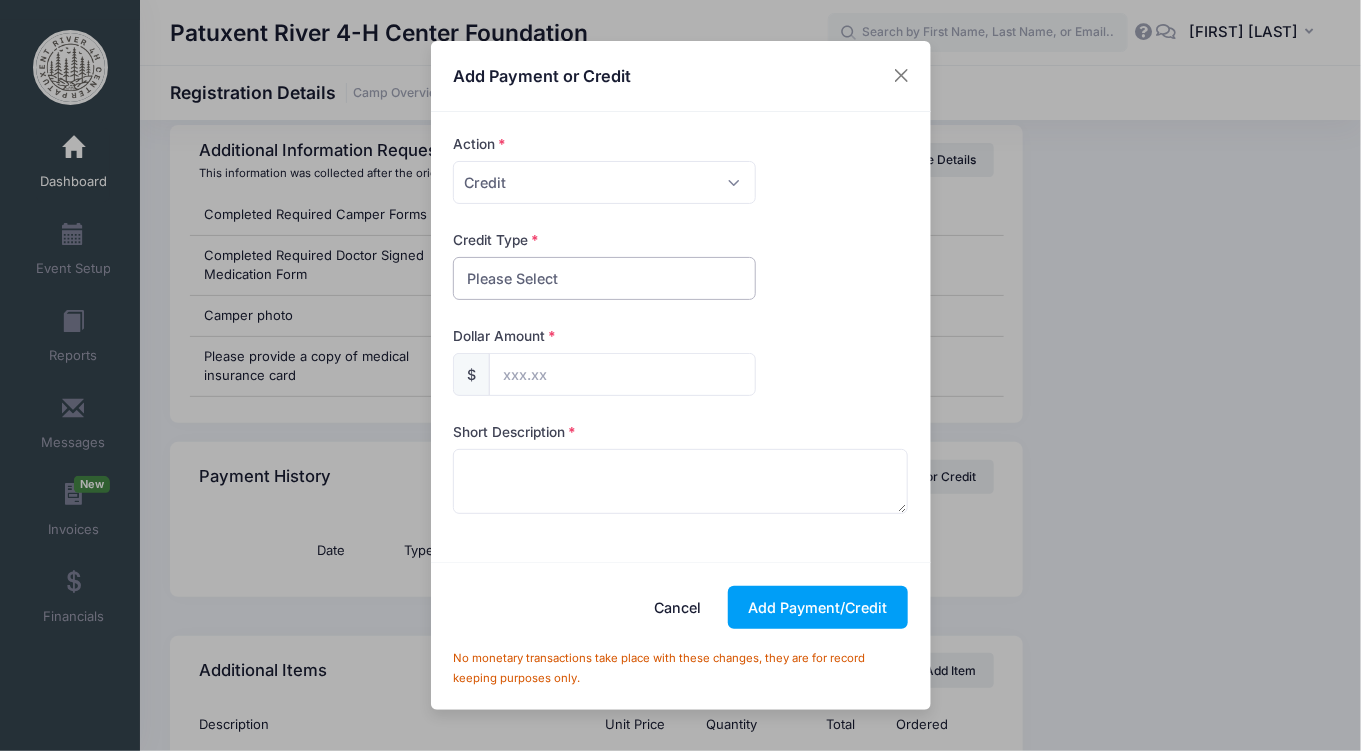 click on "Please Select
Discount
Scholarship
Other" at bounding box center [604, 278] 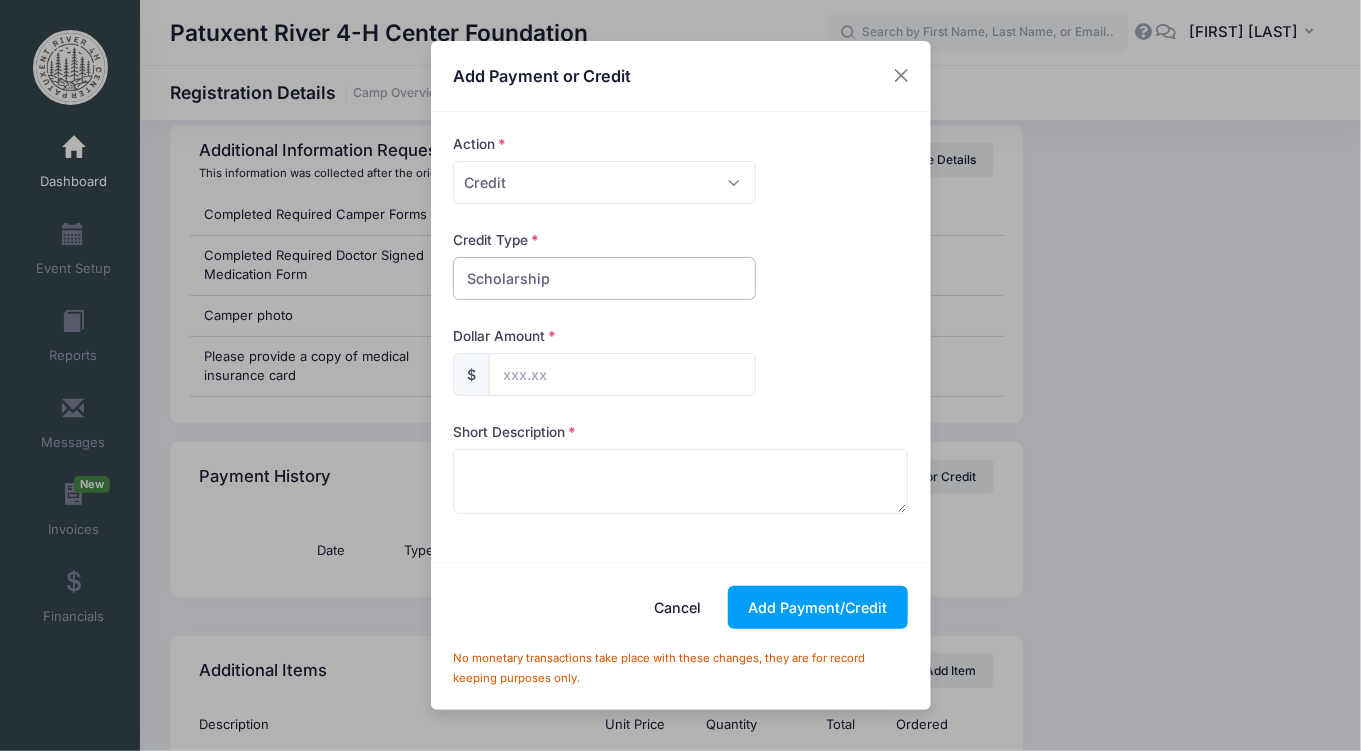click on "Please Select
Discount
Scholarship
Other" at bounding box center [604, 278] 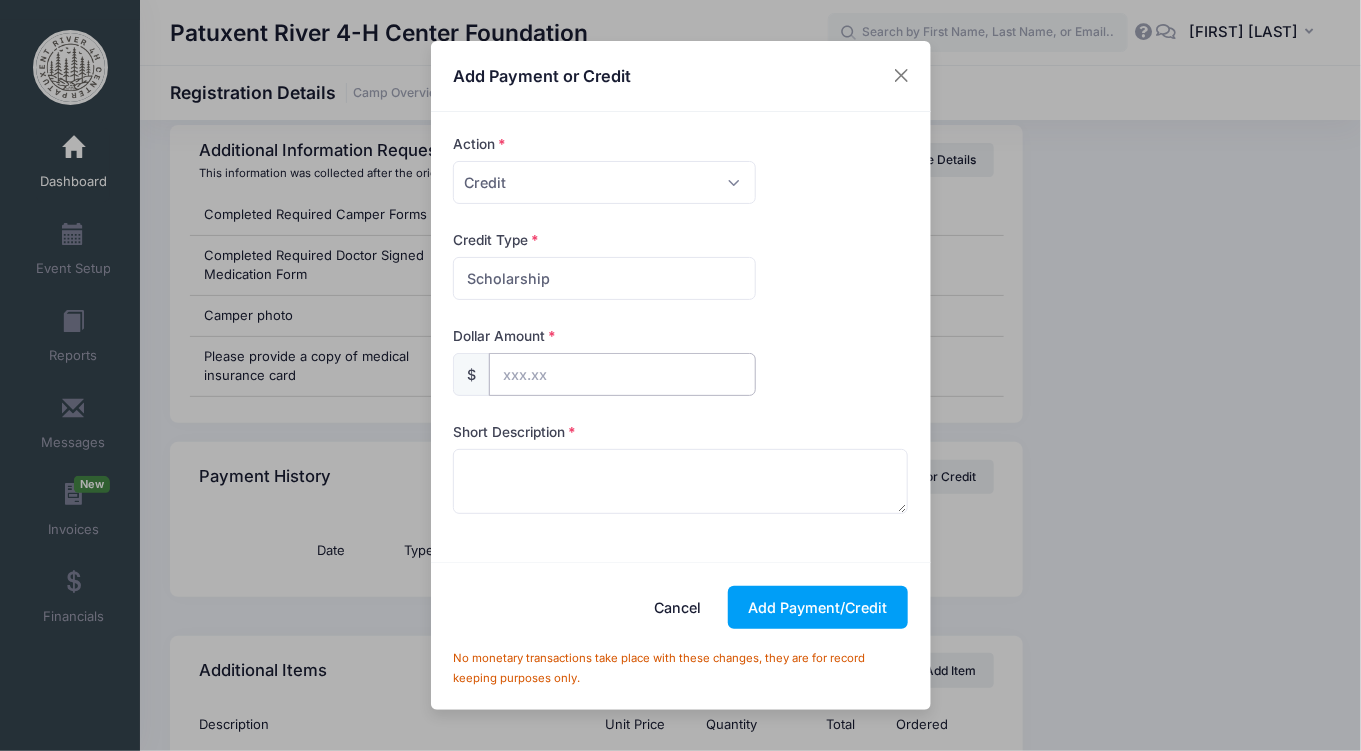 click at bounding box center (622, 374) 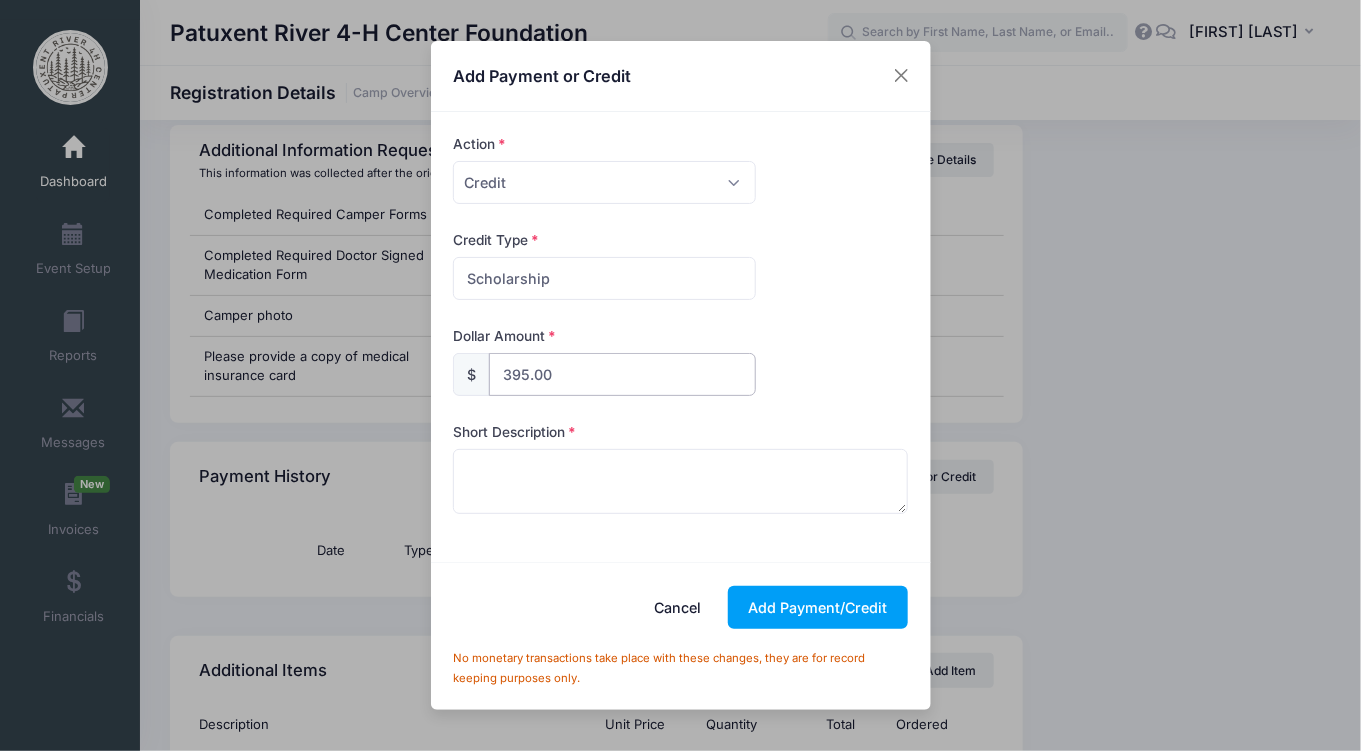 type on "395.00" 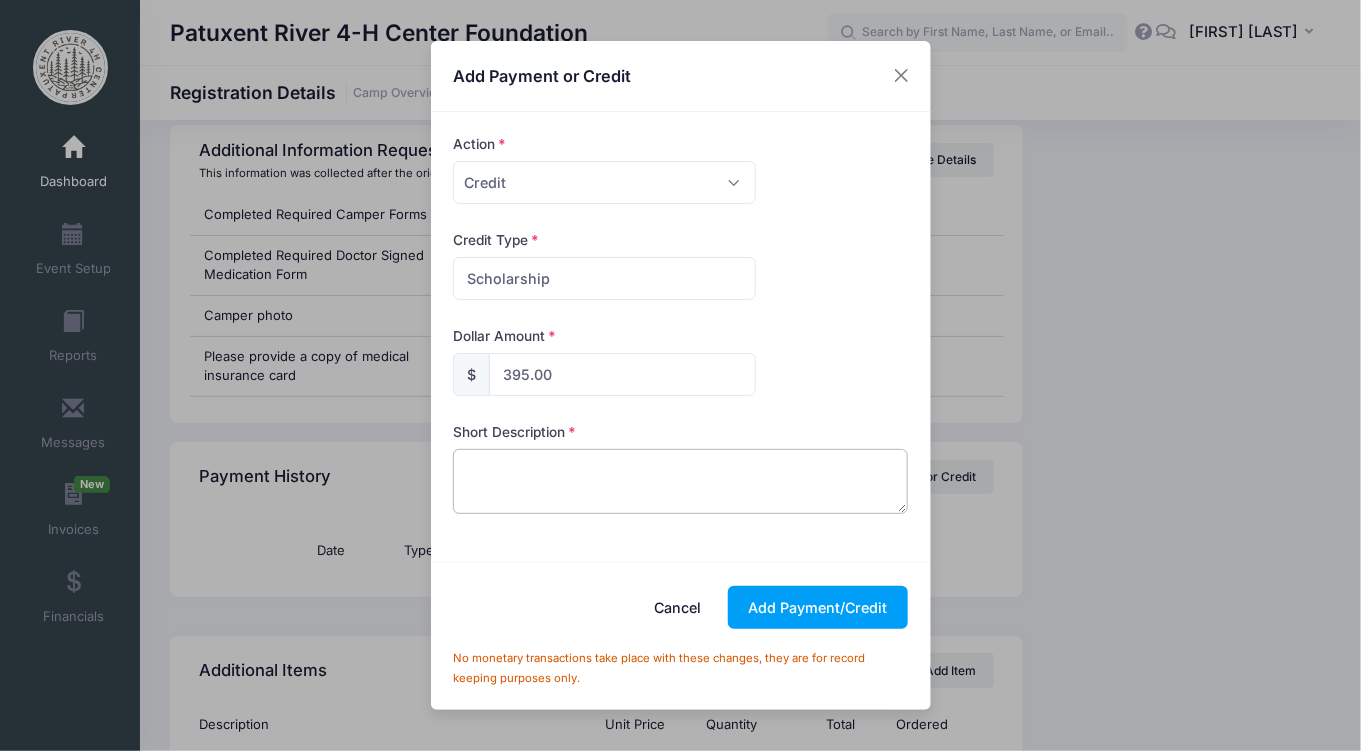 click at bounding box center (680, 481) 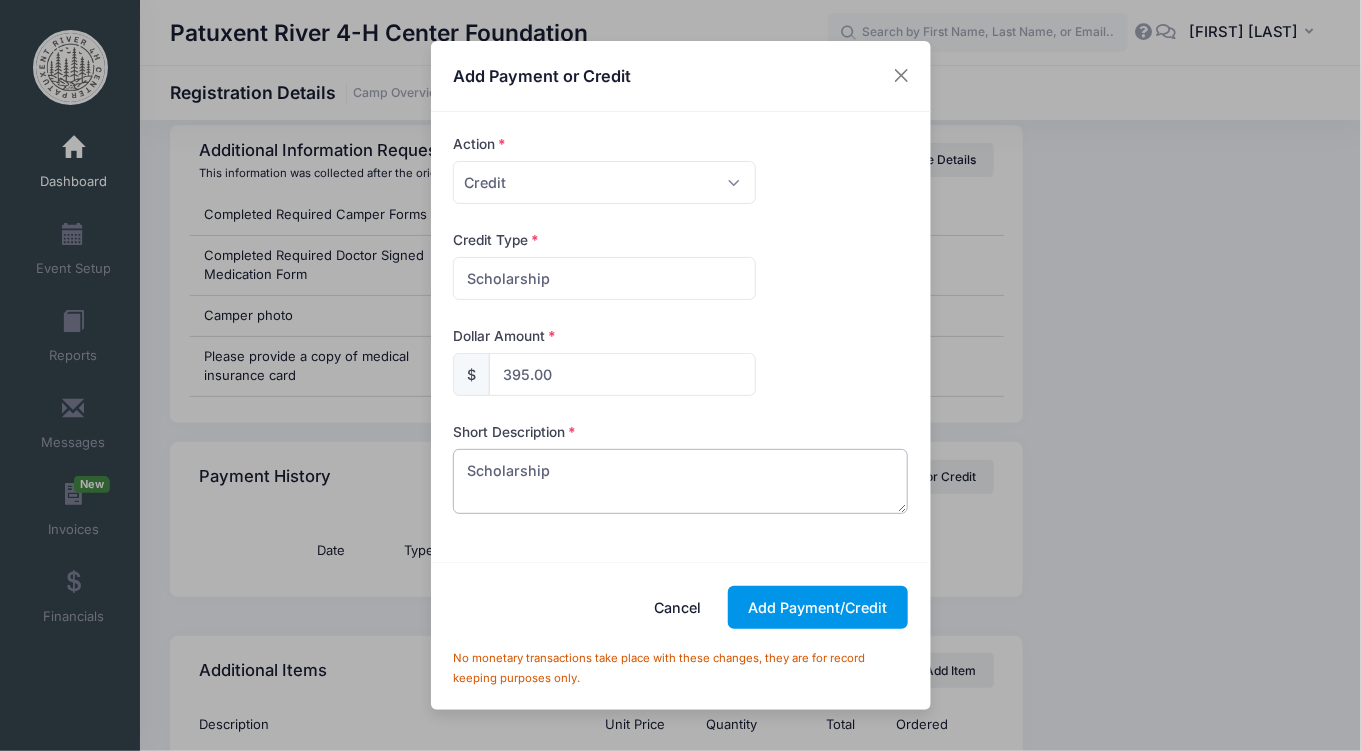 type on "Scholarship" 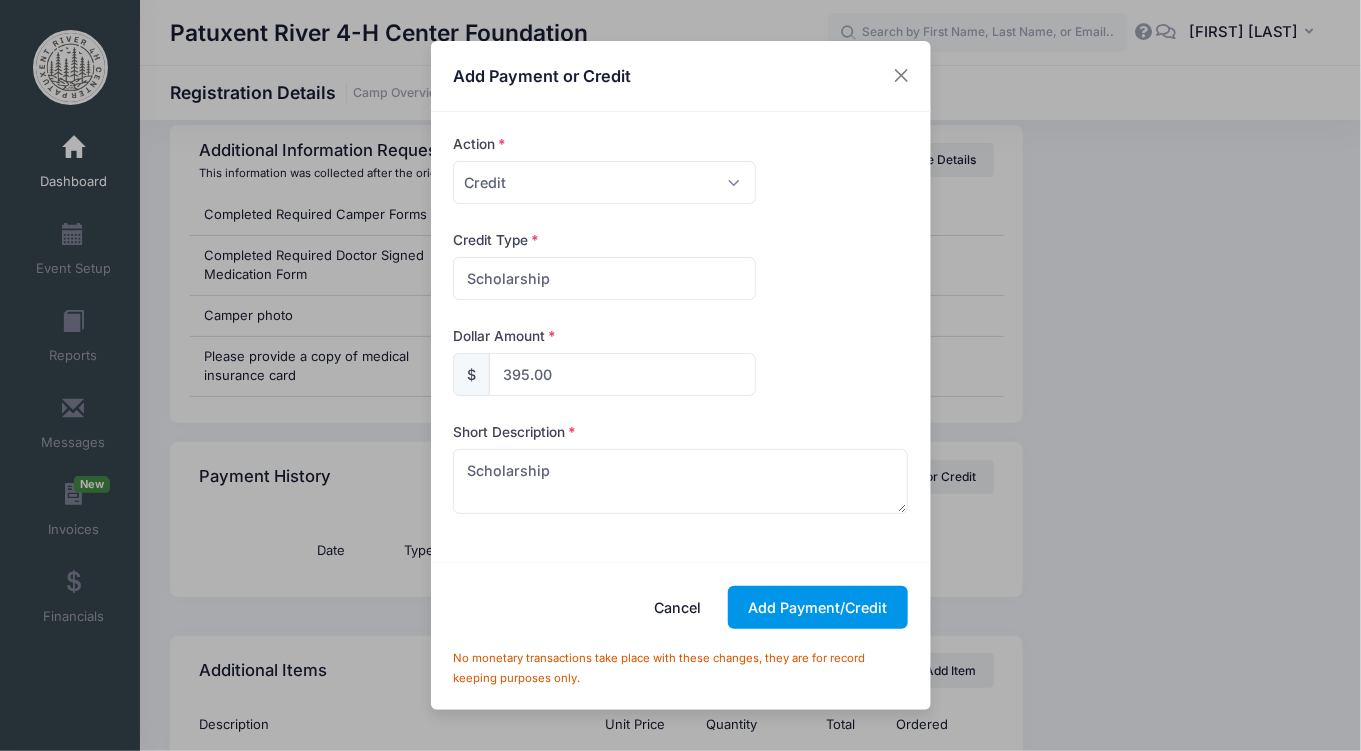 click on "Add Payment/Credit" at bounding box center (818, 607) 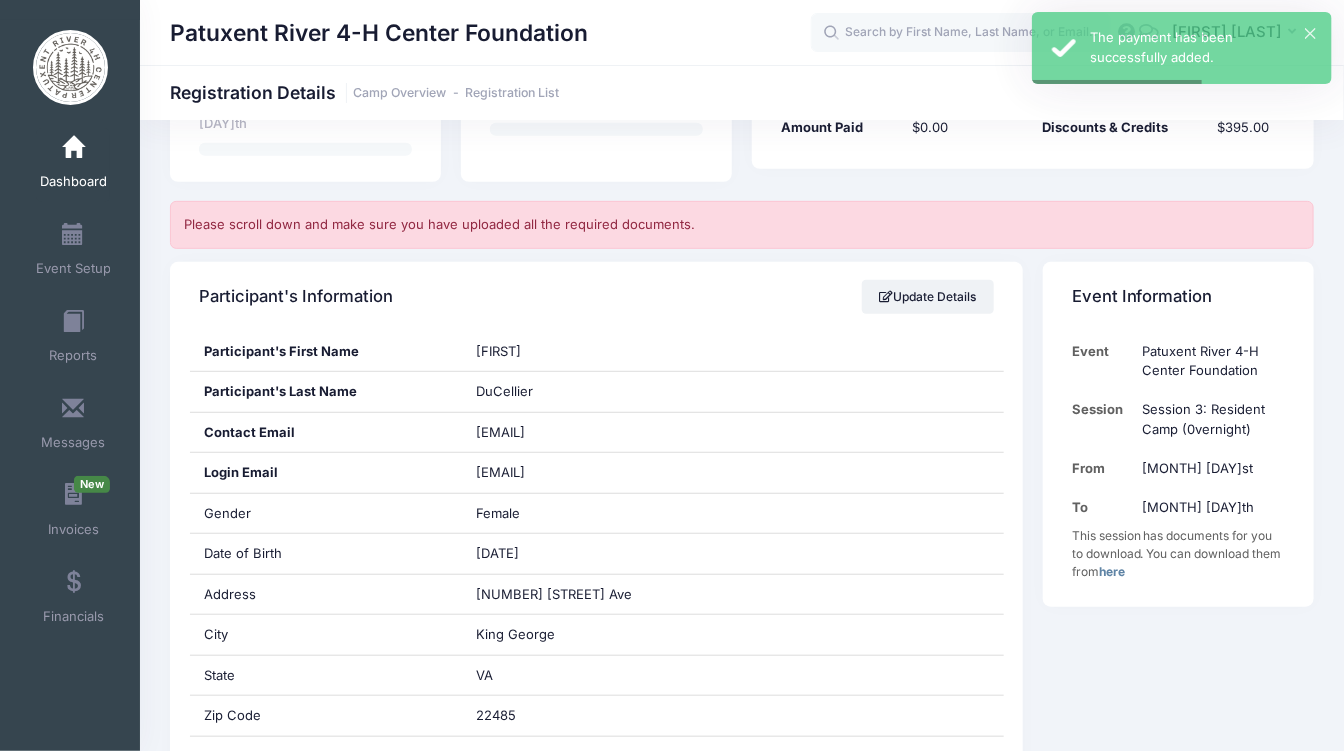 scroll, scrollTop: 0, scrollLeft: 0, axis: both 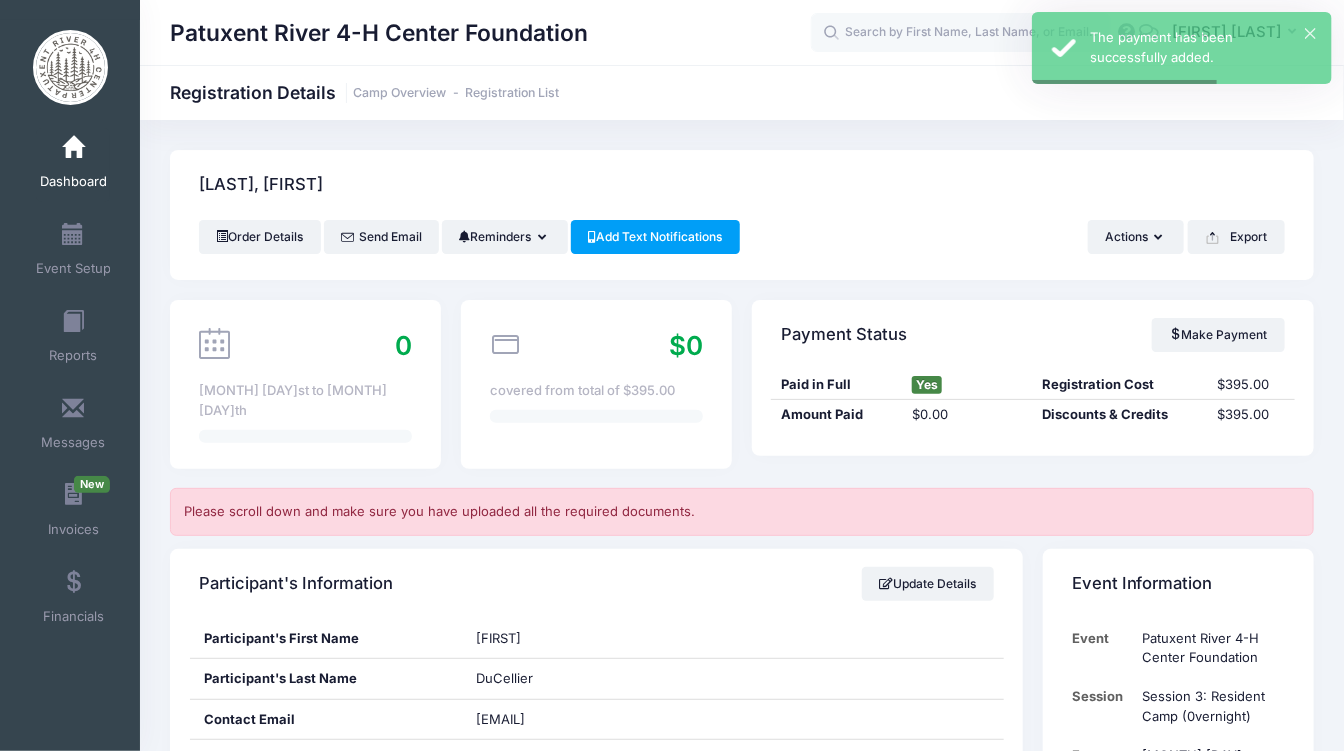 click at bounding box center (73, 148) 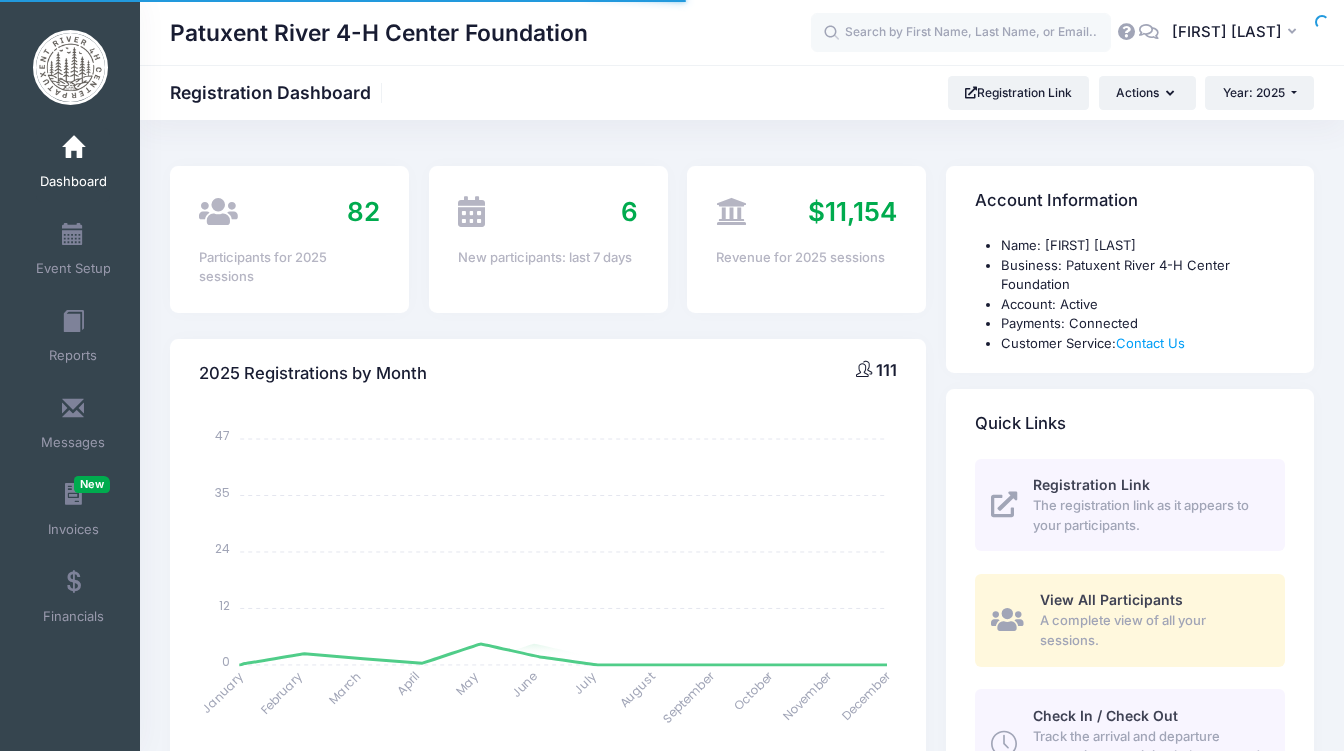 select 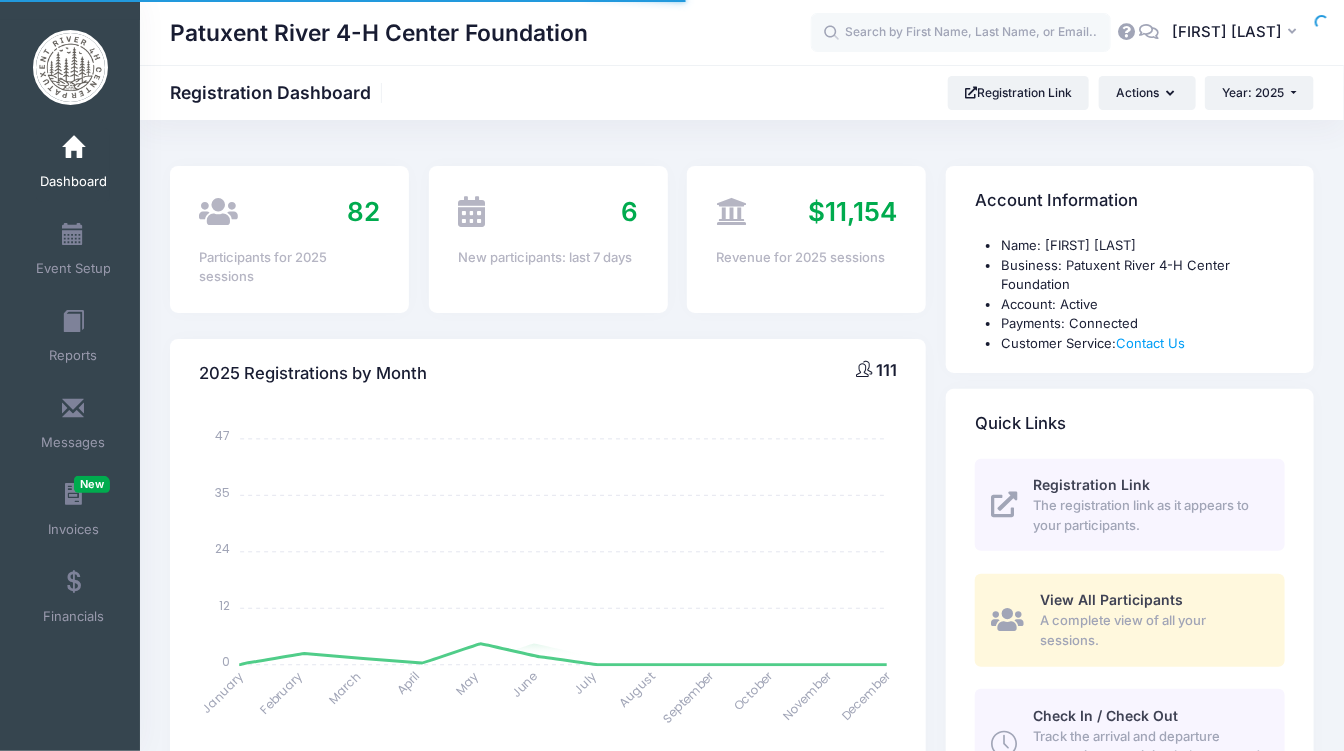 scroll, scrollTop: 0, scrollLeft: 0, axis: both 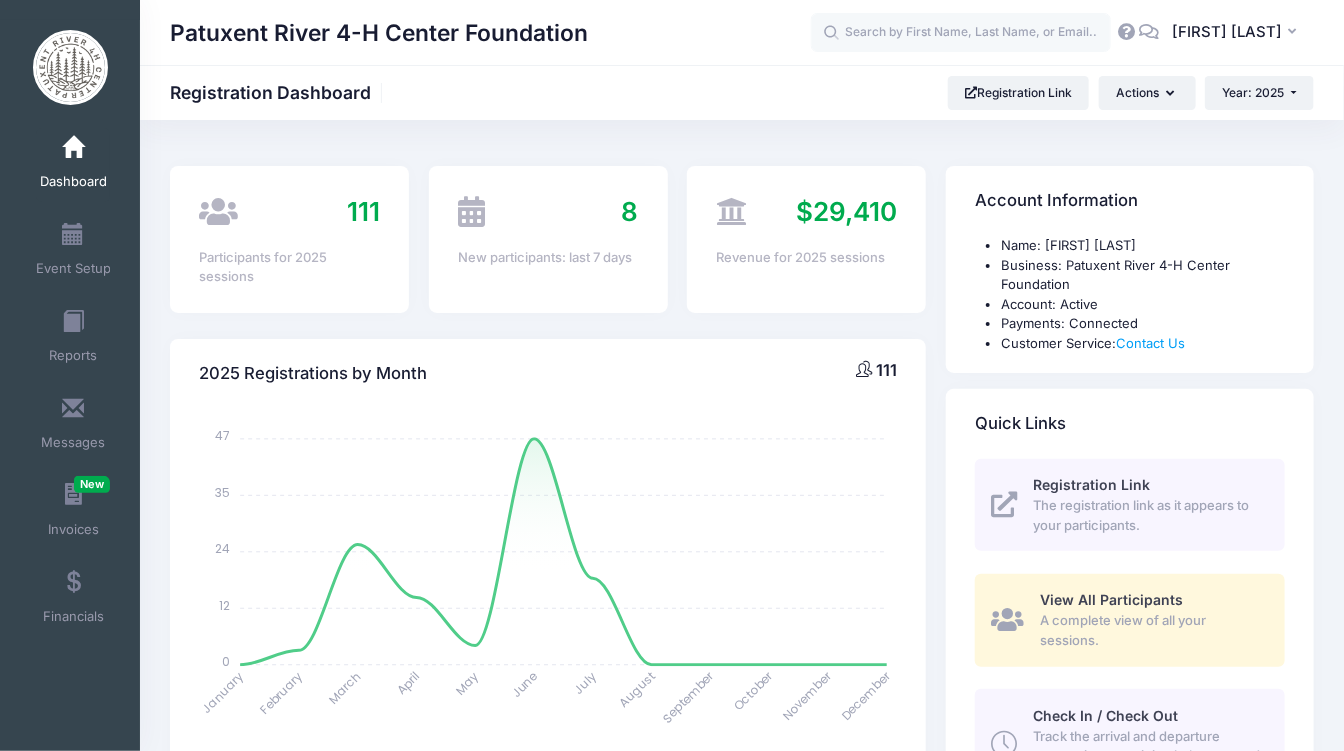 click at bounding box center (73, 148) 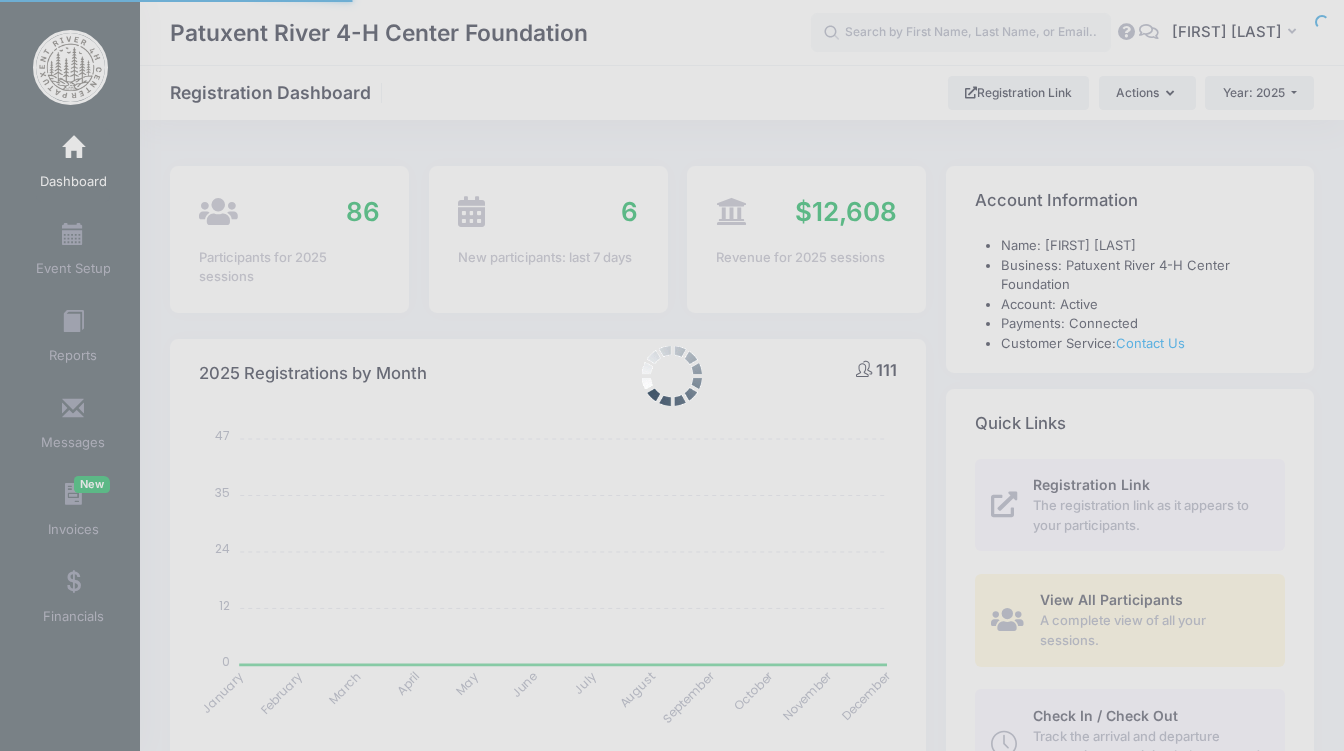 select 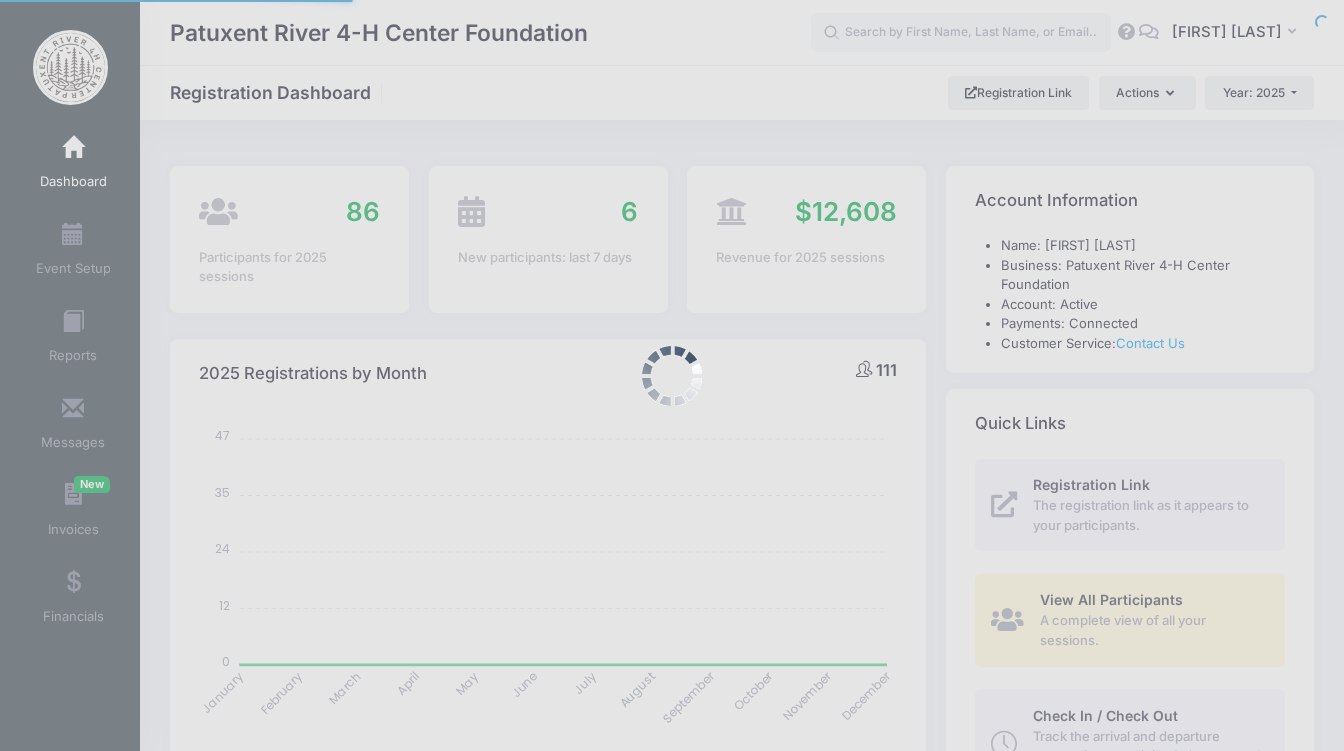 scroll, scrollTop: 0, scrollLeft: 0, axis: both 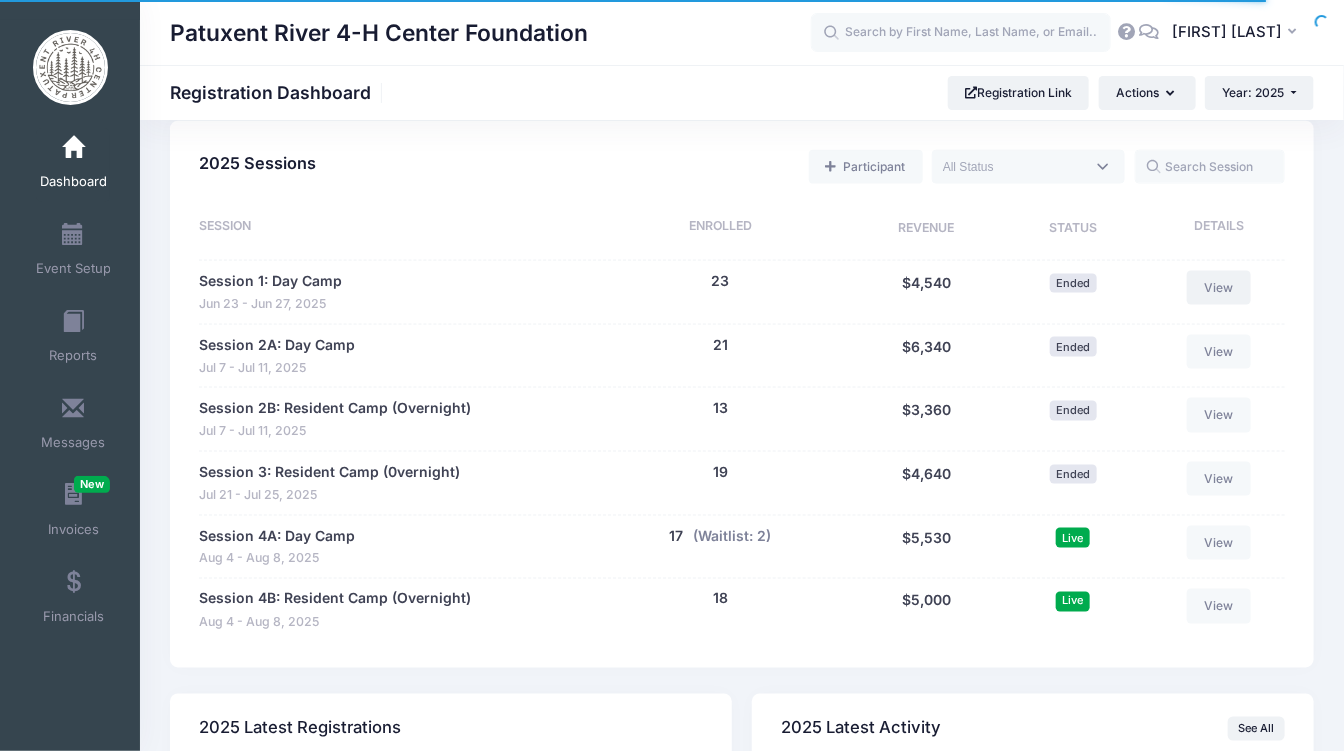 click on "View" at bounding box center [1219, 288] 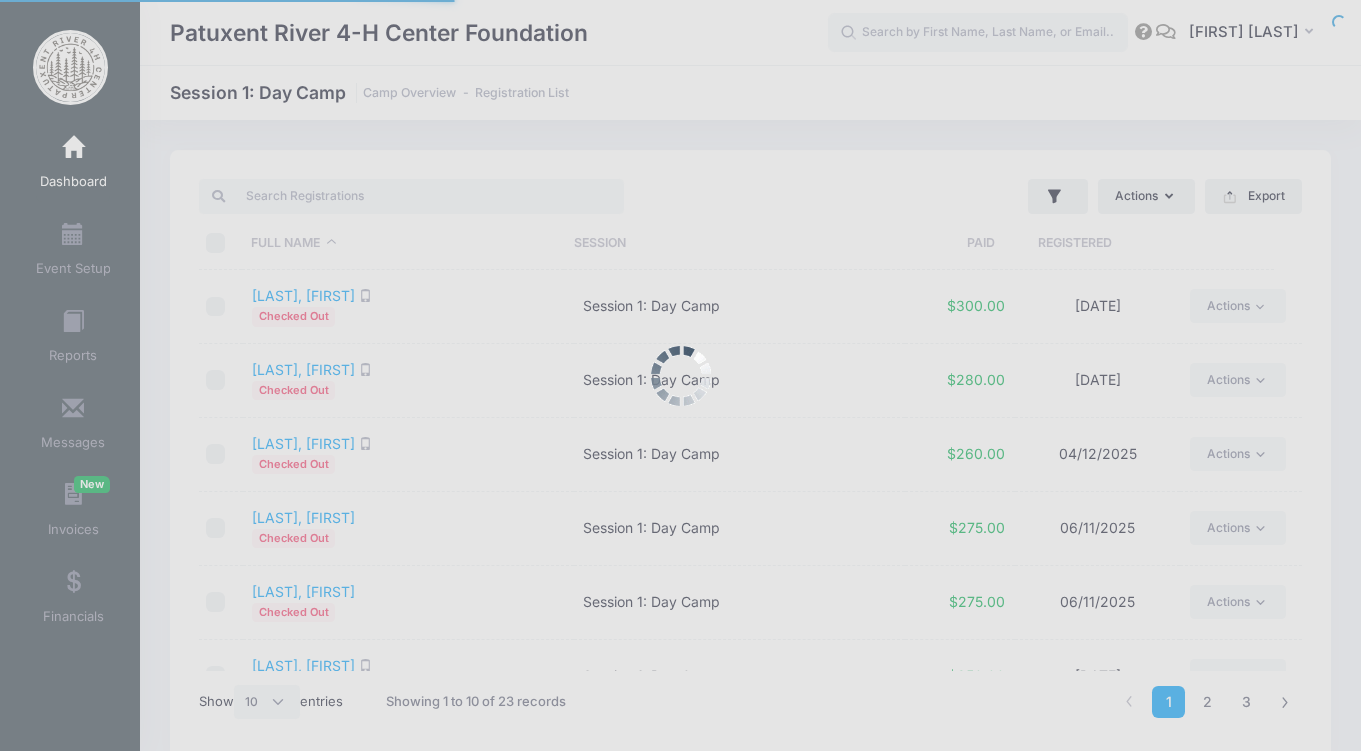 select on "10" 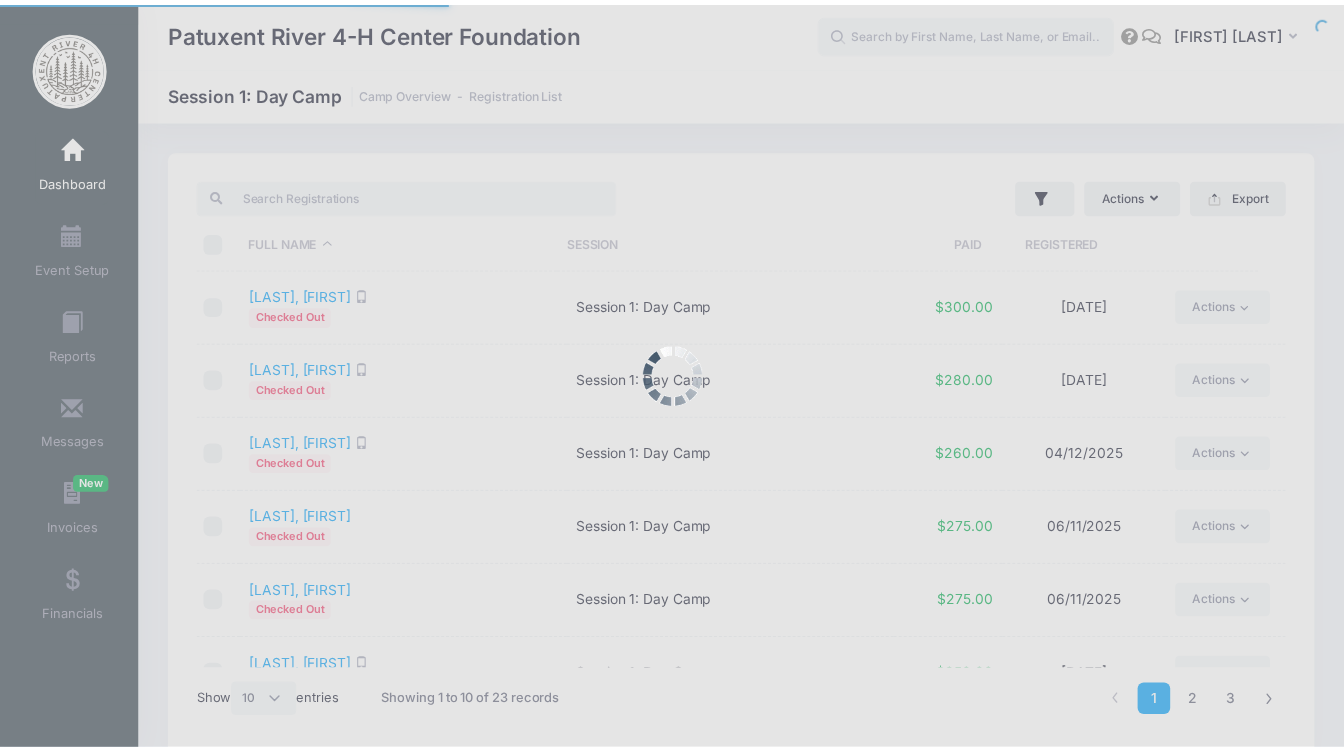 scroll, scrollTop: 0, scrollLeft: 0, axis: both 